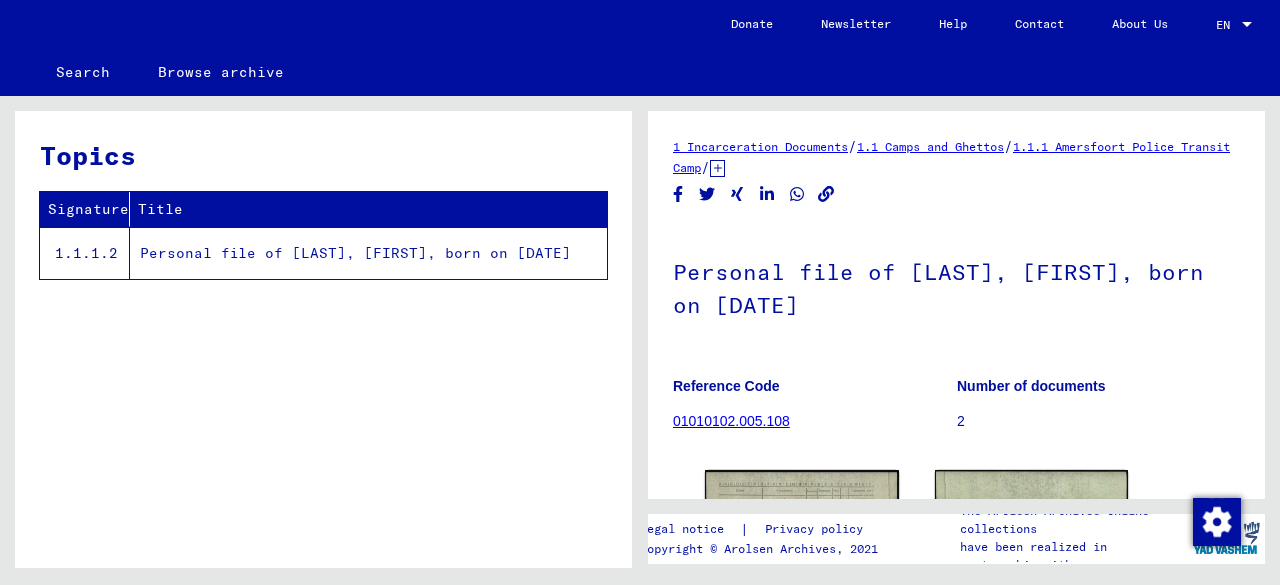 scroll, scrollTop: 0, scrollLeft: 0, axis: both 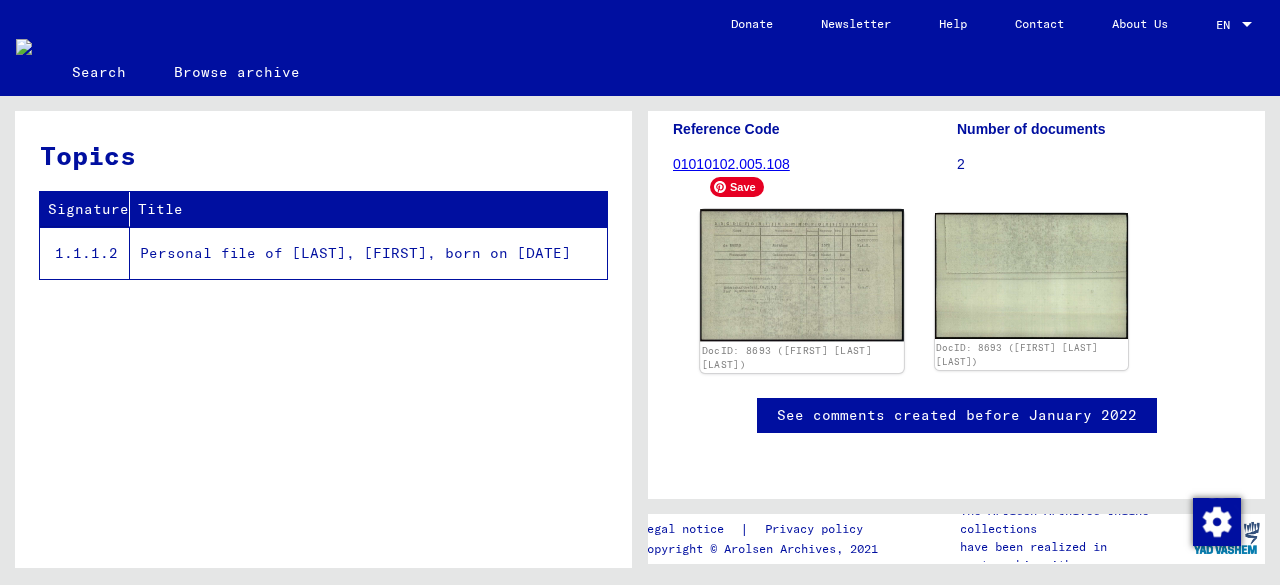 click 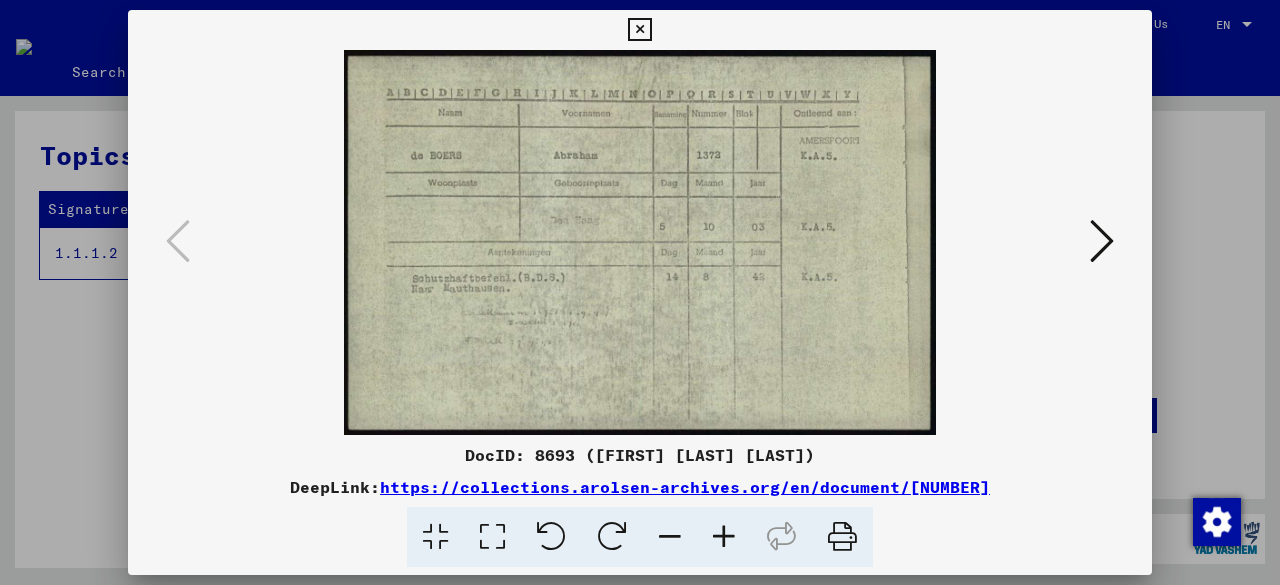 click at bounding box center (639, 30) 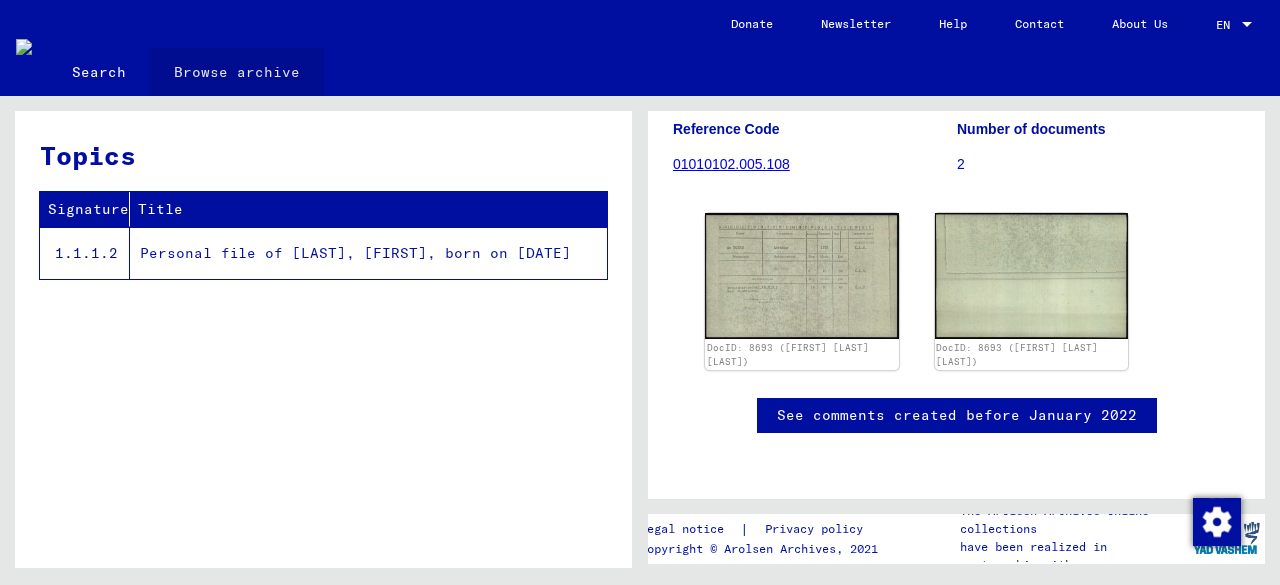 click on "Browse archive" 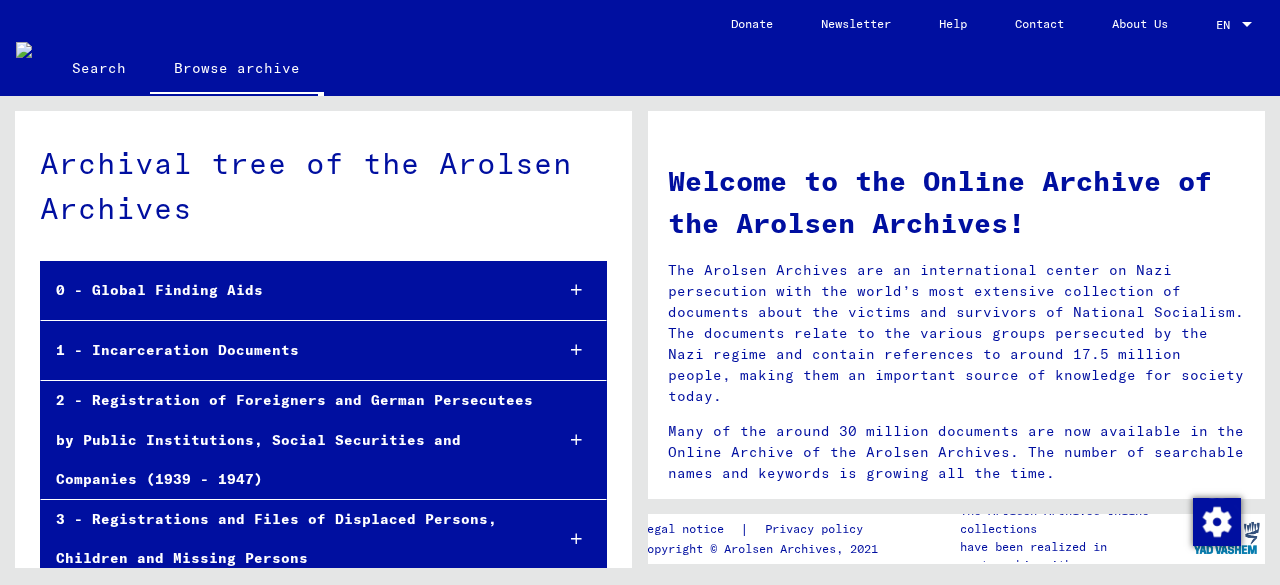 click on "1 - Incarceration Documents" at bounding box center (289, 350) 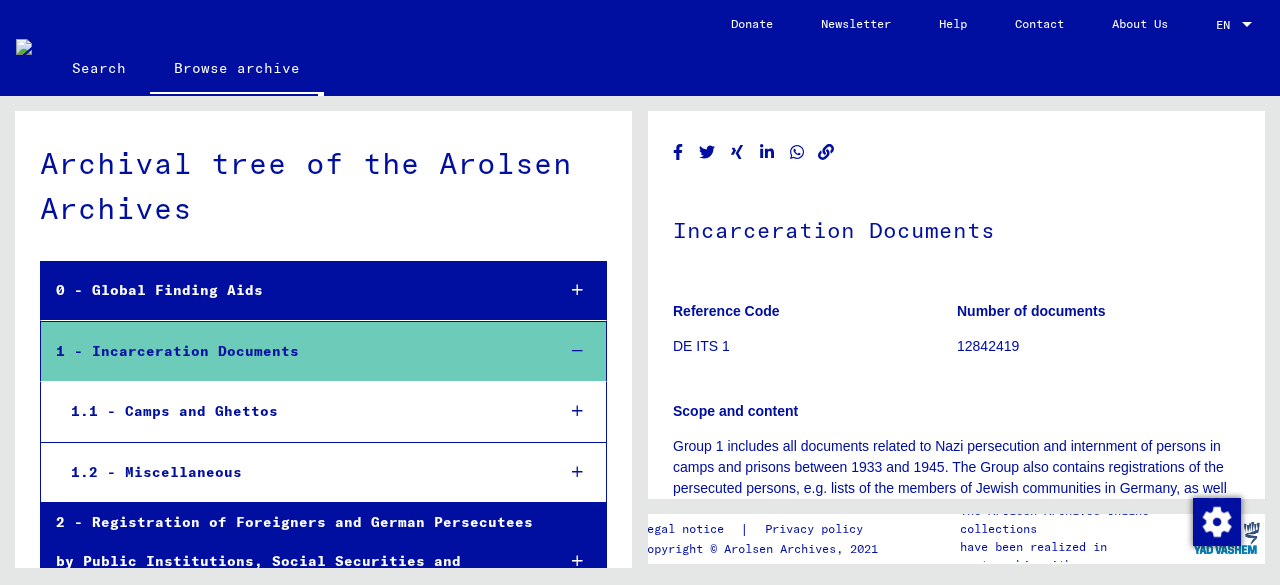 click on "1.1 - Camps and Ghettos" at bounding box center (297, 411) 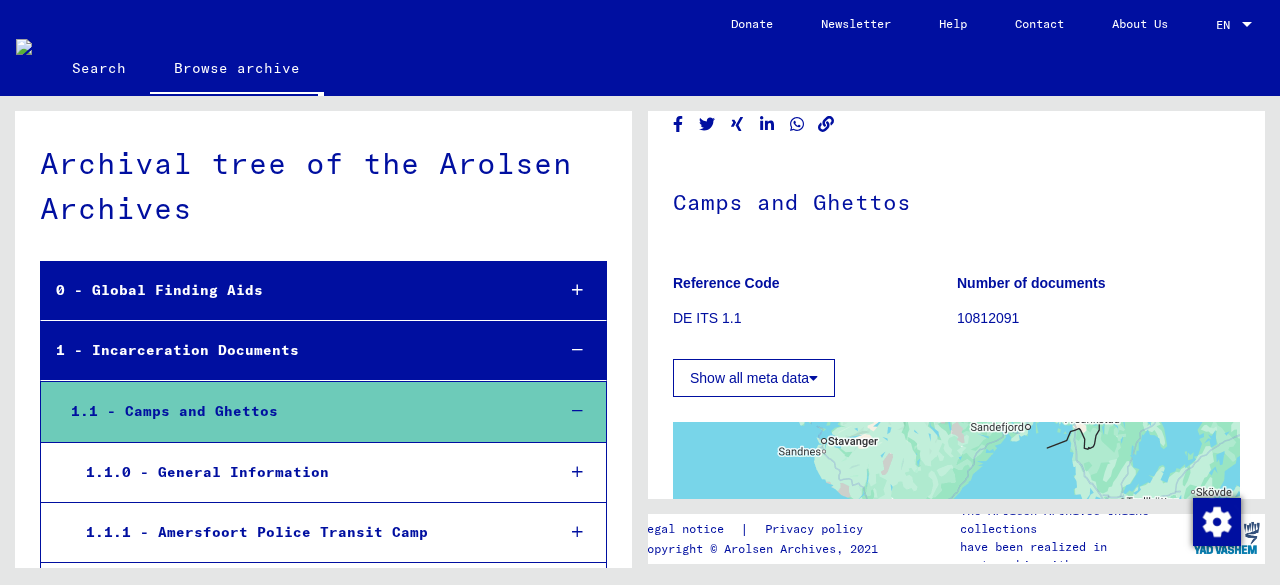 scroll, scrollTop: 0, scrollLeft: 0, axis: both 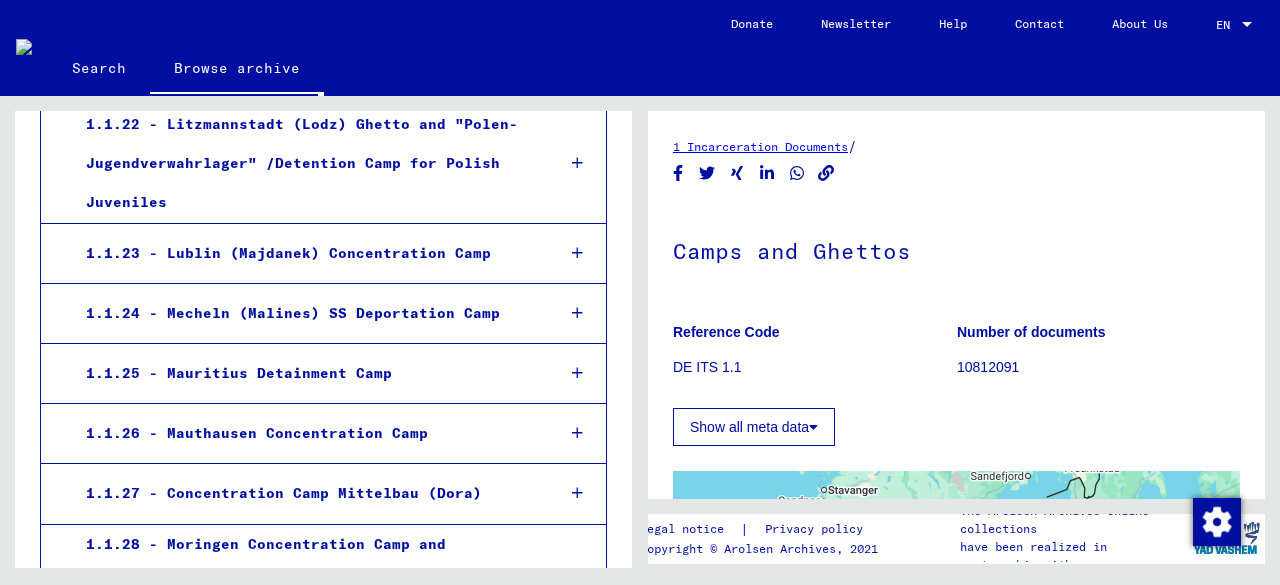 click on "1.1.26 - Mauthausen Concentration Camp" at bounding box center [305, 433] 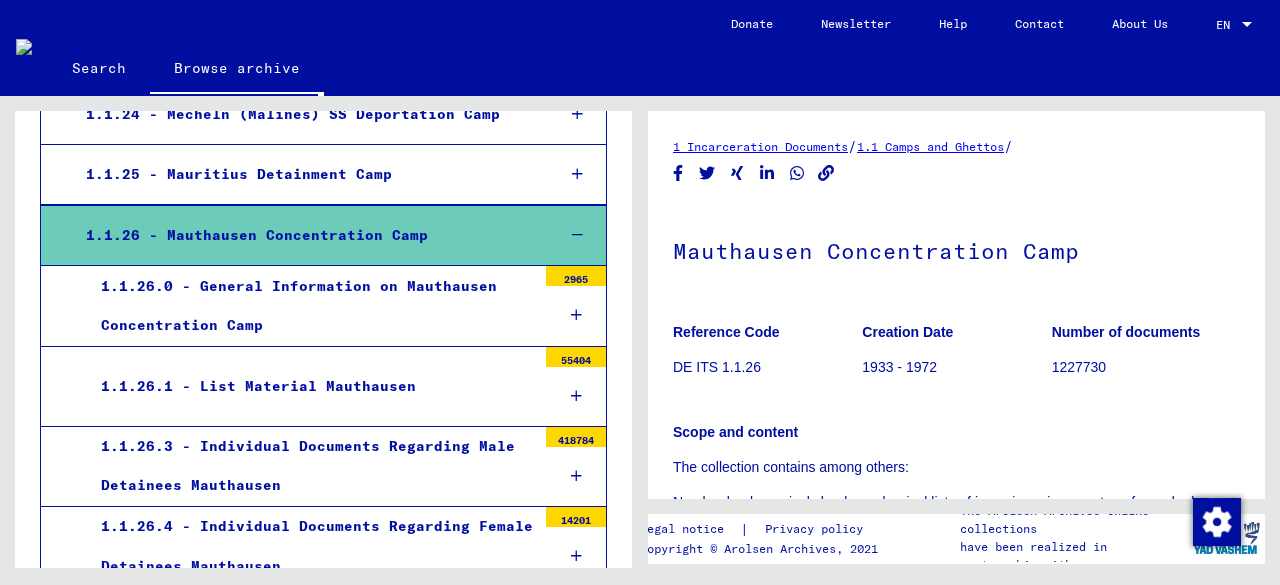 scroll, scrollTop: 1899, scrollLeft: 0, axis: vertical 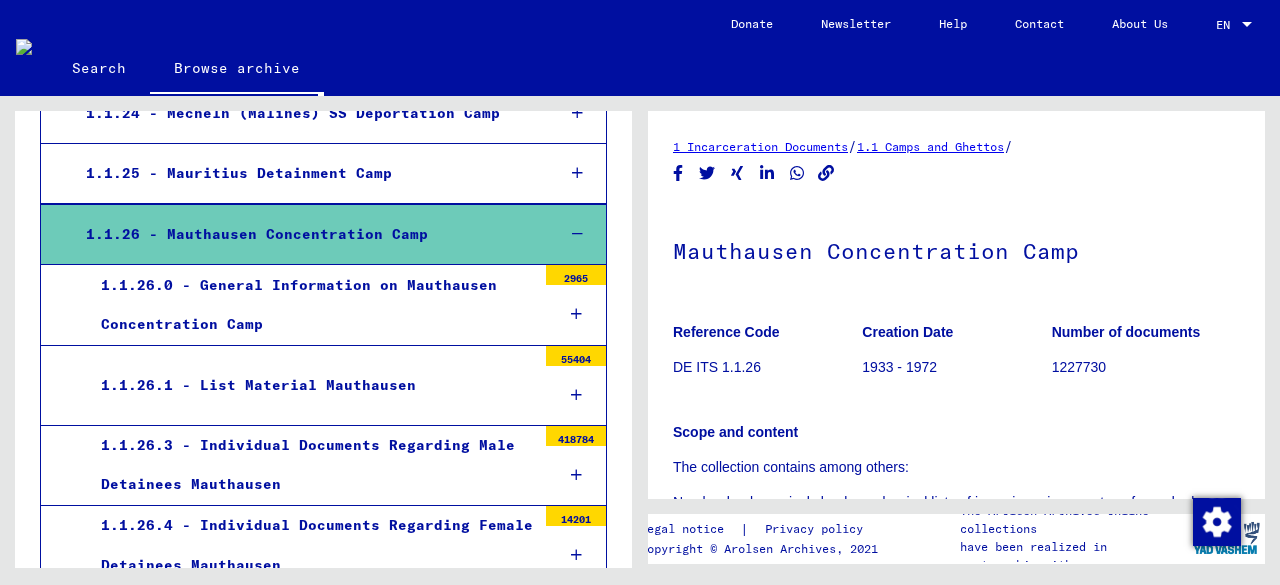 click on "1.1.26.3 - Individual Documents Regarding Male Detainees Mauthausen" at bounding box center [311, 465] 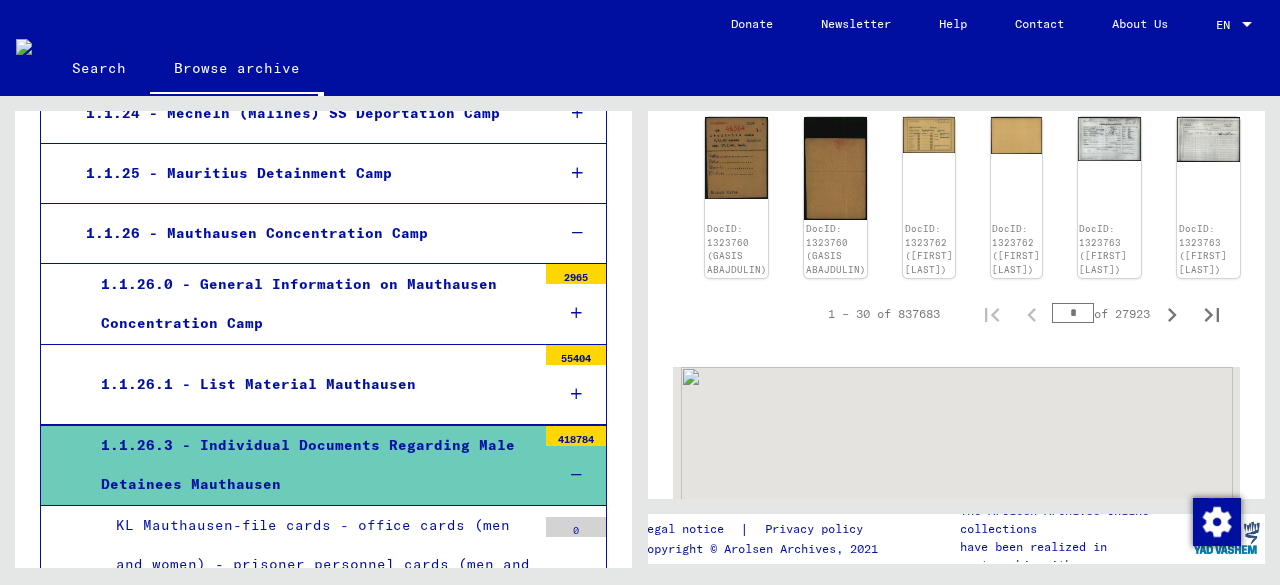 scroll, scrollTop: 1200, scrollLeft: 0, axis: vertical 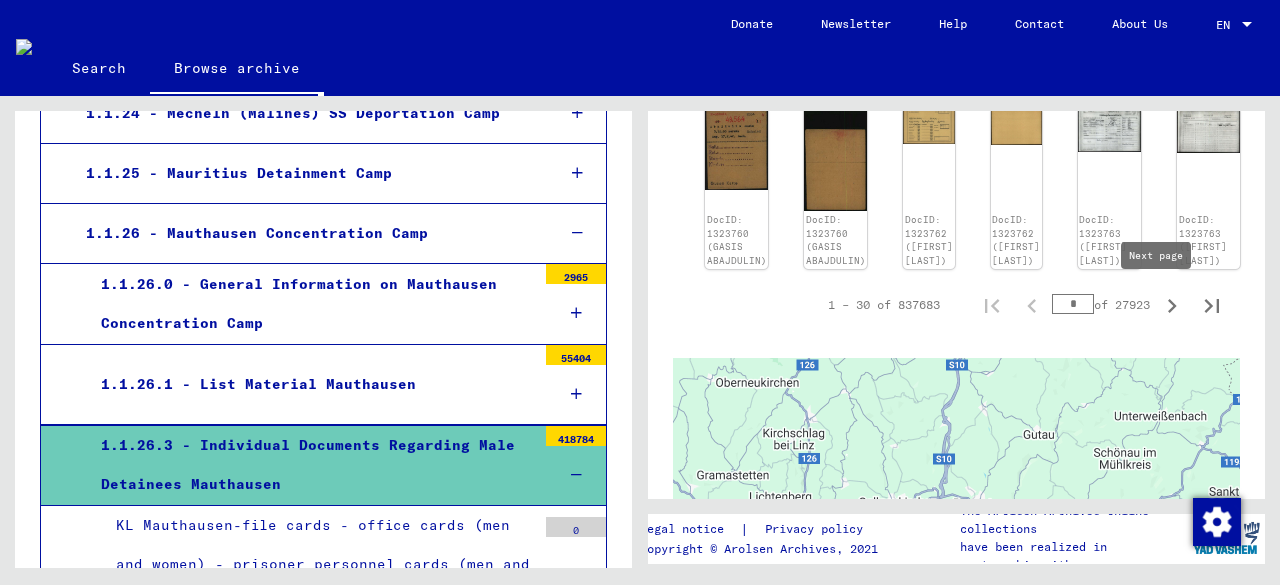click 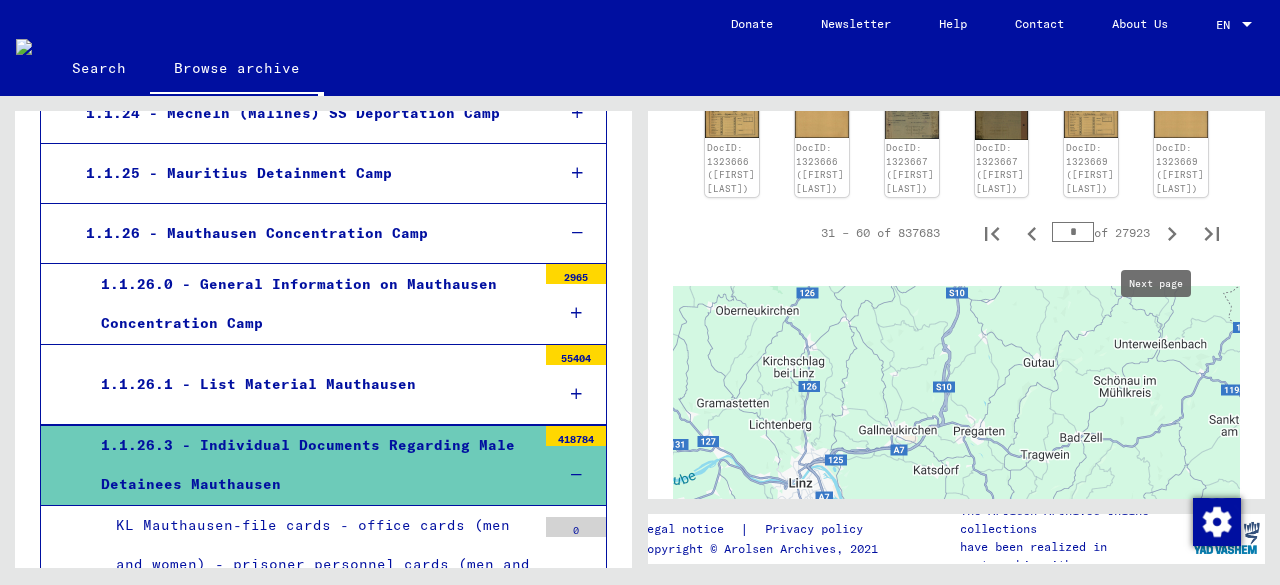 click 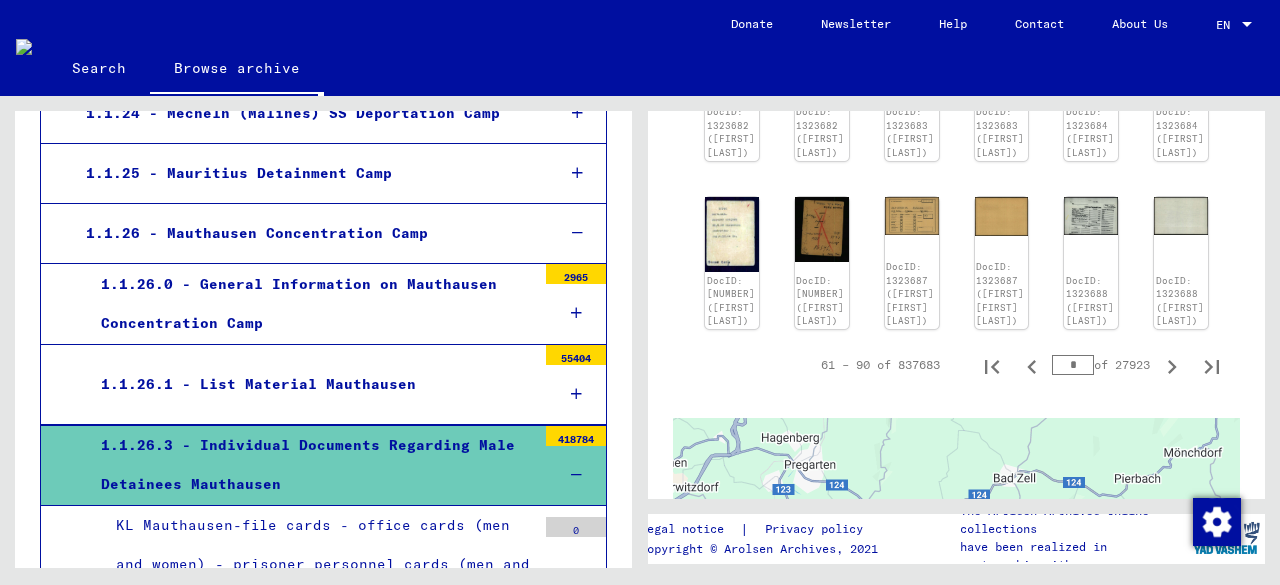 scroll, scrollTop: 1040, scrollLeft: 0, axis: vertical 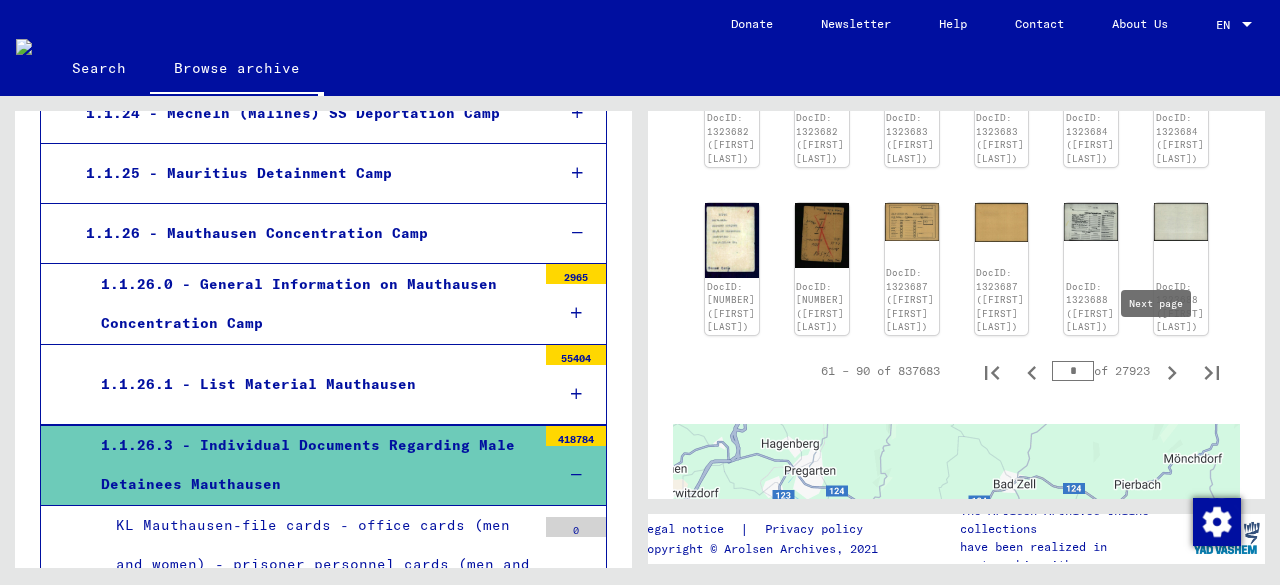 click 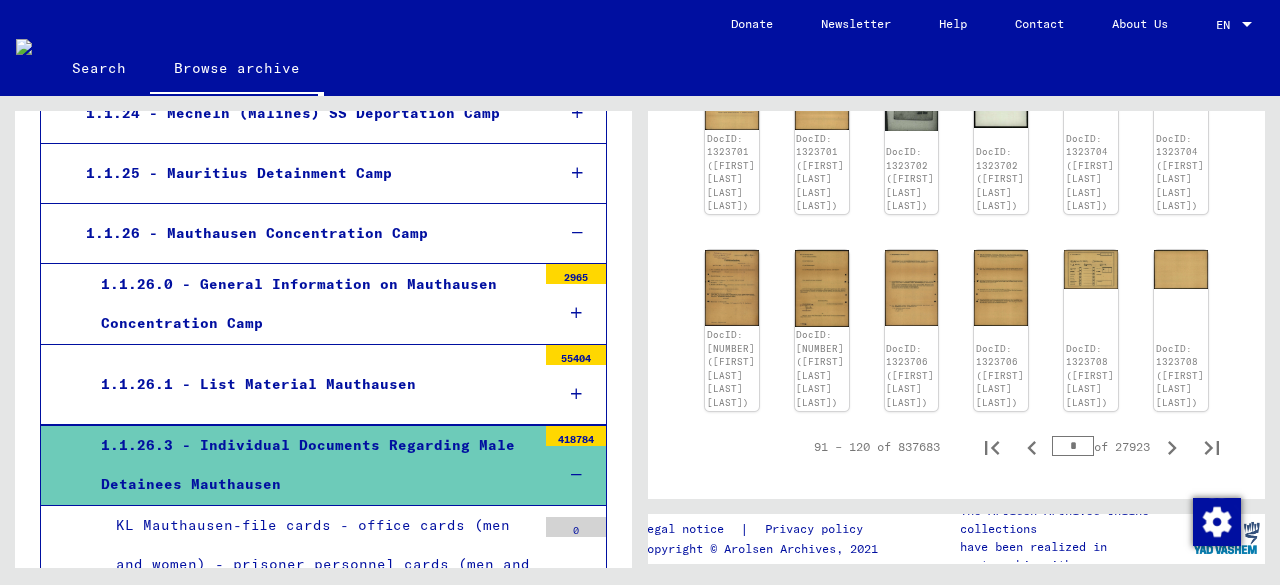 click on "91 – 120 of 837683  *  of 27923" at bounding box center (956, 447) 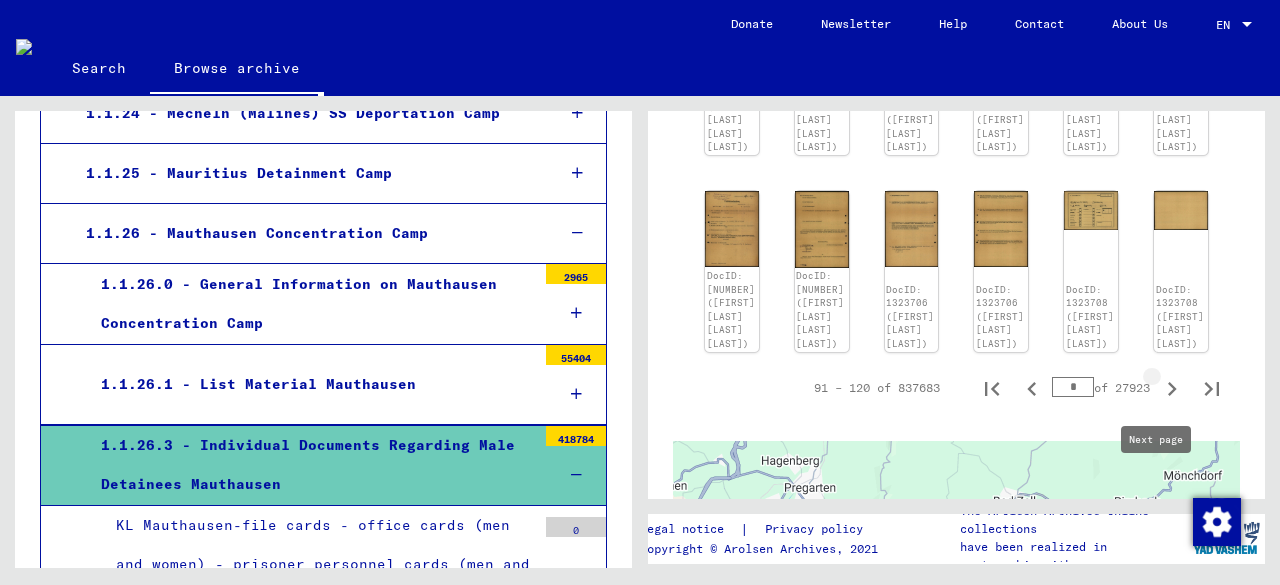 click 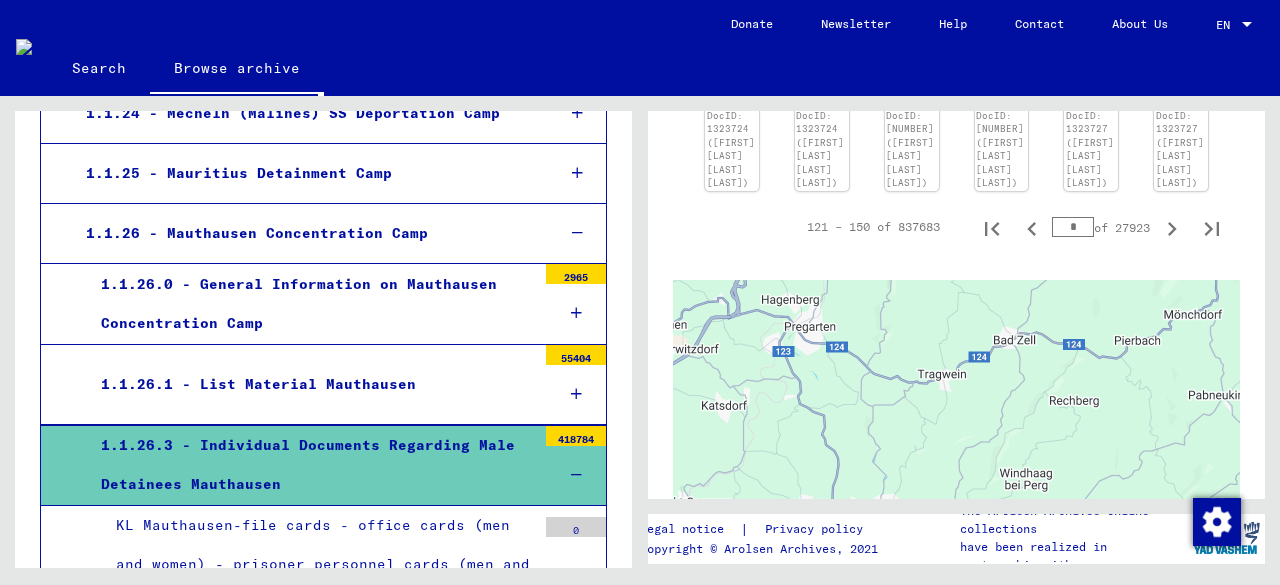scroll, scrollTop: 1299, scrollLeft: 0, axis: vertical 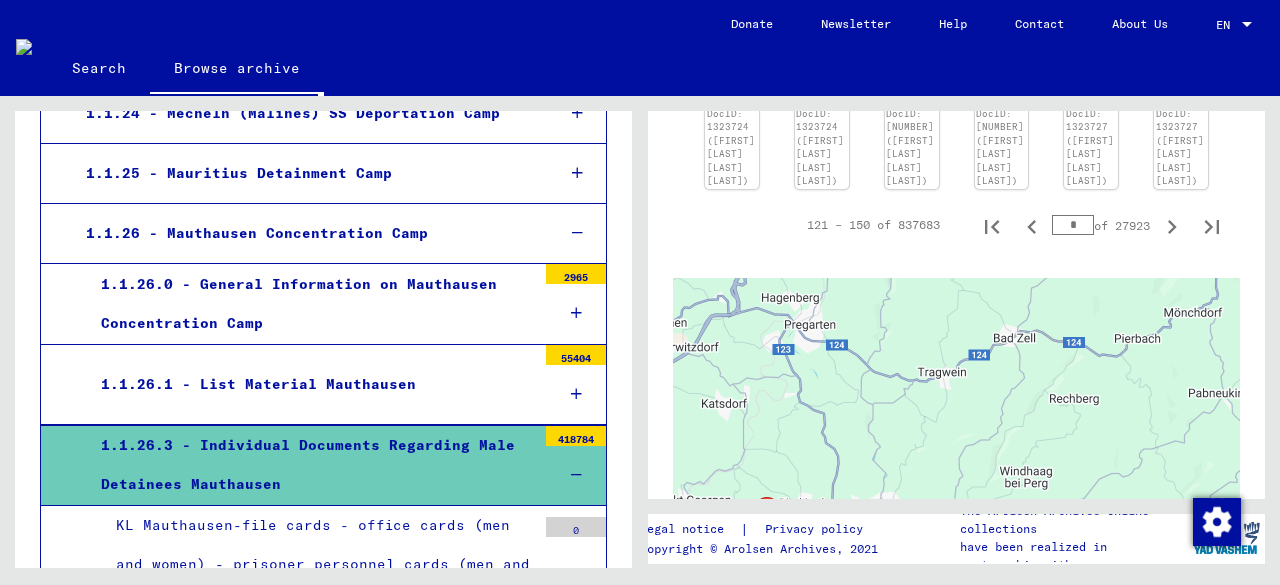 drag, startPoint x: 1056, startPoint y: 314, endPoint x: 1041, endPoint y: 314, distance: 15 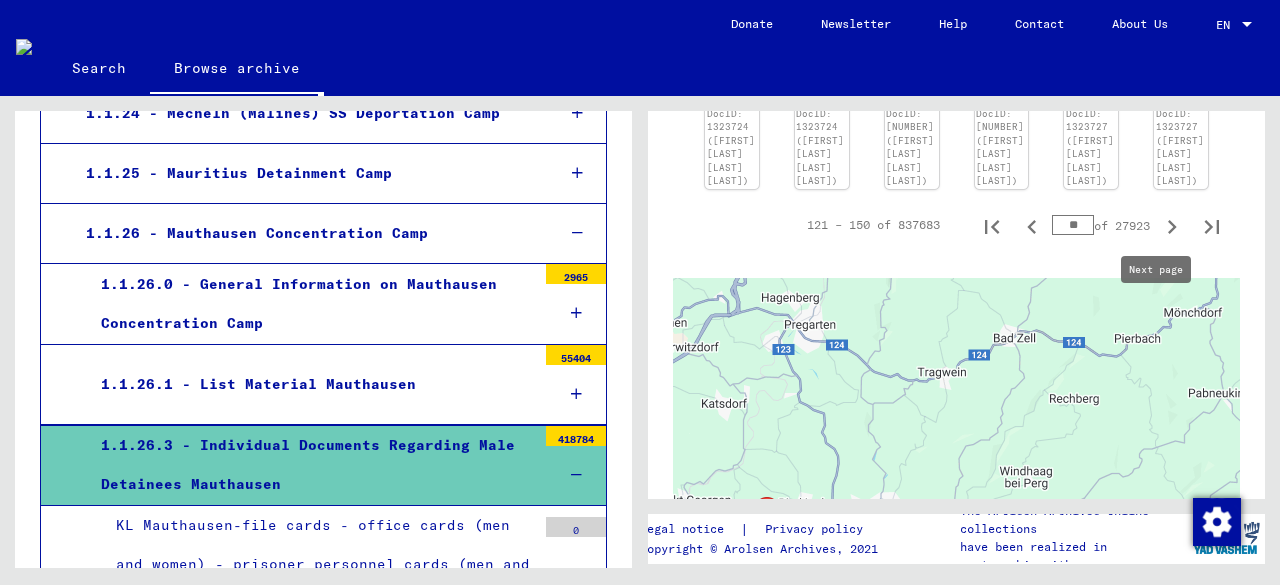 type on "**" 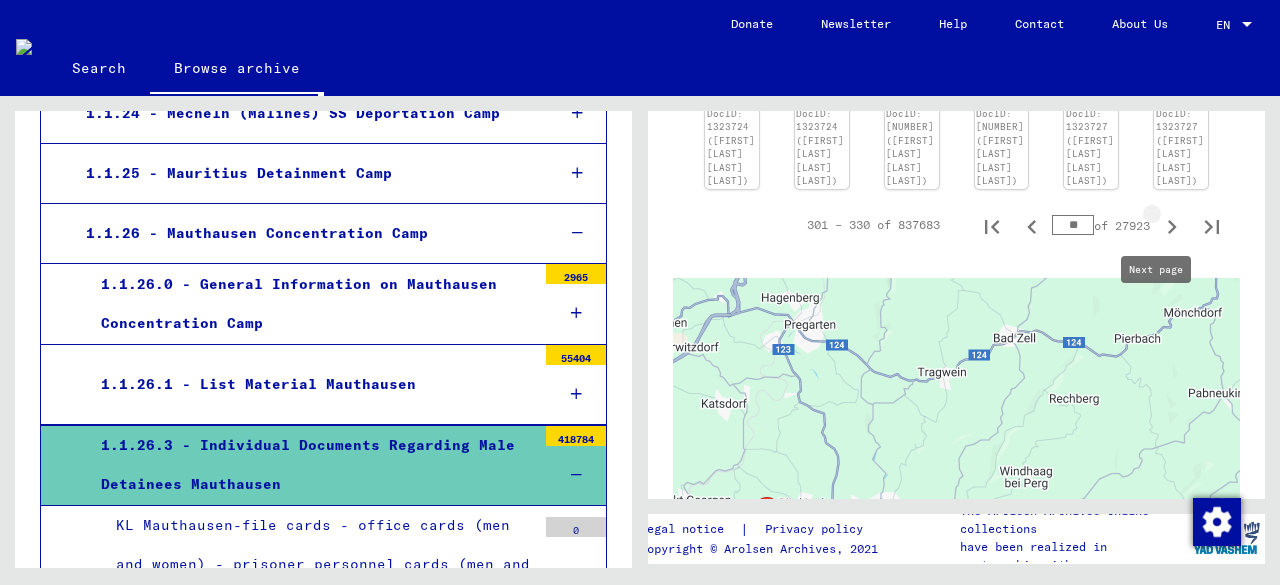 type on "**" 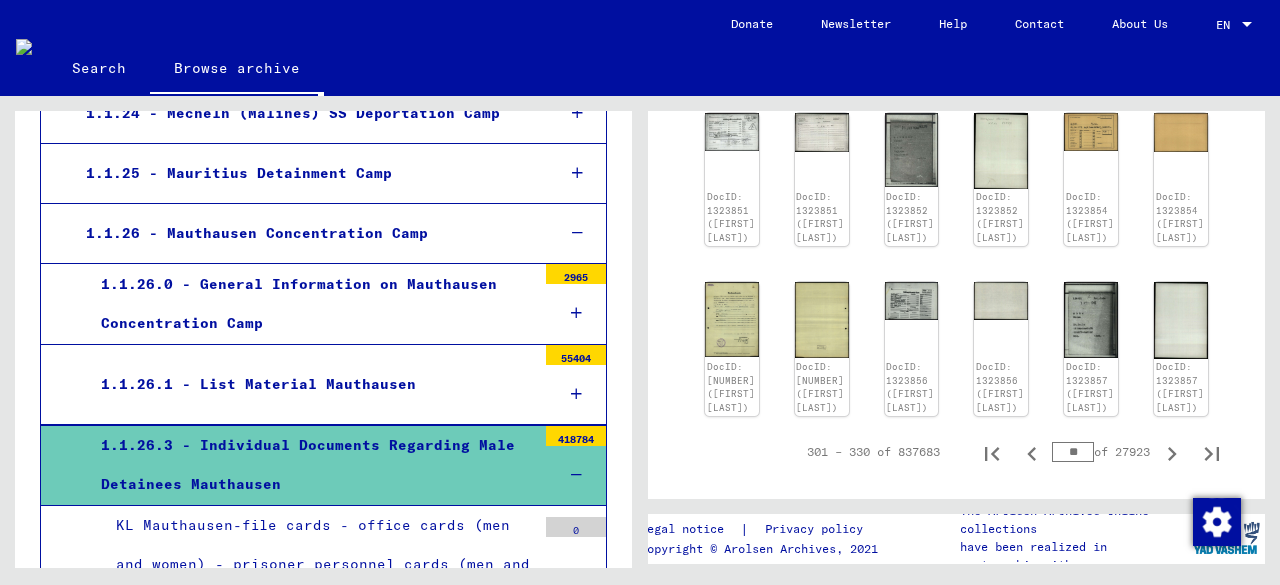 scroll, scrollTop: 1024, scrollLeft: 0, axis: vertical 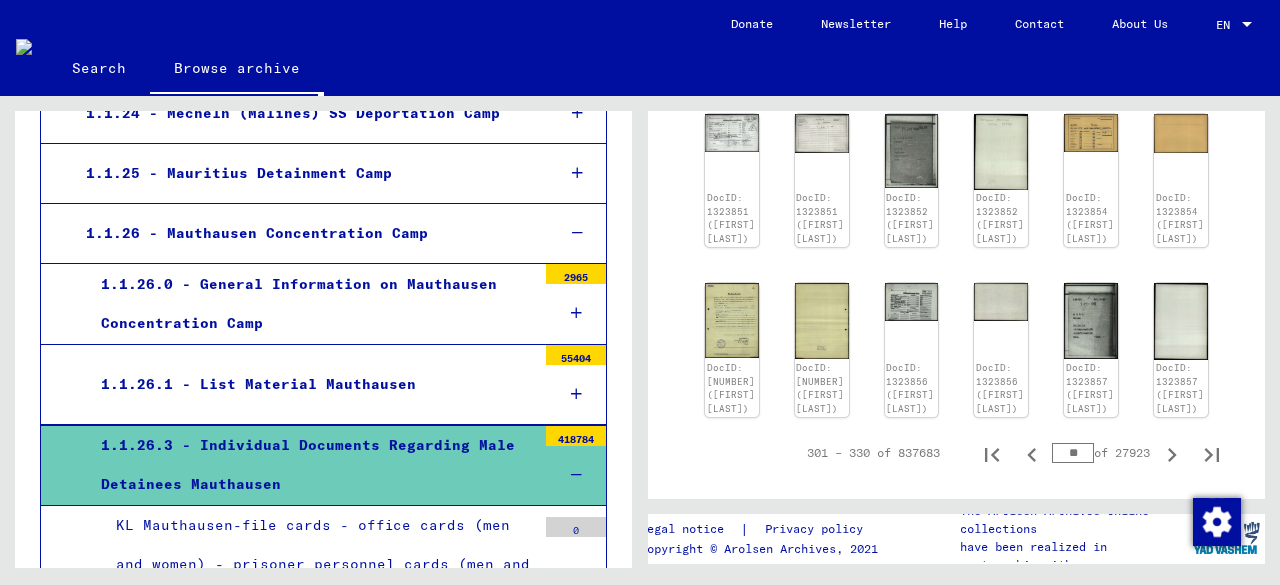 drag, startPoint x: 1060, startPoint y: 453, endPoint x: 1030, endPoint y: 452, distance: 30.016663 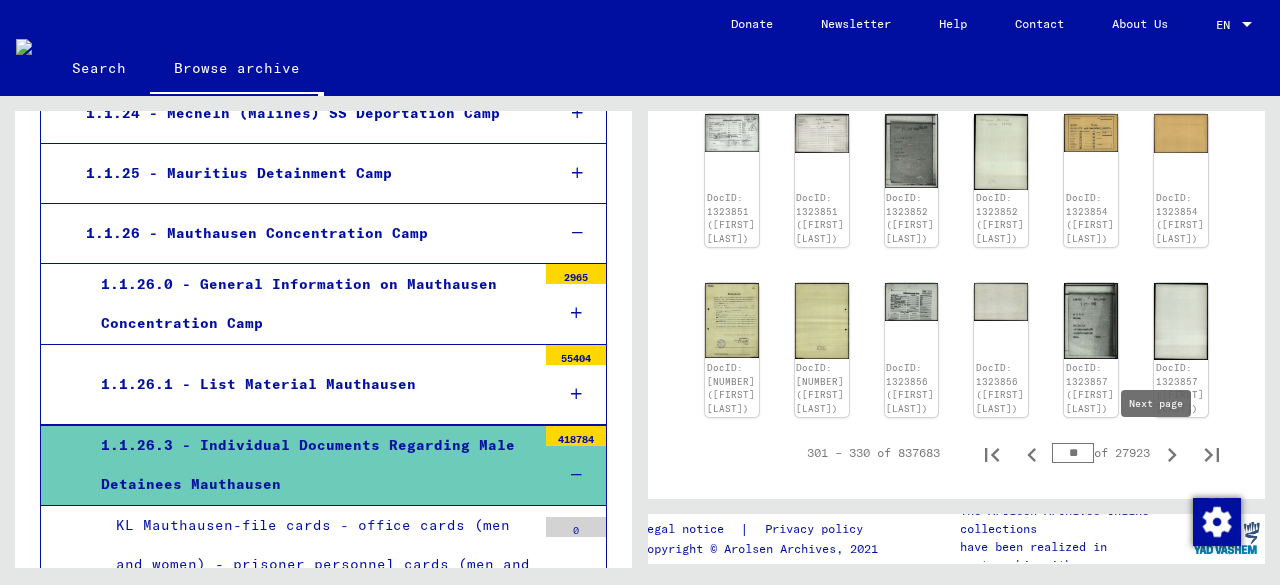 type on "**" 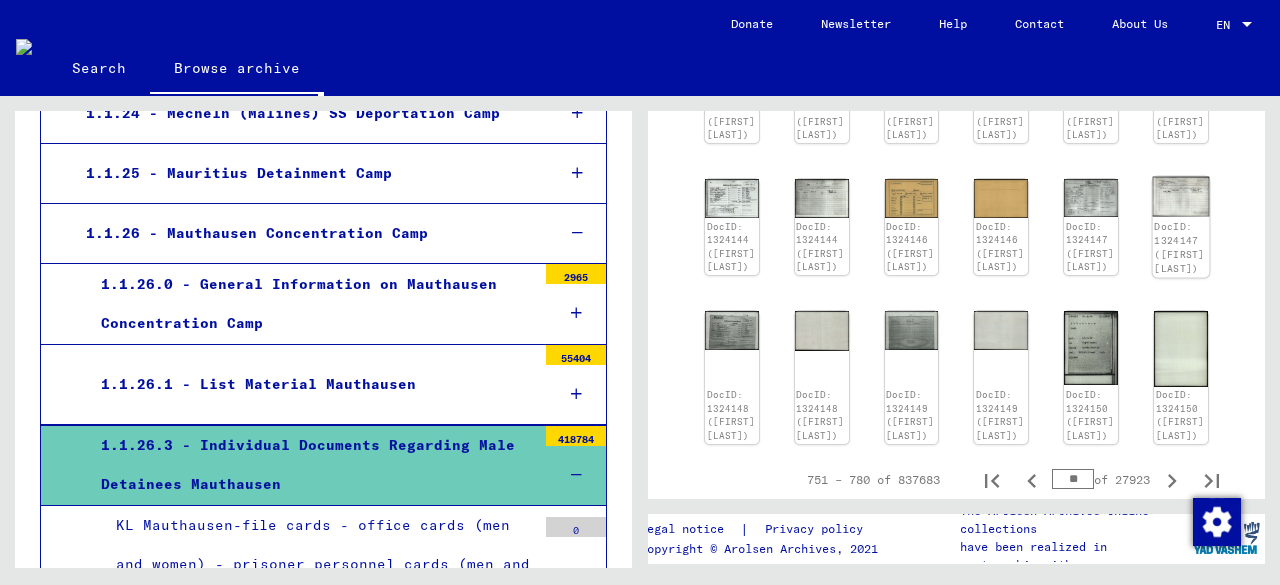 scroll, scrollTop: 980, scrollLeft: 0, axis: vertical 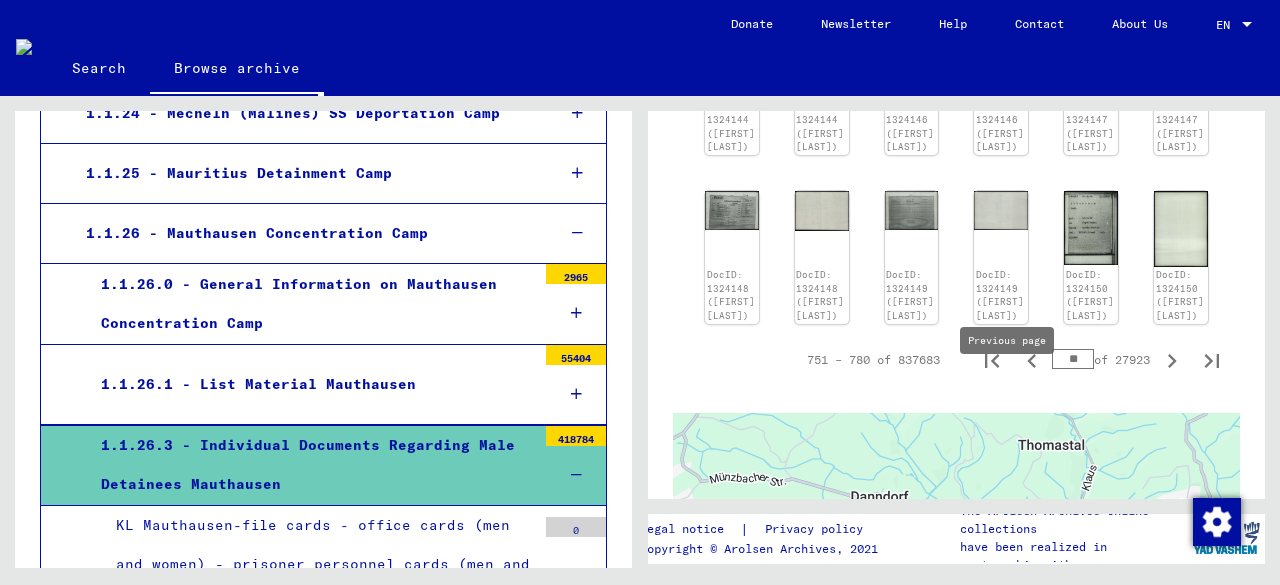 drag, startPoint x: 1043, startPoint y: 383, endPoint x: 1012, endPoint y: 383, distance: 31 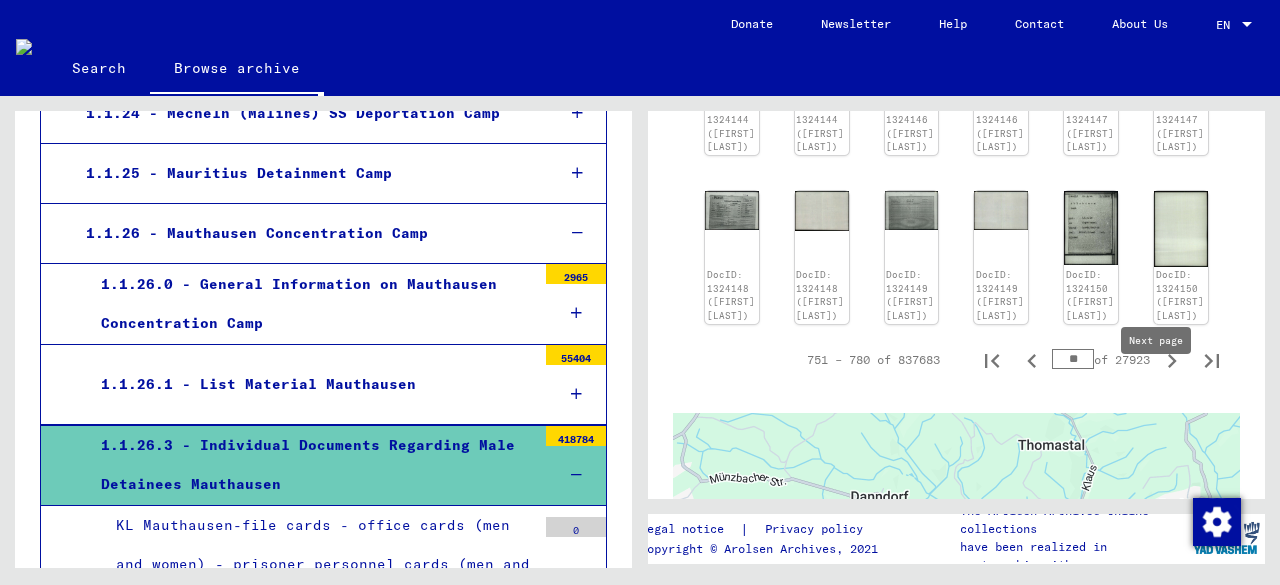 type on "**" 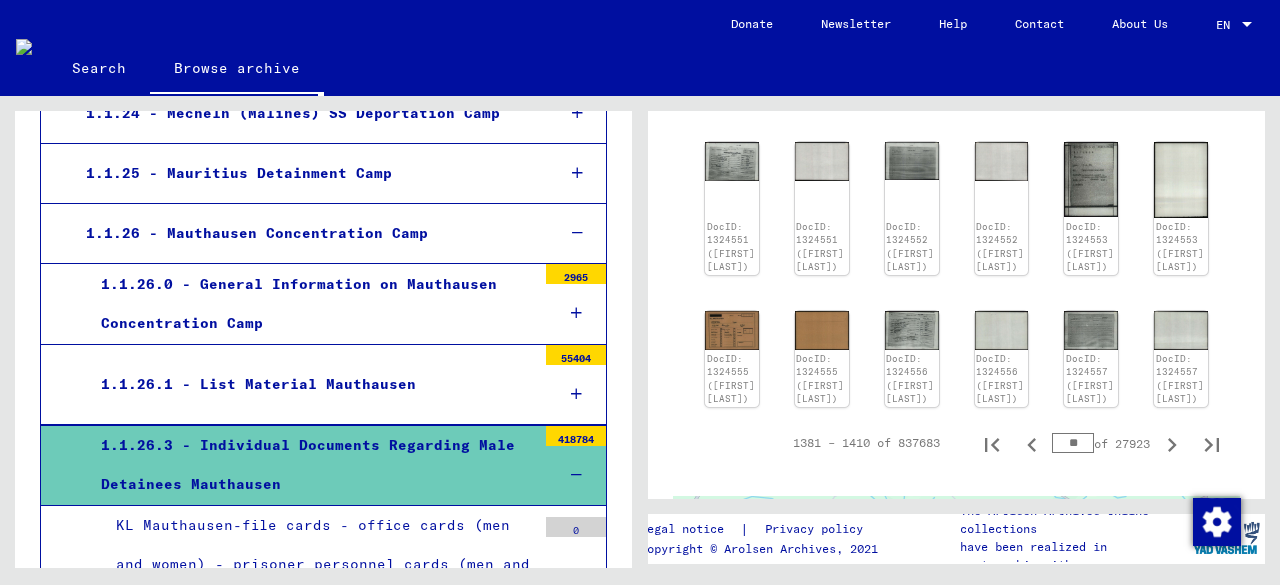 scroll, scrollTop: 874, scrollLeft: 0, axis: vertical 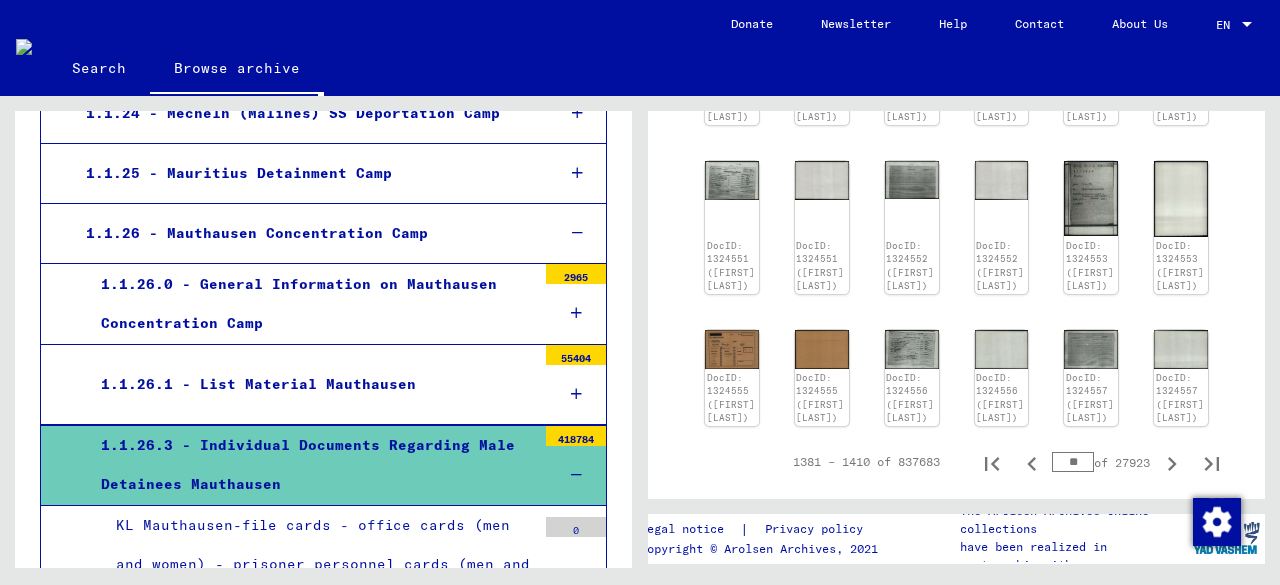 click on "1 Incarceration Documents   /   1.1 Camps and Ghettos   /   1.1.26 Mauthausen Concentration Camp   /  Individual Documents Regarding Male Detainees Mauthausen Reference Code DE ITS 1.1.26.3 Number of documents 418784 Show all meta data   1381 – 1410 of 837683  **  of 27923  DocID: [NUMBER] ([FIRST] [LAST]) DocID: [NUMBER] ([FIRST] [LAST]) DocID: [NUMBER] ([FIRST] [LAST]) DocID: [NUMBER] ([FIRST] [LAST]) DocID: [NUMBER] ([FIRST] [LAST]) DocID: [NUMBER] ([FIRST] [LAST]) DocID: [NUMBER] ([FIRST] [LAST]) DocID: [NUMBER] ([FIRST] [LAST]) DocID: [NUMBER] ([FIRST] [LAST]) DocID: [NUMBER] ([FIRST] [LAST]) DocID: [NUMBER] ([FIRST] [LAST]) DocID: [NUMBER] ([FIRST] [LAST]) DocID: [NUMBER] ([FIRST] [LAST]) DocID: [NUMBER] ([FIRST] [LAST]) DocID: [NUMBER] ([FIRST] [LAST]) DocID: [NUMBER] ([FIRST] [LAST]) DocID: [NUMBER] ([FIRST] [LAST]) DocID: [NUMBER] ([FIRST] [LAST]) DocID: [NUMBER] ([FIRST] [LAST]) DocID: [NUMBER] ([FIRST] [LAST]) DocID: [NUMBER] ([FIRST] [LAST]) DocID: [NUMBER] ([FIRST] [LAST]) DocID: [NUMBER] ([FIRST] [LAST]) **  of 27923  ← +" 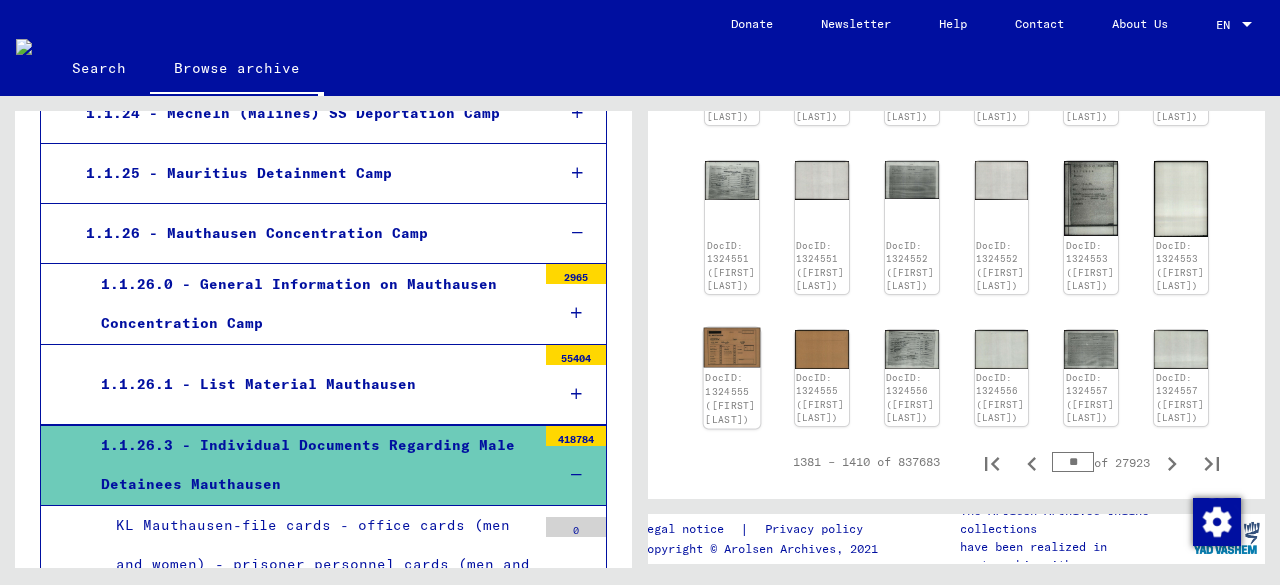 click 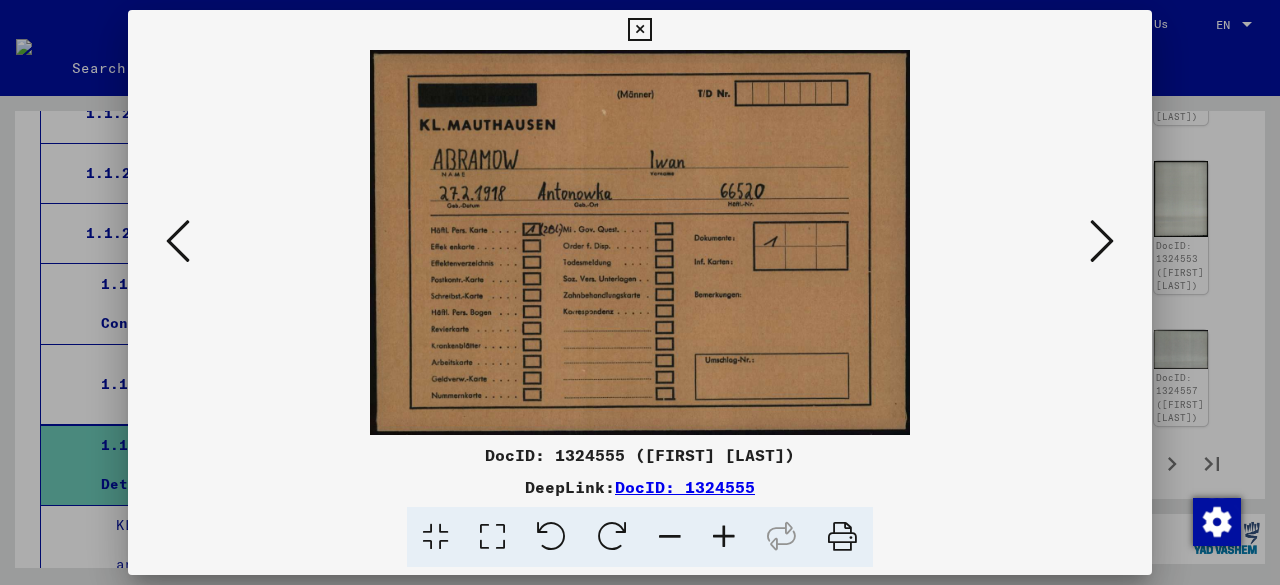 click at bounding box center [639, 30] 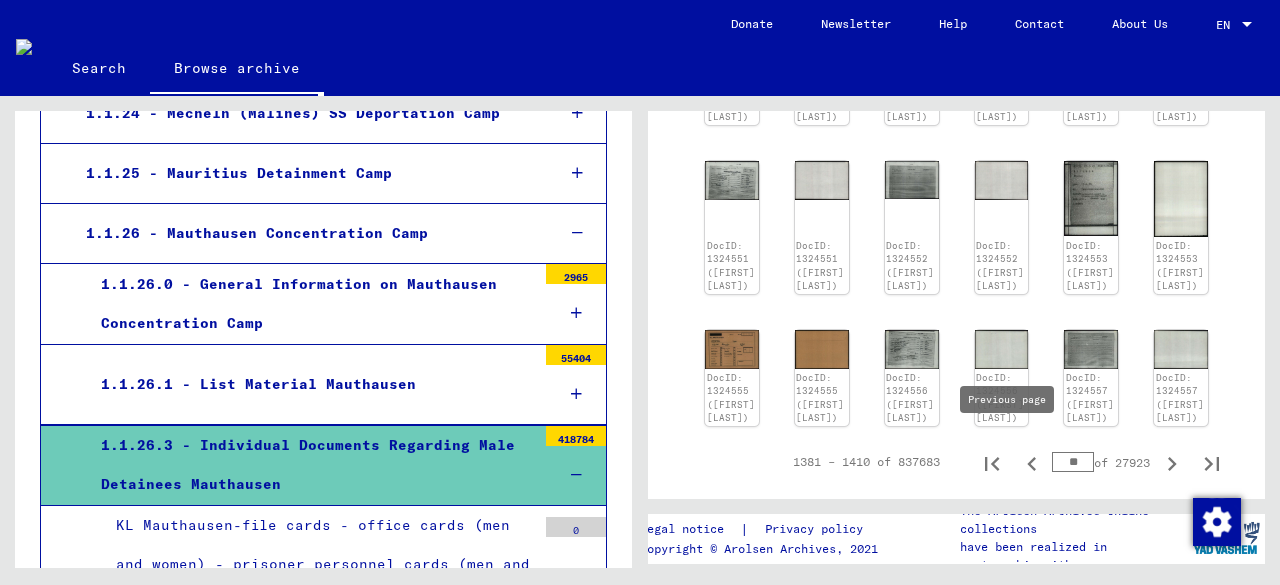 drag, startPoint x: 1058, startPoint y: 442, endPoint x: 1009, endPoint y: 445, distance: 49.09175 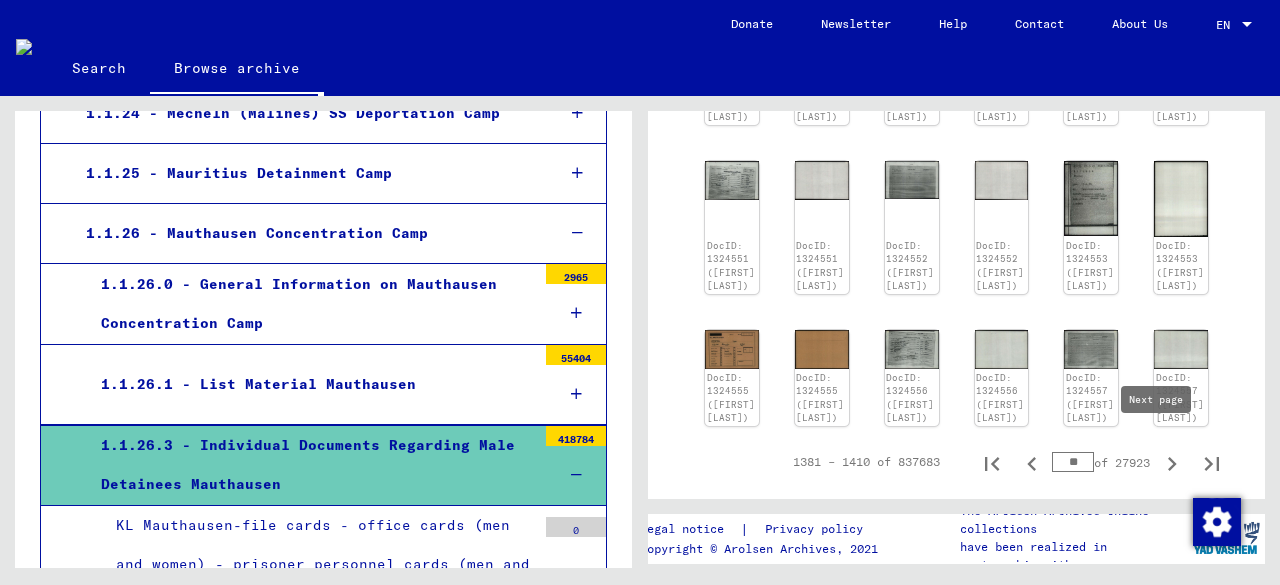 type on "**" 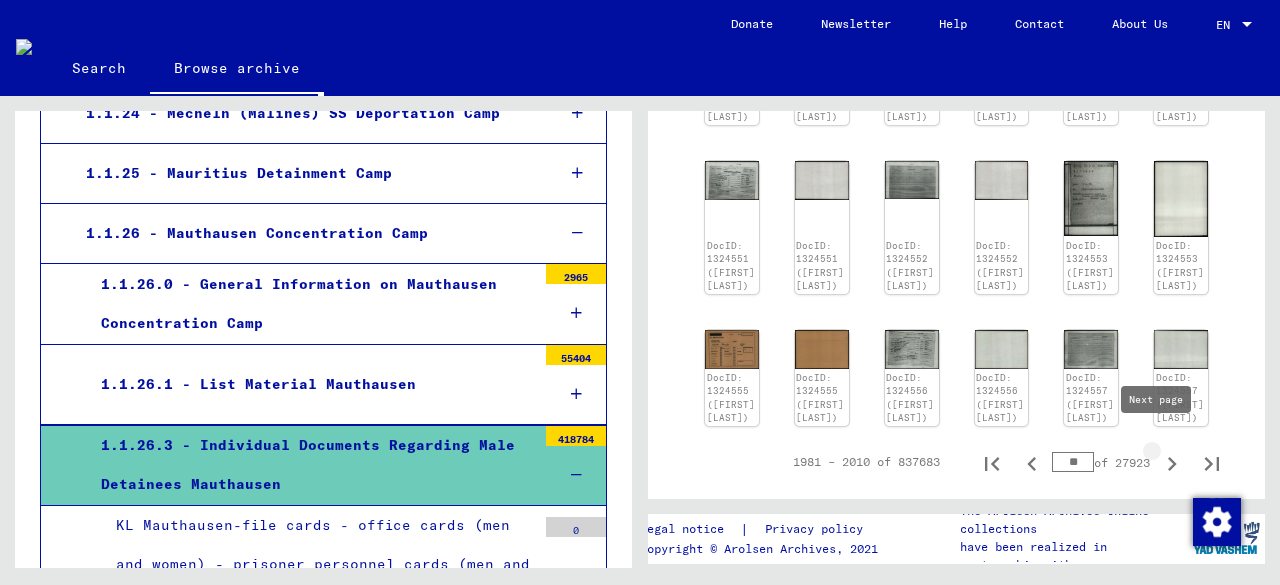 click 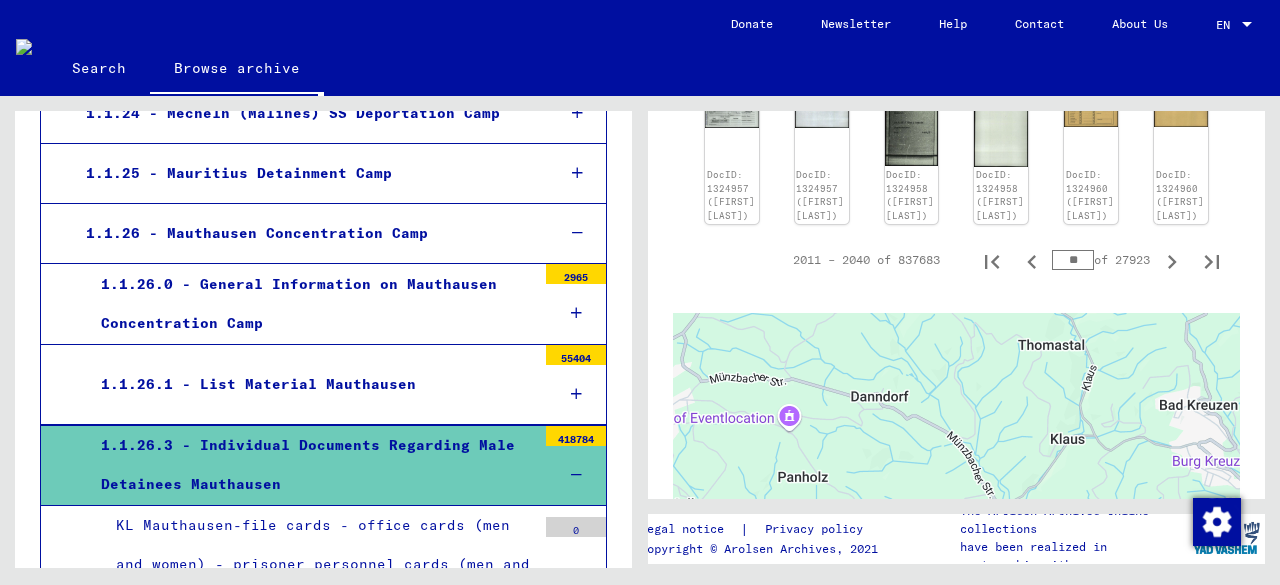 scroll, scrollTop: 1154, scrollLeft: 0, axis: vertical 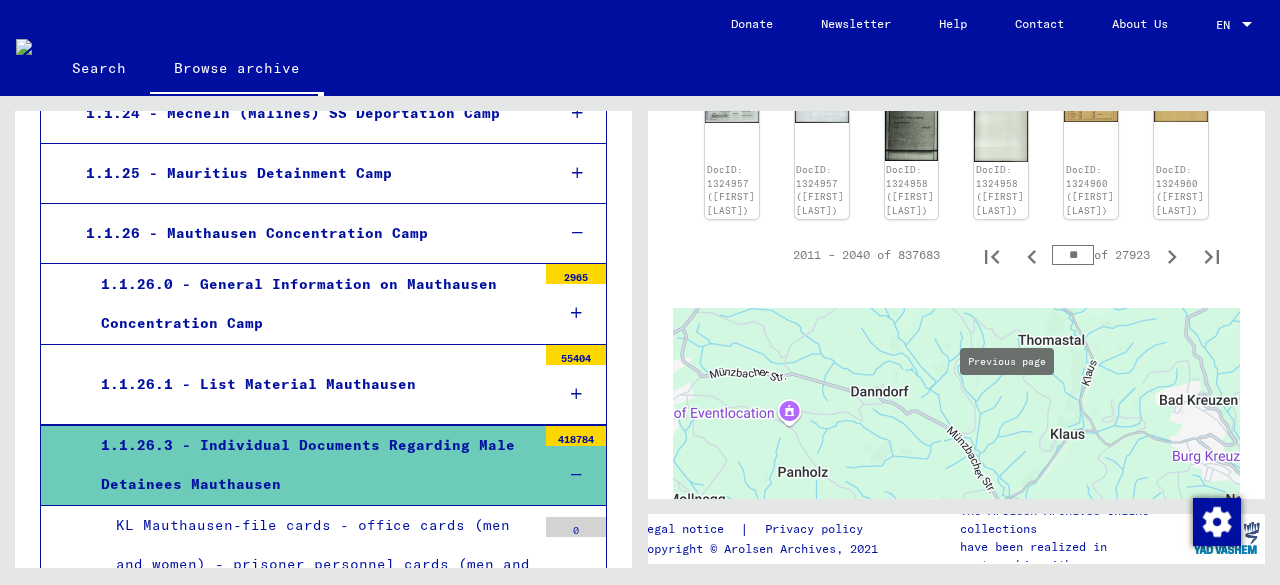 drag, startPoint x: 1062, startPoint y: 403, endPoint x: 1025, endPoint y: 406, distance: 37.12142 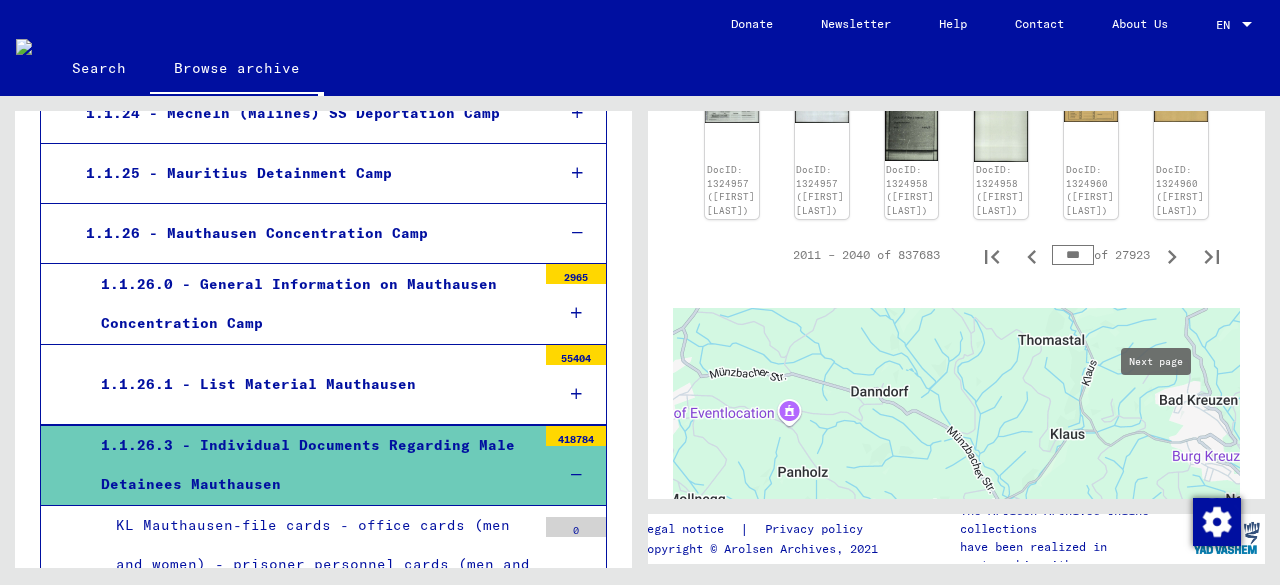 type on "***" 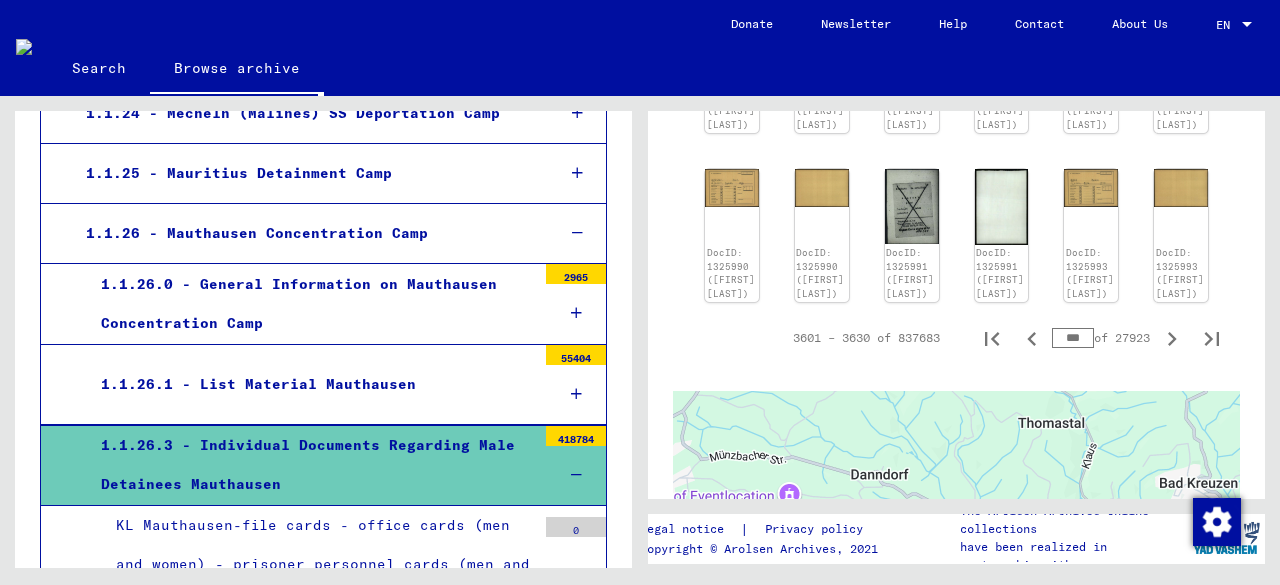 scroll, scrollTop: 1050, scrollLeft: 0, axis: vertical 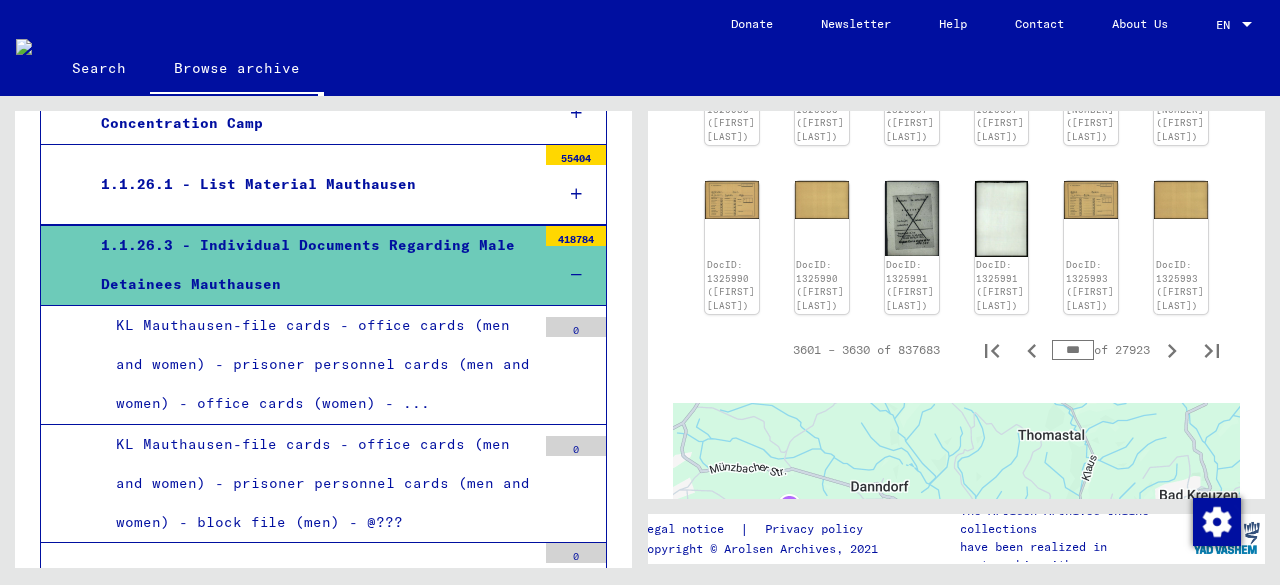 drag, startPoint x: 1064, startPoint y: 422, endPoint x: 1036, endPoint y: 421, distance: 28.01785 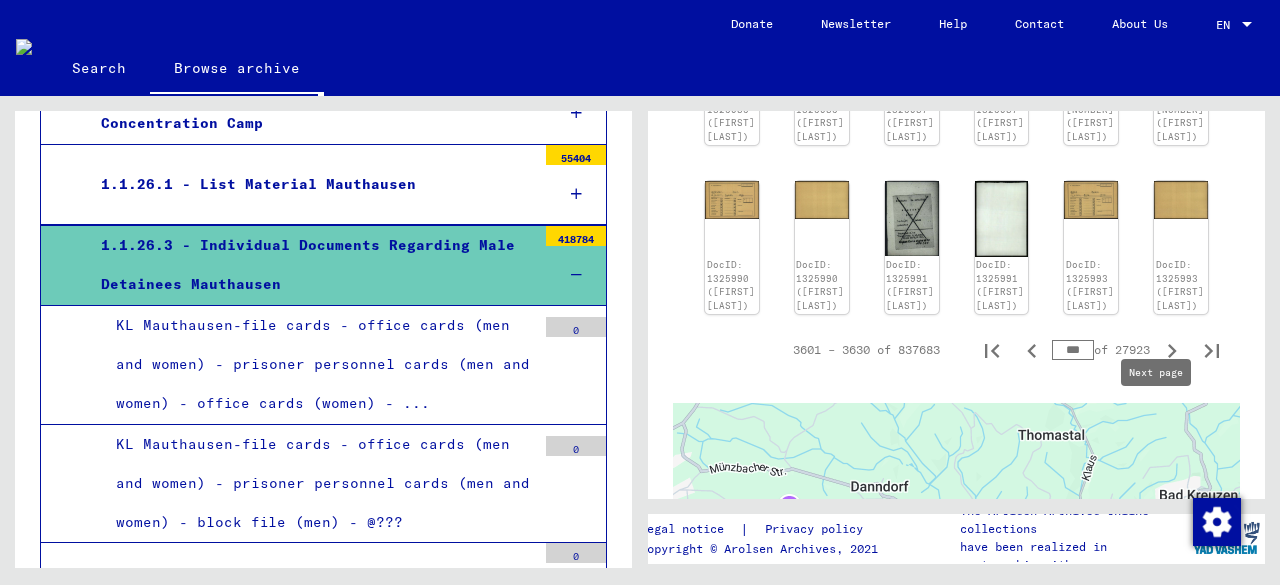 type on "***" 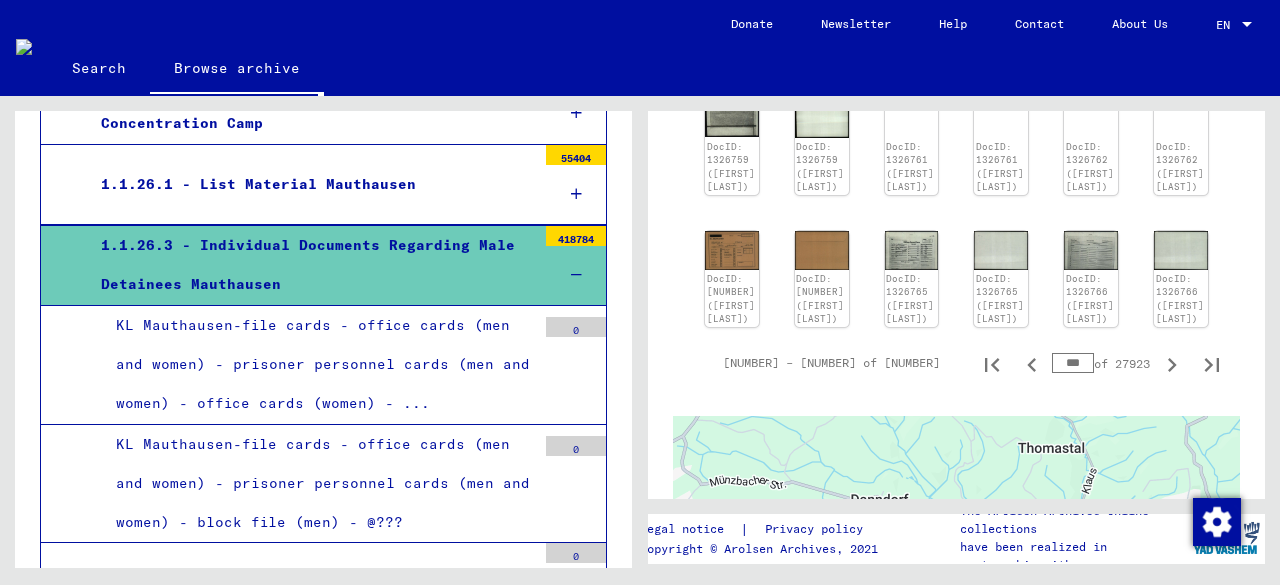 scroll, scrollTop: 1008, scrollLeft: 0, axis: vertical 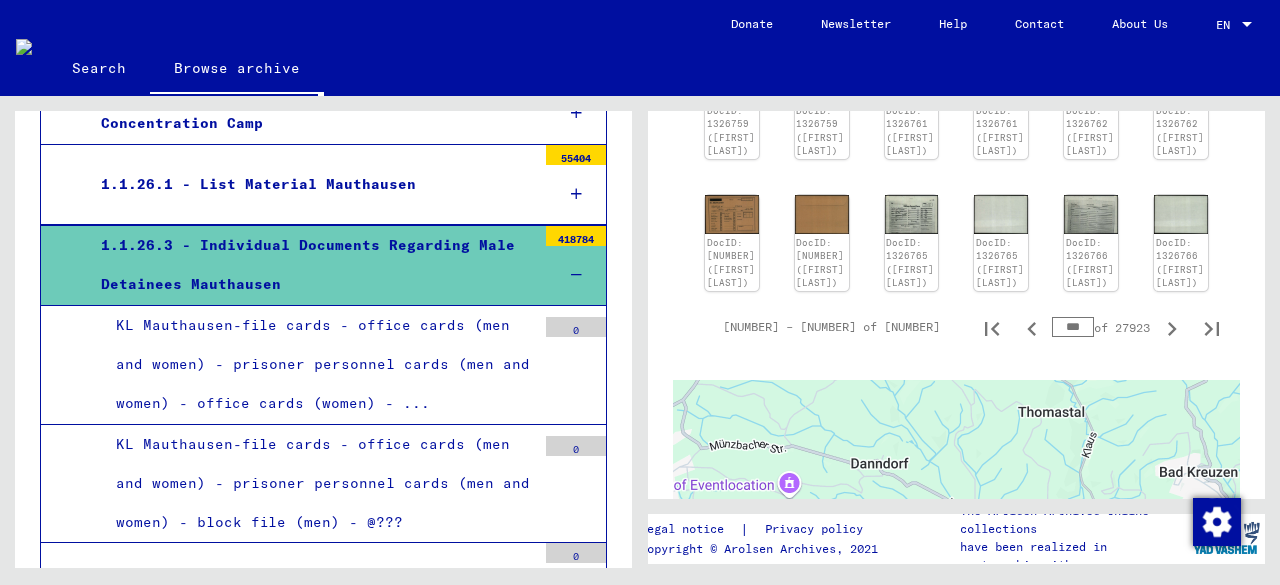 drag, startPoint x: 1060, startPoint y: 320, endPoint x: 1037, endPoint y: 319, distance: 23.021729 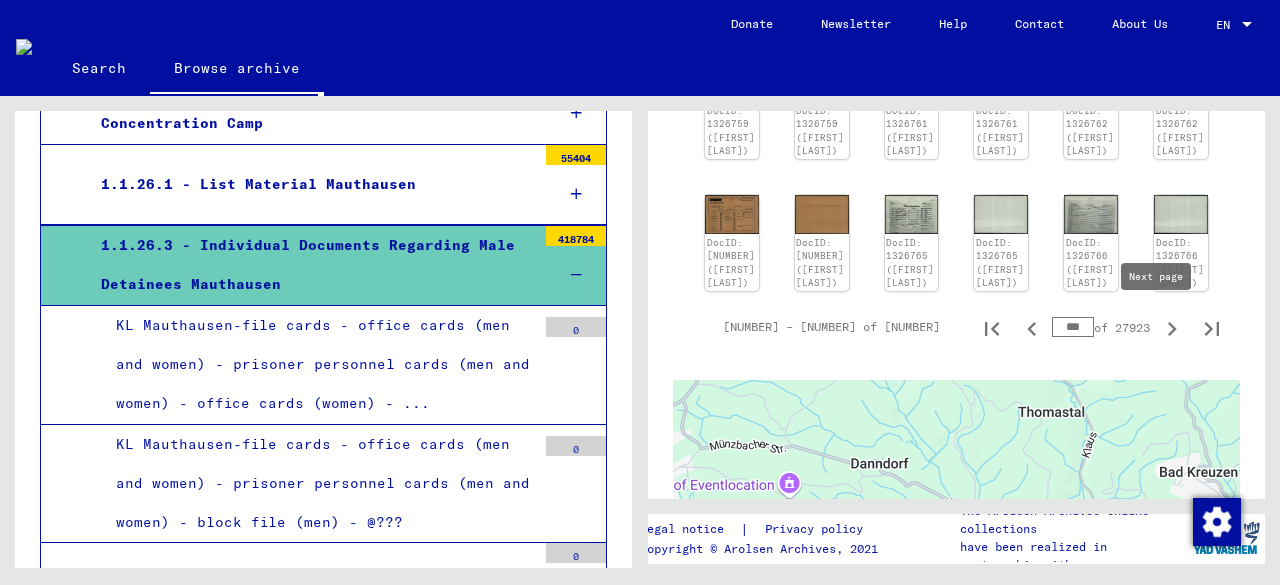 type on "***" 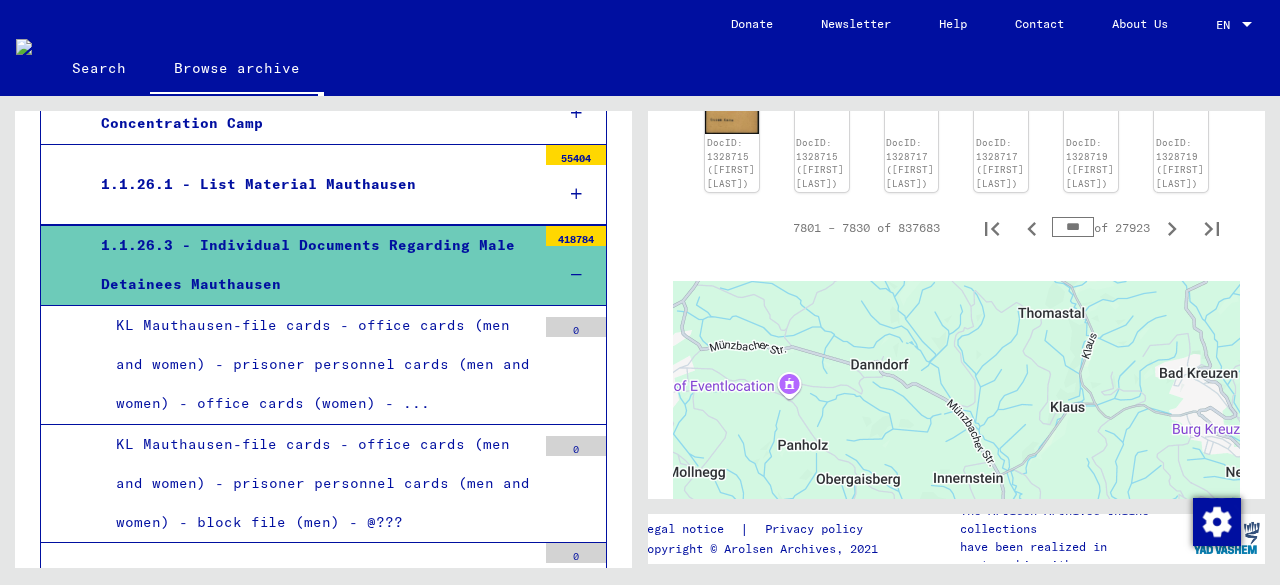 scroll, scrollTop: 1089, scrollLeft: 0, axis: vertical 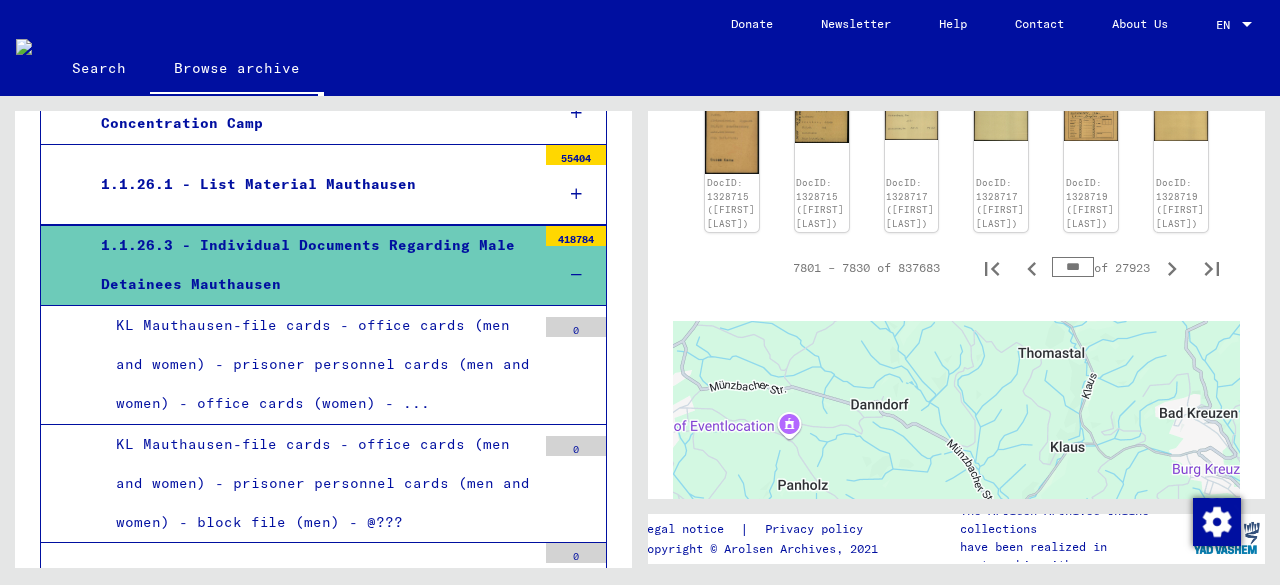 drag, startPoint x: 1064, startPoint y: 394, endPoint x: 1038, endPoint y: 404, distance: 27.856777 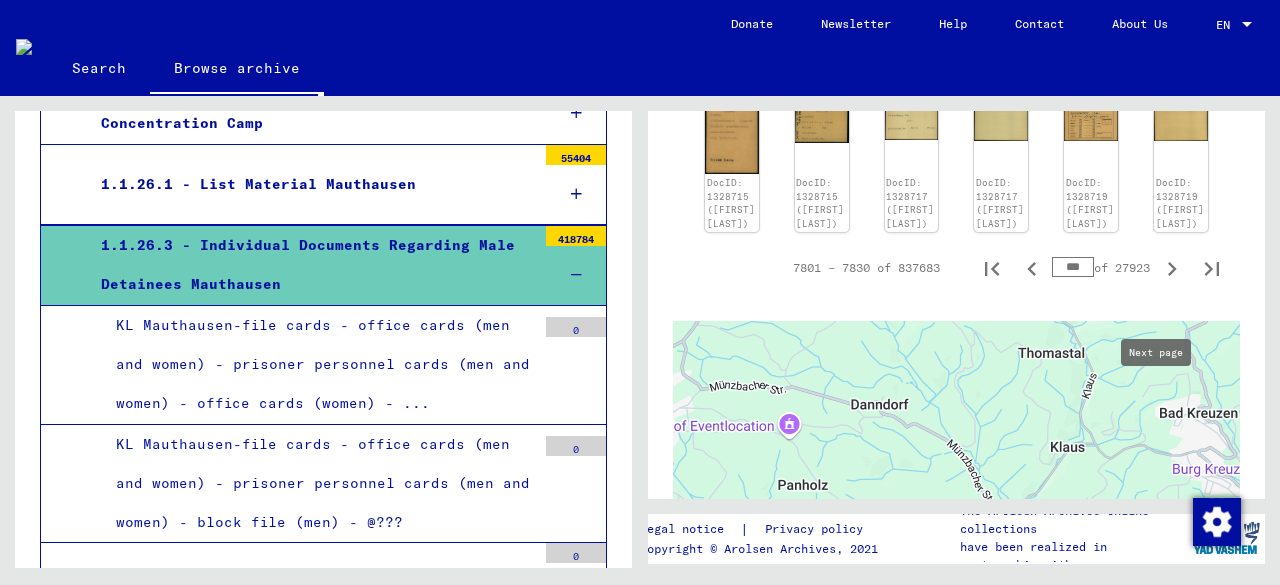 type on "***" 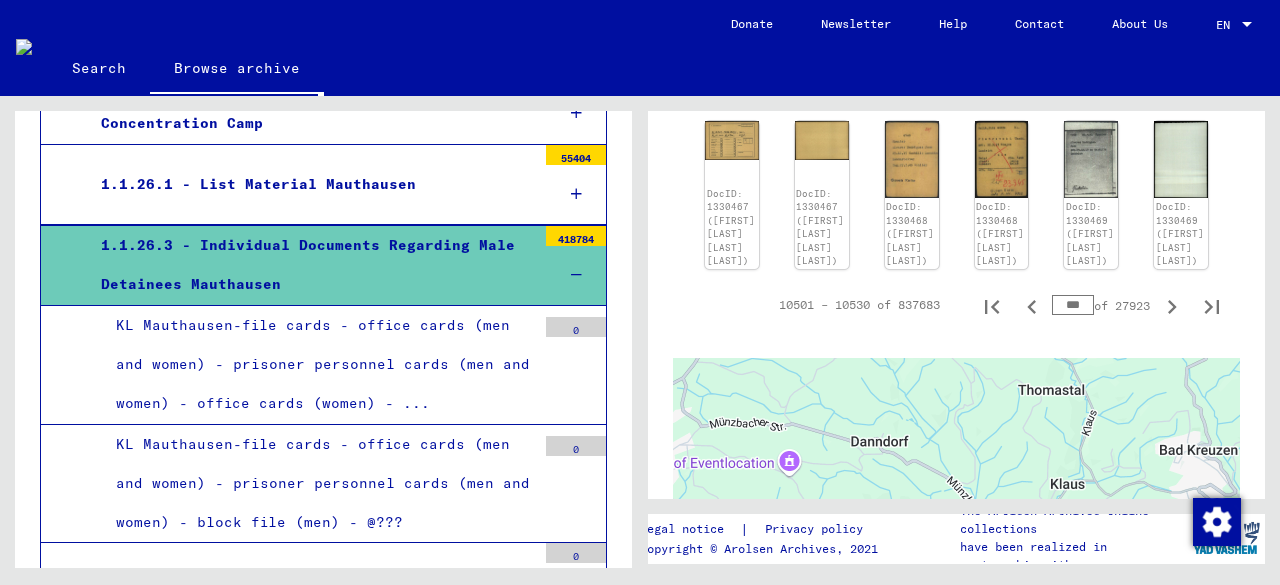 scroll, scrollTop: 1187, scrollLeft: 0, axis: vertical 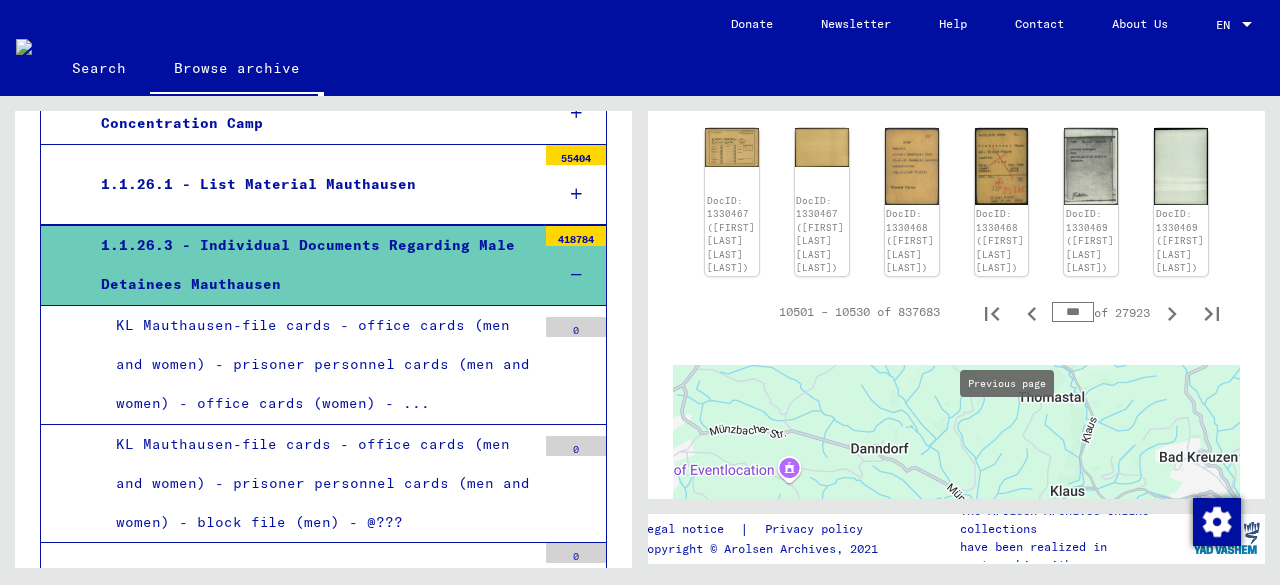 drag, startPoint x: 1058, startPoint y: 427, endPoint x: 1020, endPoint y: 427, distance: 38 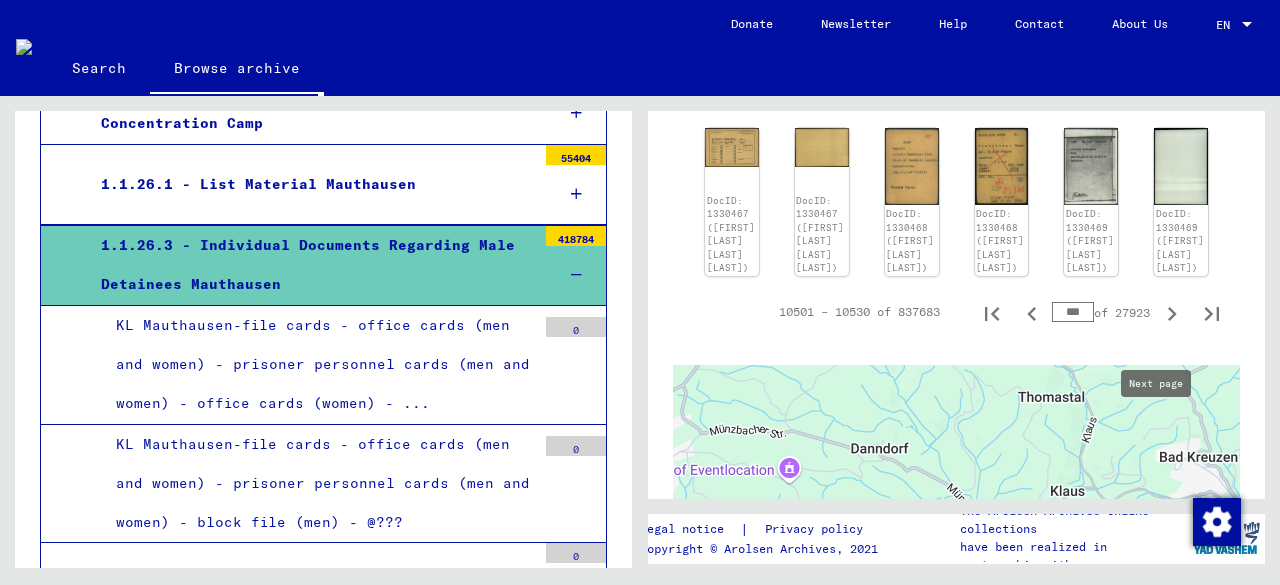 type on "***" 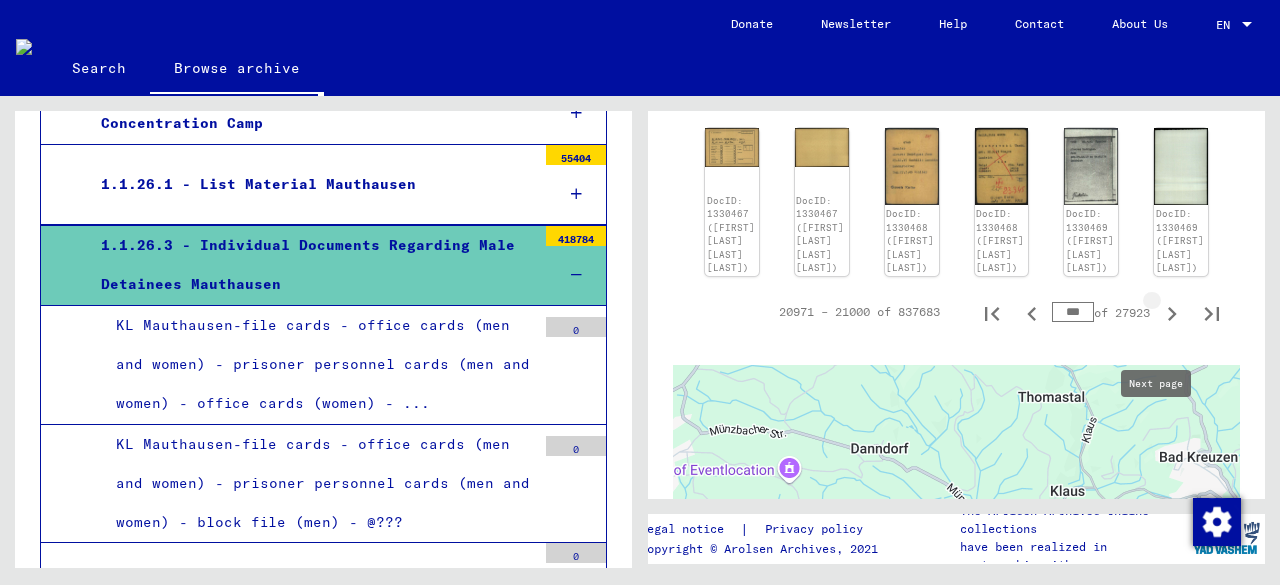 click 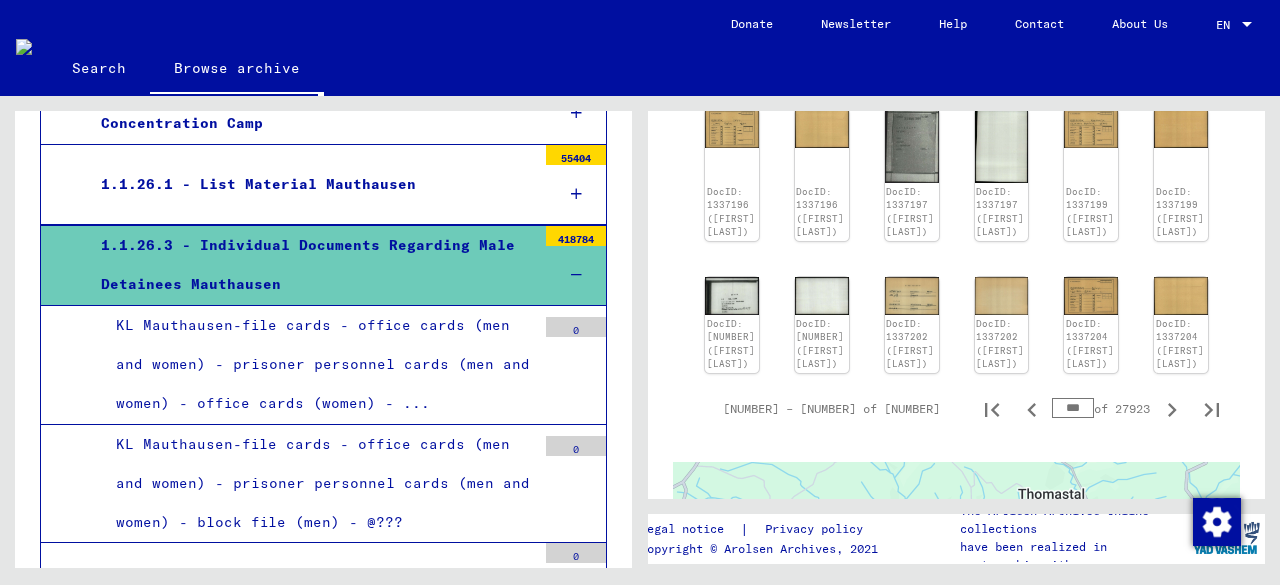 scroll, scrollTop: 1024, scrollLeft: 0, axis: vertical 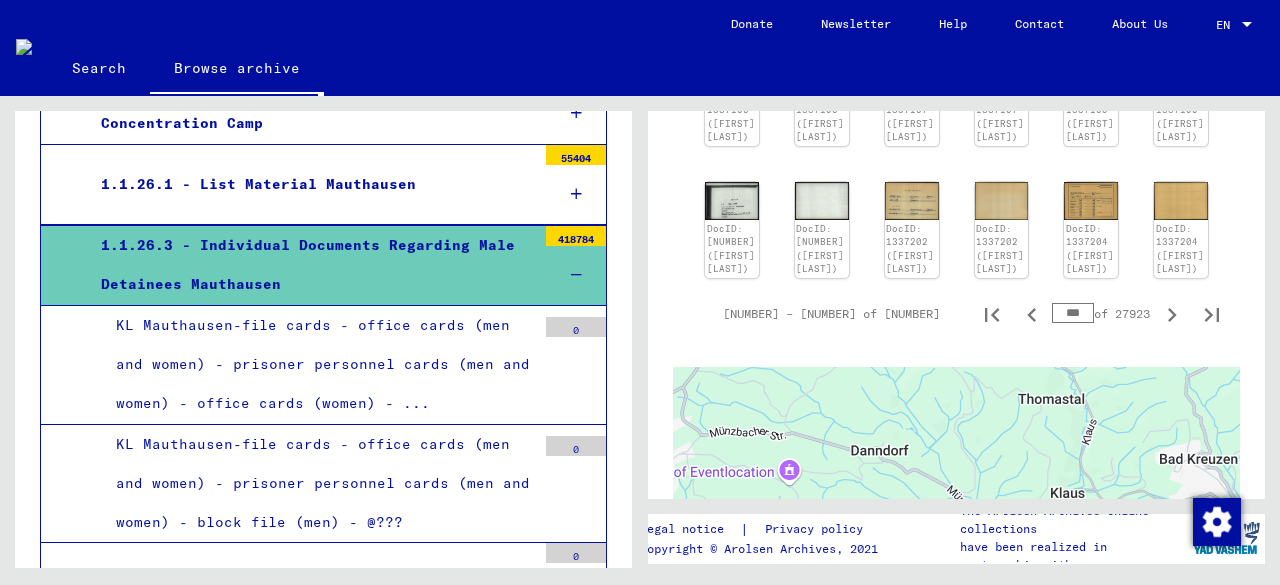 drag, startPoint x: 1065, startPoint y: 365, endPoint x: 1030, endPoint y: 373, distance: 35.902645 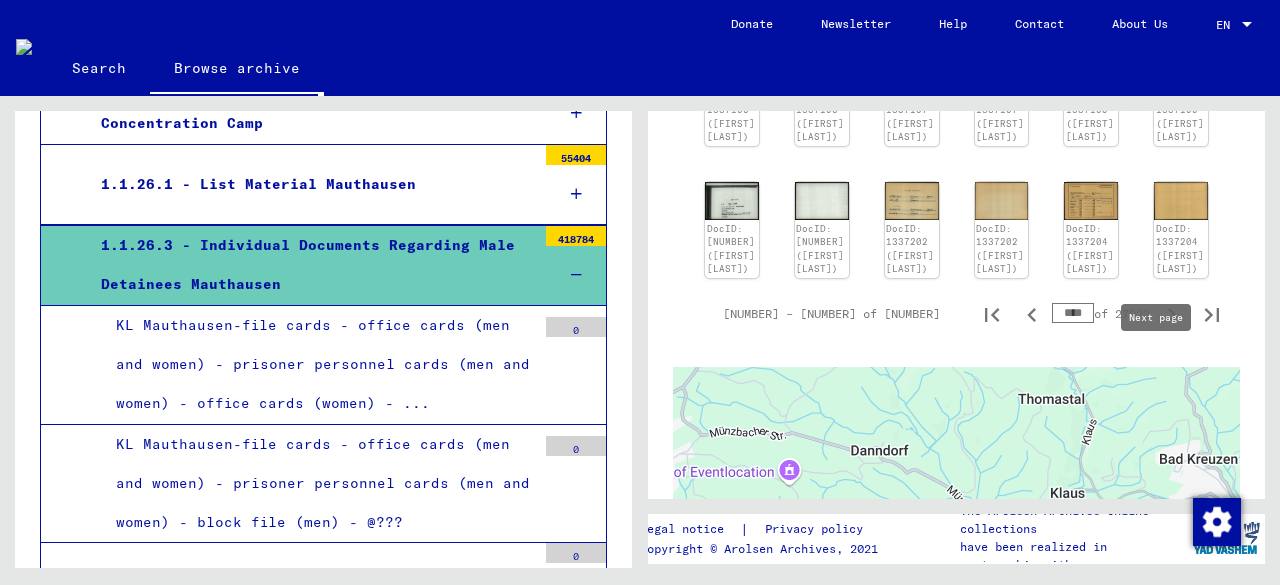 type on "****" 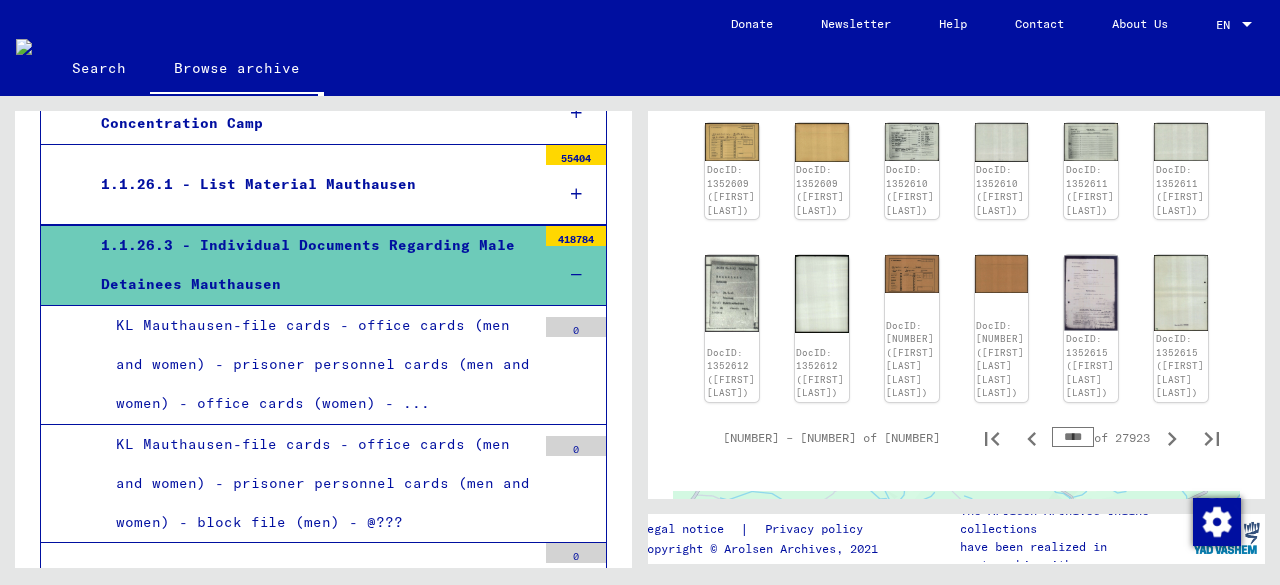 scroll, scrollTop: 955, scrollLeft: 0, axis: vertical 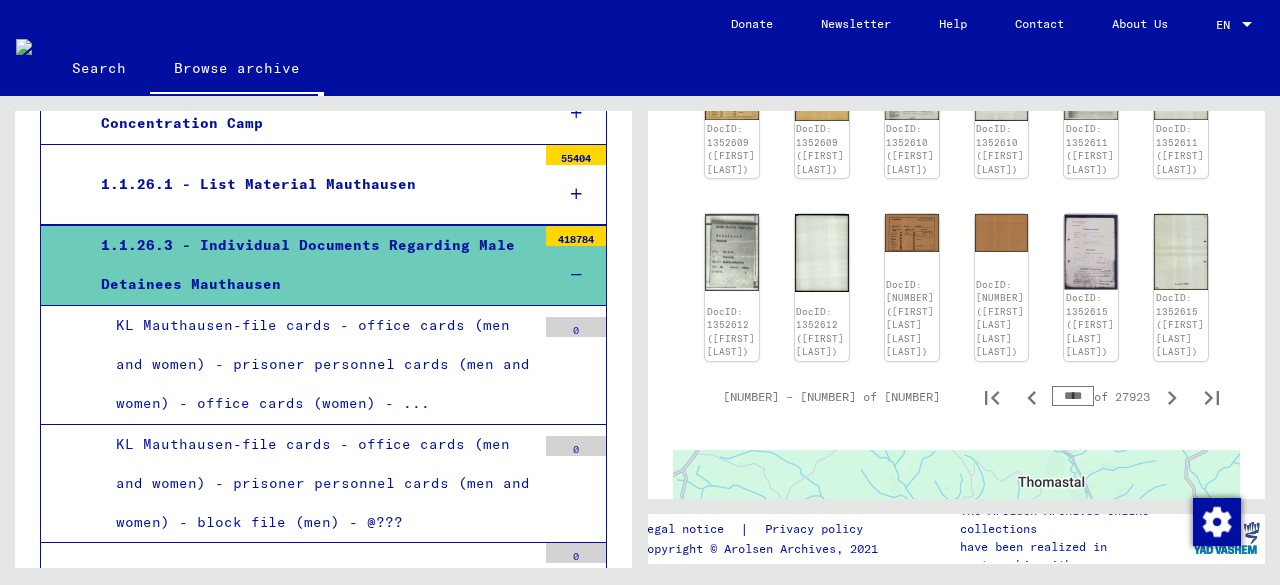 drag, startPoint x: 1064, startPoint y: 477, endPoint x: 1031, endPoint y: 475, distance: 33.06055 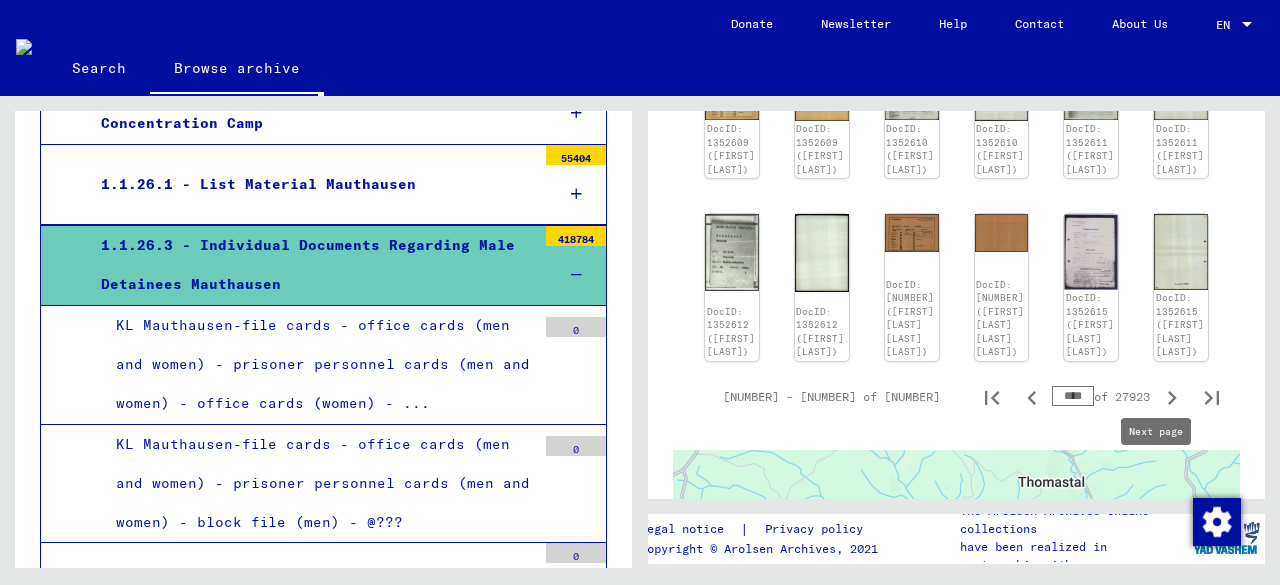 type on "****" 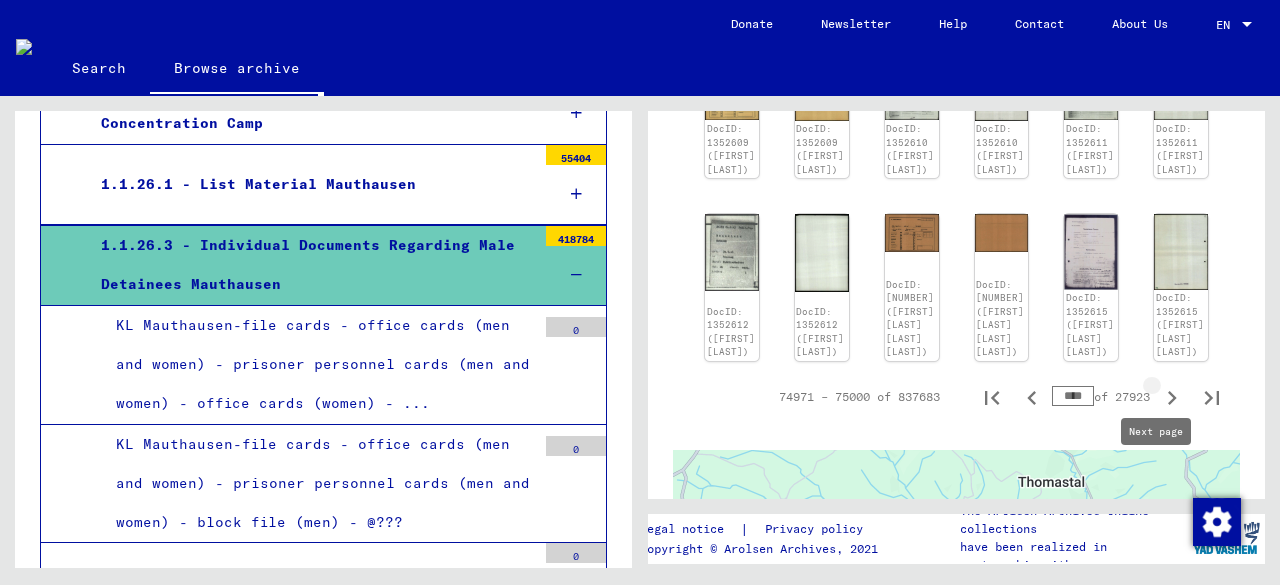 click 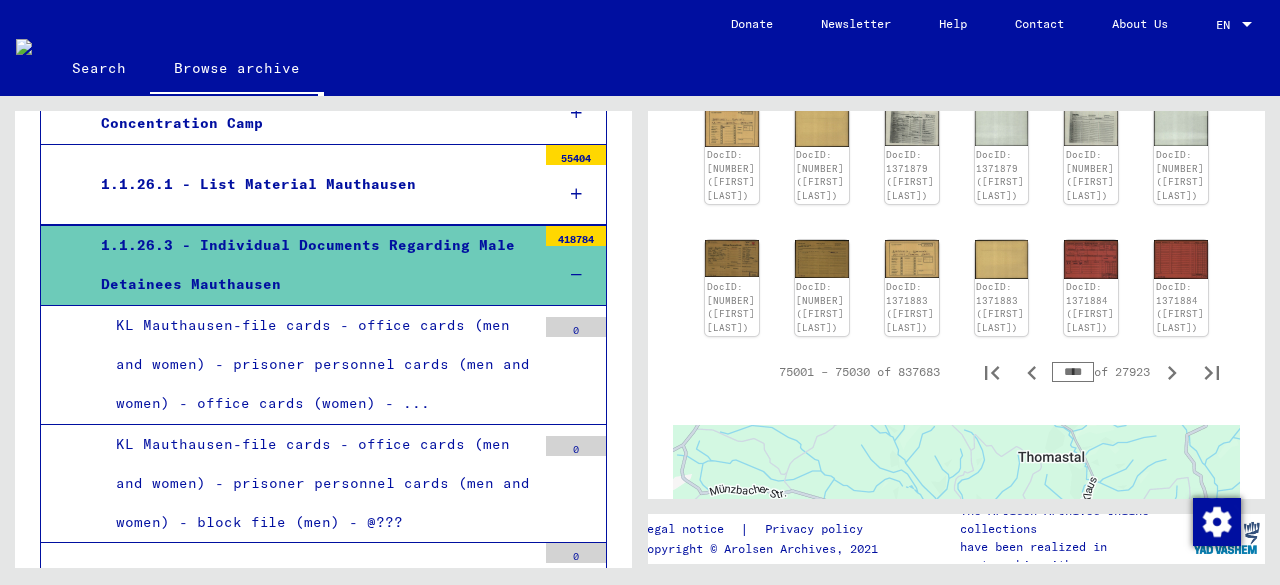 click on "1 Incarceration Documents   /   1.1 Camps and Ghettos   /   1.1.26 Mauthausen Concentration Camp   /  Individual Documents Regarding Male Detainees Mauthausen Reference Code DE ITS 1.1.26.3 Number of documents 418784 Show all meta data   75001 – 75030 of 837683  ****  of 27923  DocID: 1371866 ([FIRST] [LAST]) DocID: 1371866 ([FIRST] [LAST]) DocID: 1371868 ([FIRST] [LAST]) DocID: 1371868 ([FIRST] [LAST]) DocID: 1371869 ([FIRST] [LAST]) DocID: 1371869 ([FIRST] [LAST]) DocID: 1371870 ([FIRST] [LAST]) DocID: 1371870 ([FIRST] [LAST]) DocID: 1371872 ([FIRST] [LAST]) DocID: 1371872 ([FIRST] [LAST]) DocID: 1371873 ([FIRST] [LAST]) DocID: 1371873 ([FIRST] [LAST]) DocID: 1371874 ([FIRST] [LAST]) DocID: 1371874 ([FIRST] [LAST]) DocID: 1371875 ([FIRST] [LAST]) DocID: 1371875 ([FIRST] [LAST]) DocID: 1371876 ([FIRST] [LAST]) DocID: 1371876 ([FIRST] [LAST]) DocID: 1371878 ([FIRST] [LAST]) DocID: 1371878 ([FIRST] [LAST]) ****  of 27923  ←" 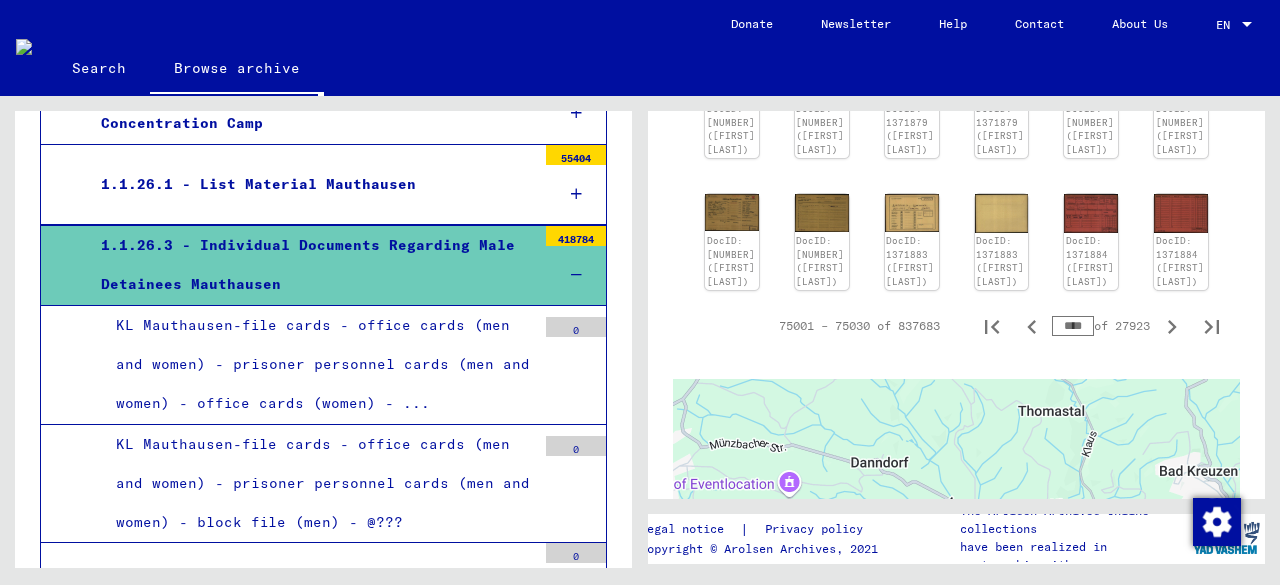 click on "1 Incarceration Documents   /   1.1 Camps and Ghettos   /   1.1.26 Mauthausen Concentration Camp   /  Individual Documents Regarding Male Detainees Mauthausen Reference Code DE ITS 1.1.26.3 Number of documents 418784 Show all meta data   75001 – 75030 of 837683  ****  of 27923  DocID: 1371866 ([FIRST] [LAST]) DocID: 1371866 ([FIRST] [LAST]) DocID: 1371868 ([FIRST] [LAST]) DocID: 1371868 ([FIRST] [LAST]) DocID: 1371869 ([FIRST] [LAST]) DocID: 1371869 ([FIRST] [LAST]) DocID: 1371870 ([FIRST] [LAST]) DocID: 1371870 ([FIRST] [LAST]) DocID: 1371872 ([FIRST] [LAST]) DocID: 1371872 ([FIRST] [LAST]) DocID: 1371873 ([FIRST] [LAST]) DocID: 1371873 ([FIRST] [LAST]) DocID: 1371874 ([FIRST] [LAST]) DocID: 1371874 ([FIRST] [LAST]) DocID: 1371875 ([FIRST] [LAST]) DocID: 1371875 ([FIRST] [LAST]) DocID: 1371876 ([FIRST] [LAST]) DocID: 1371876 ([FIRST] [LAST]) DocID: 1371878 ([FIRST] [LAST]) DocID: 1371878 ([FIRST] [LAST]) ****  of 27923  ←" 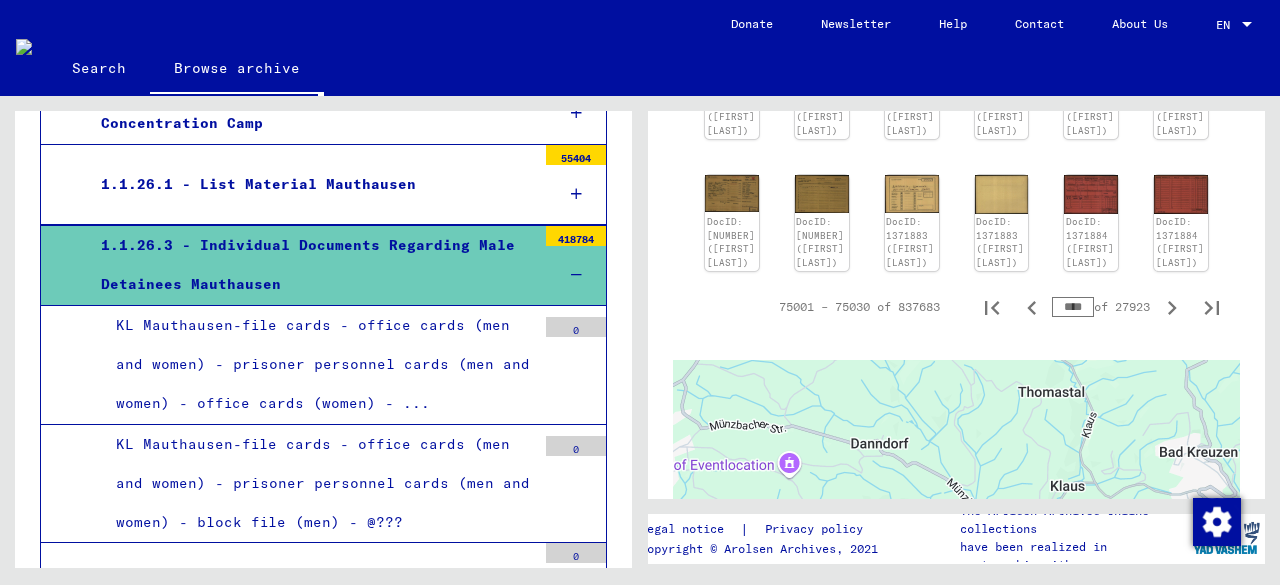 scroll, scrollTop: 961, scrollLeft: 0, axis: vertical 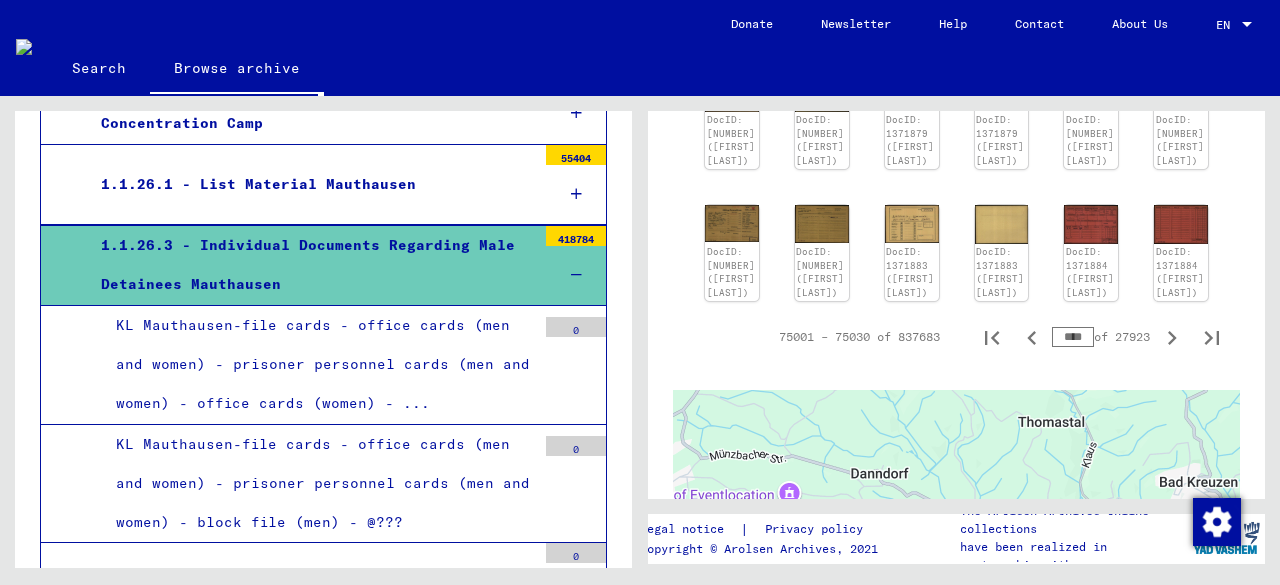 drag, startPoint x: 1062, startPoint y: 391, endPoint x: 1032, endPoint y: 395, distance: 30.265491 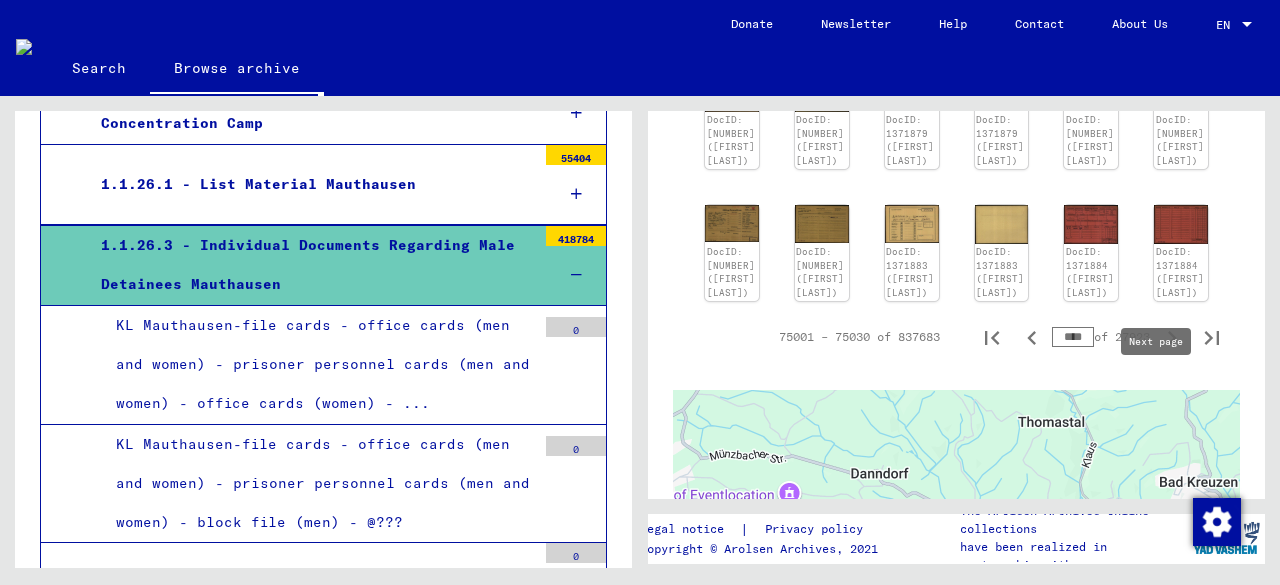 type on "****" 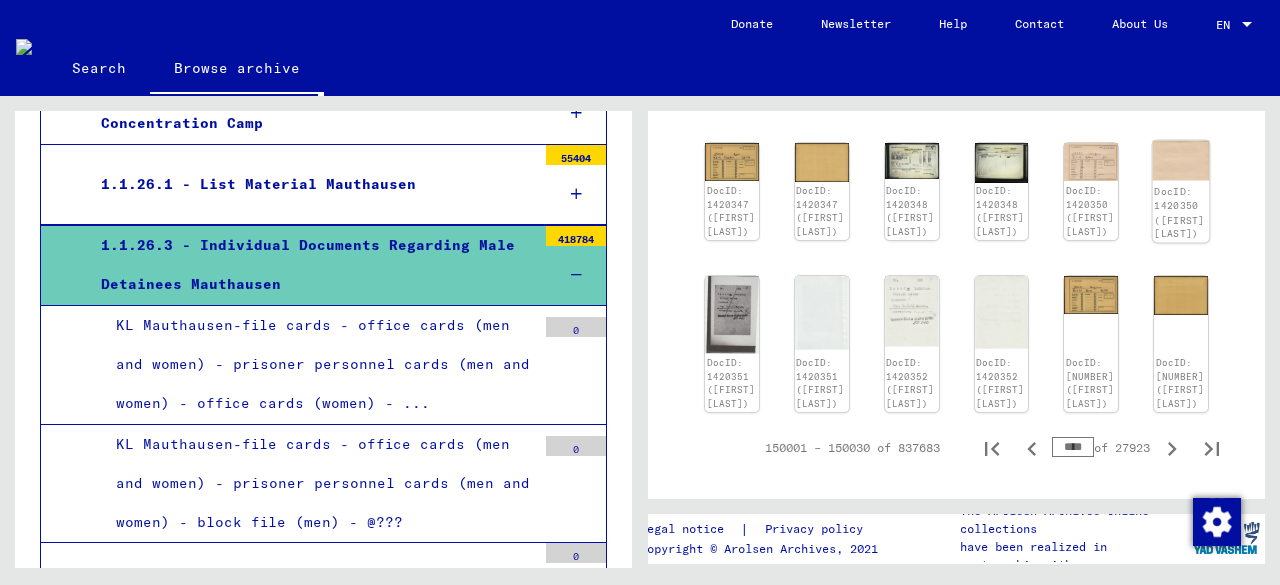 scroll, scrollTop: 821, scrollLeft: 0, axis: vertical 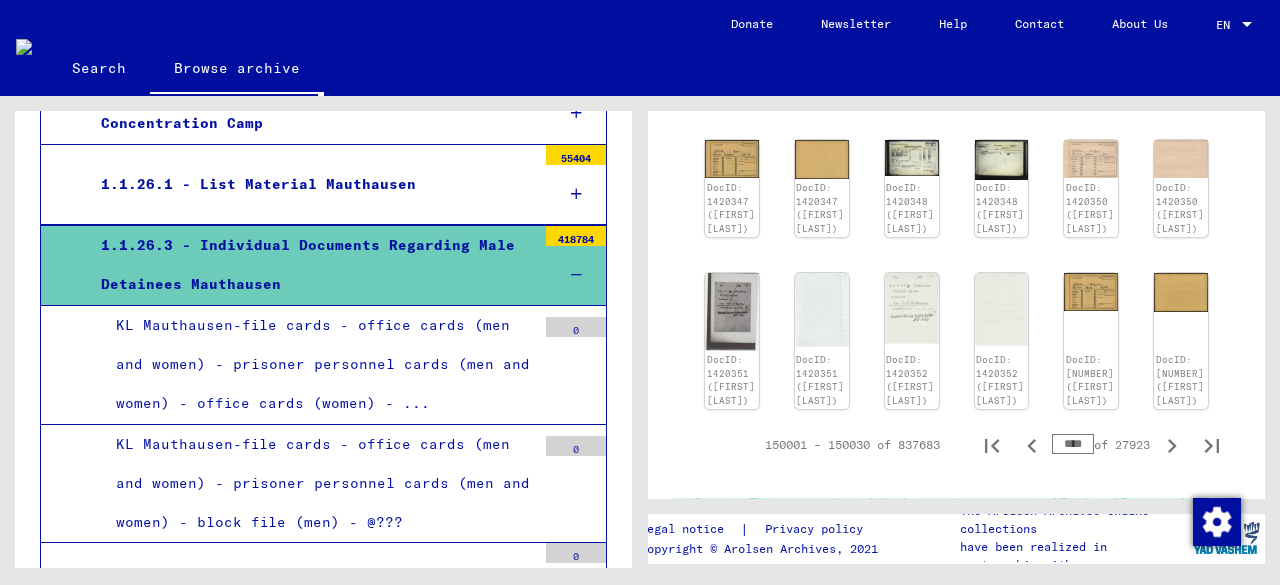 drag, startPoint x: 1065, startPoint y: 477, endPoint x: 1037, endPoint y: 477, distance: 28 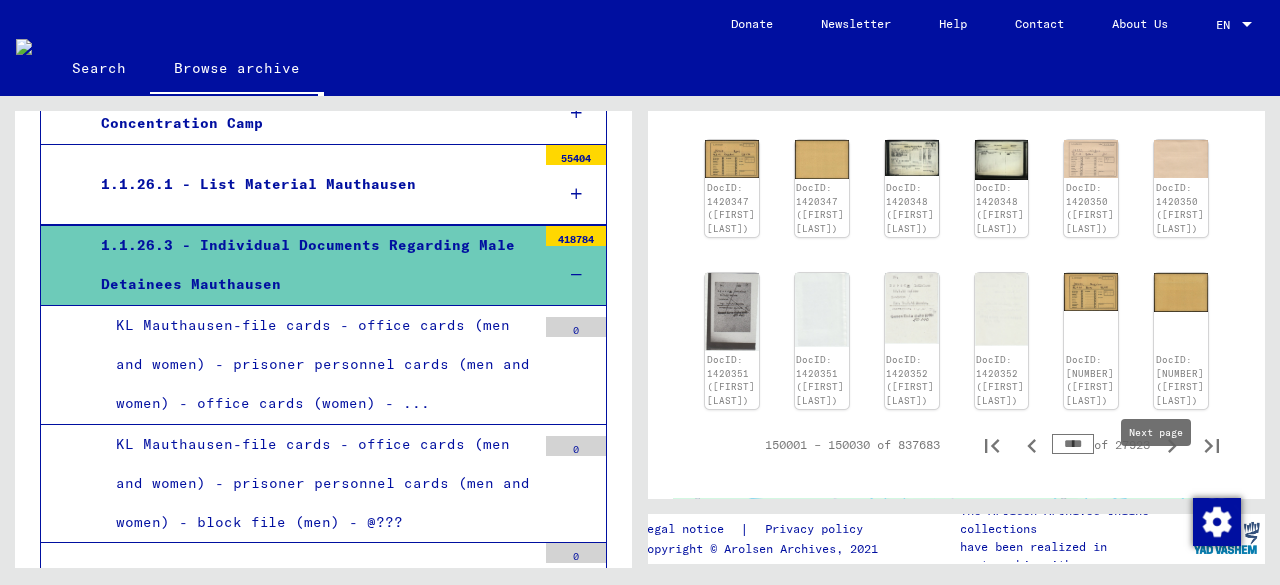 type on "****" 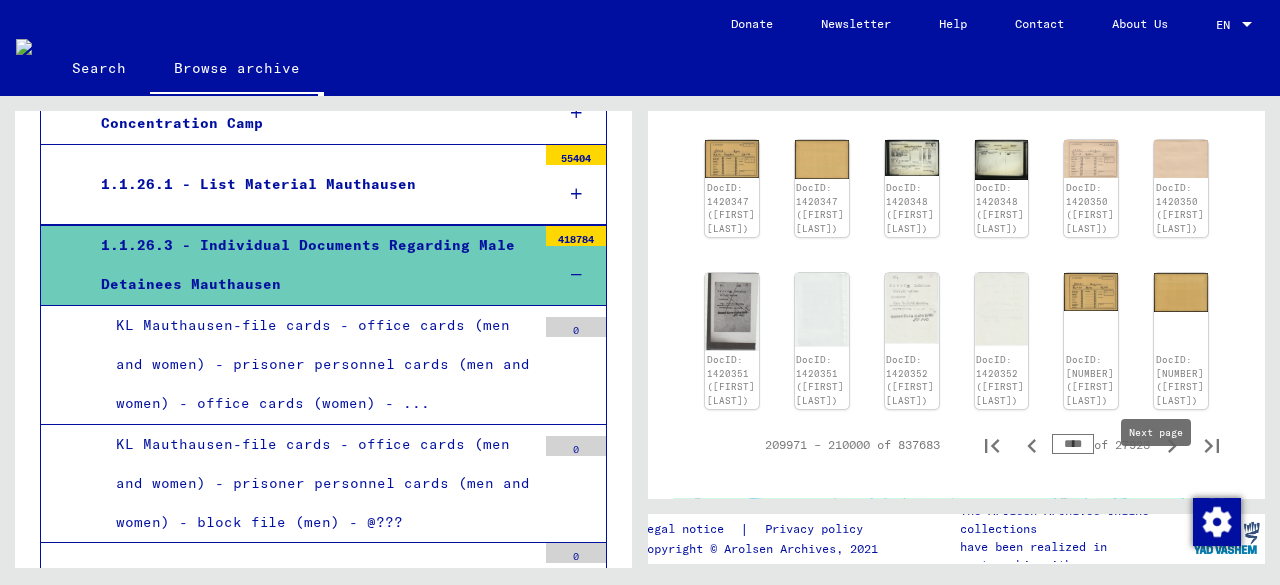 click 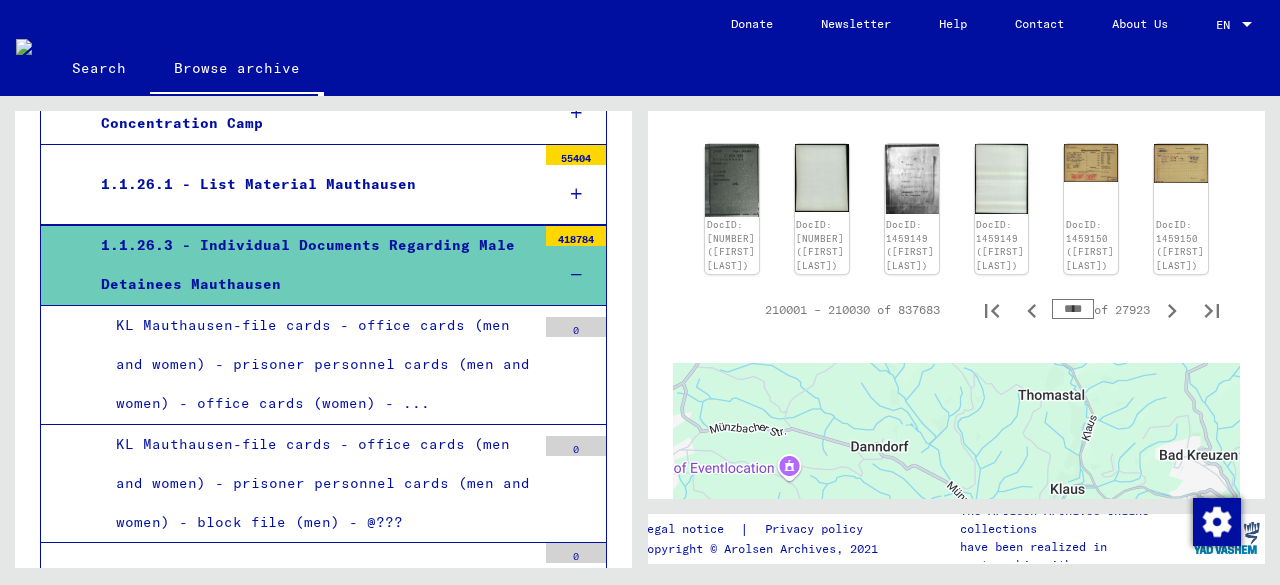 scroll, scrollTop: 1021, scrollLeft: 0, axis: vertical 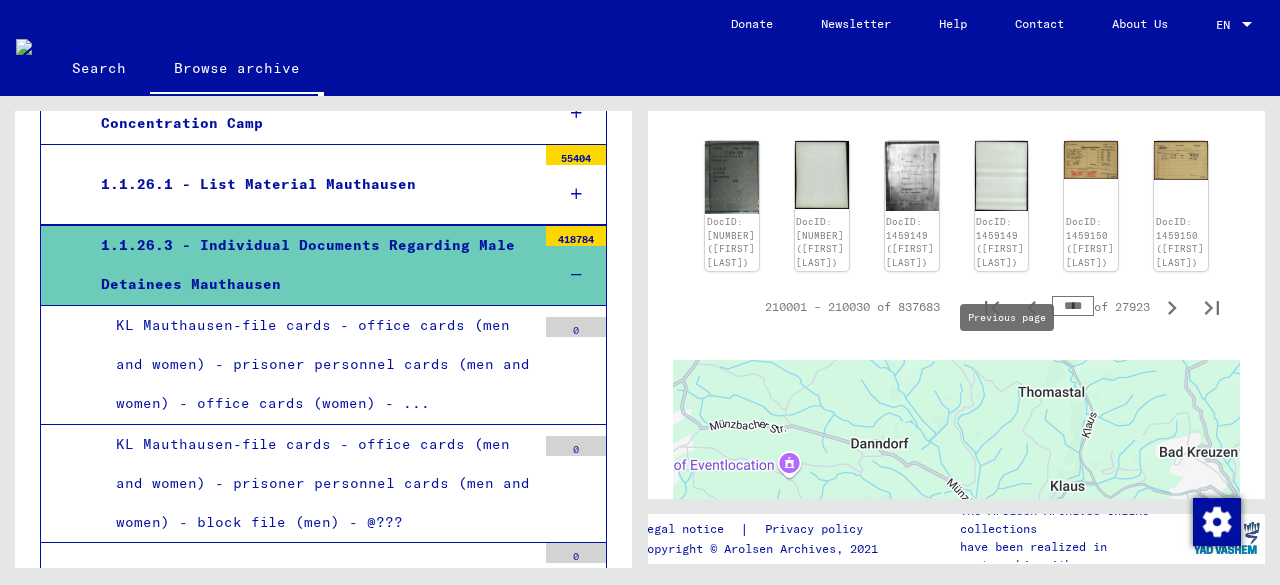 drag, startPoint x: 1063, startPoint y: 362, endPoint x: 1020, endPoint y: 360, distance: 43.046486 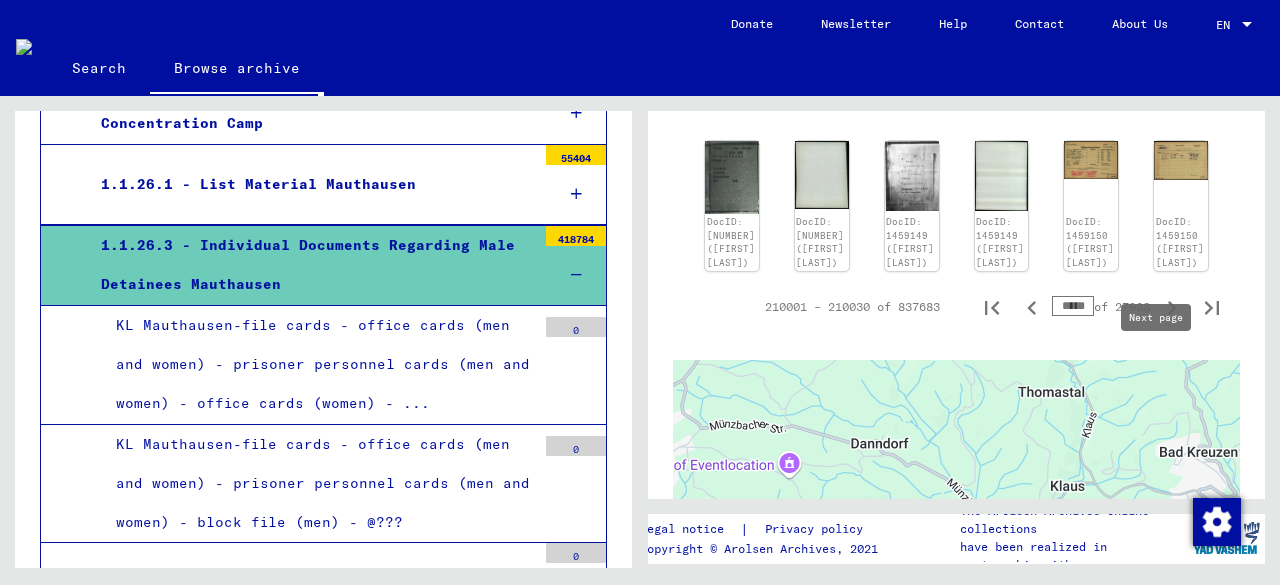 type on "*****" 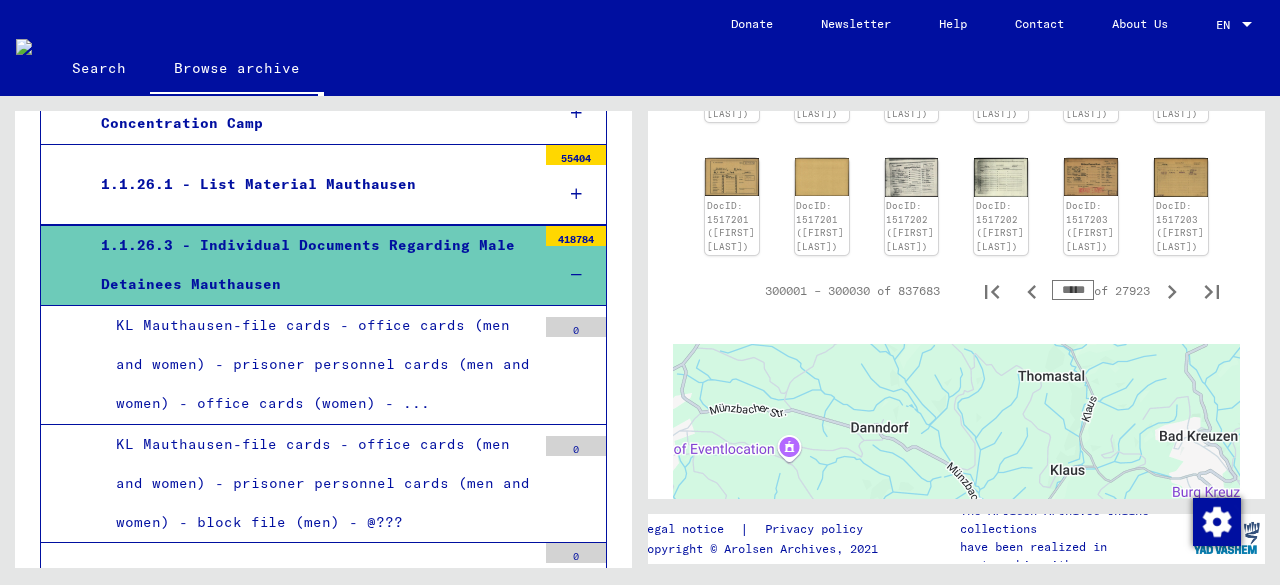 scroll, scrollTop: 1136, scrollLeft: 0, axis: vertical 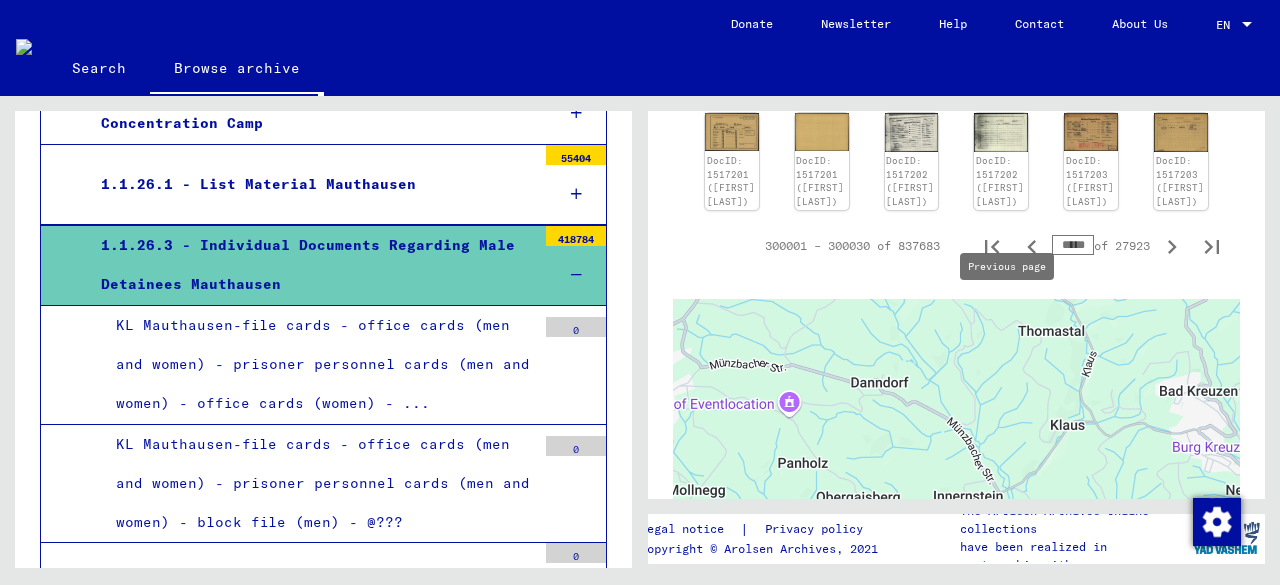 drag, startPoint x: 1064, startPoint y: 311, endPoint x: 1028, endPoint y: 314, distance: 36.124783 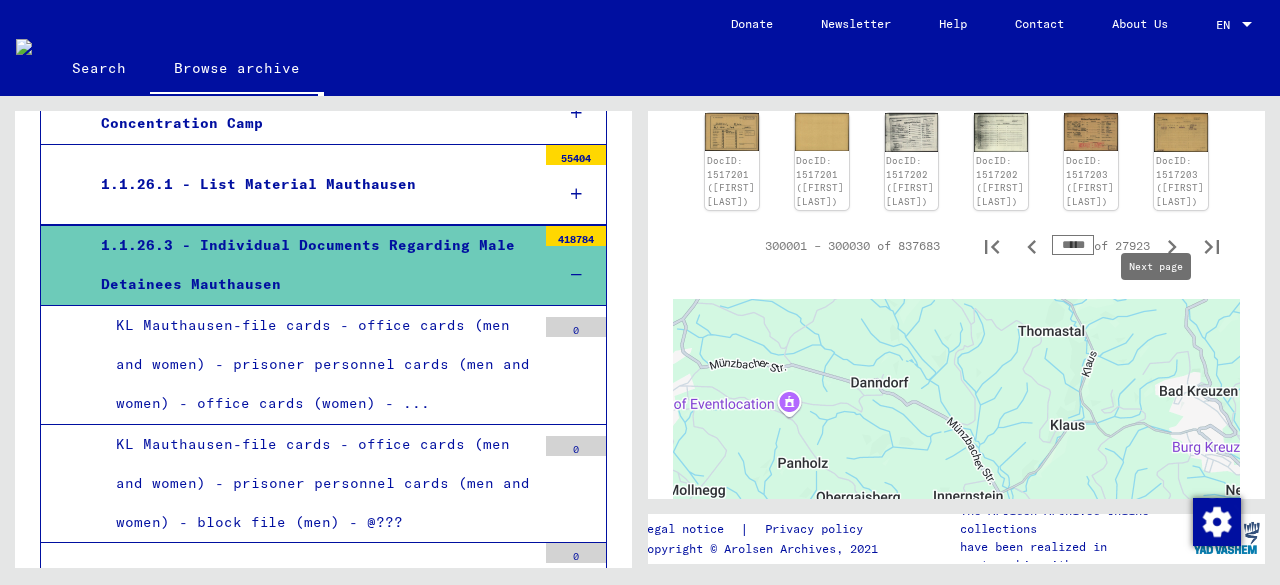 type on "*****" 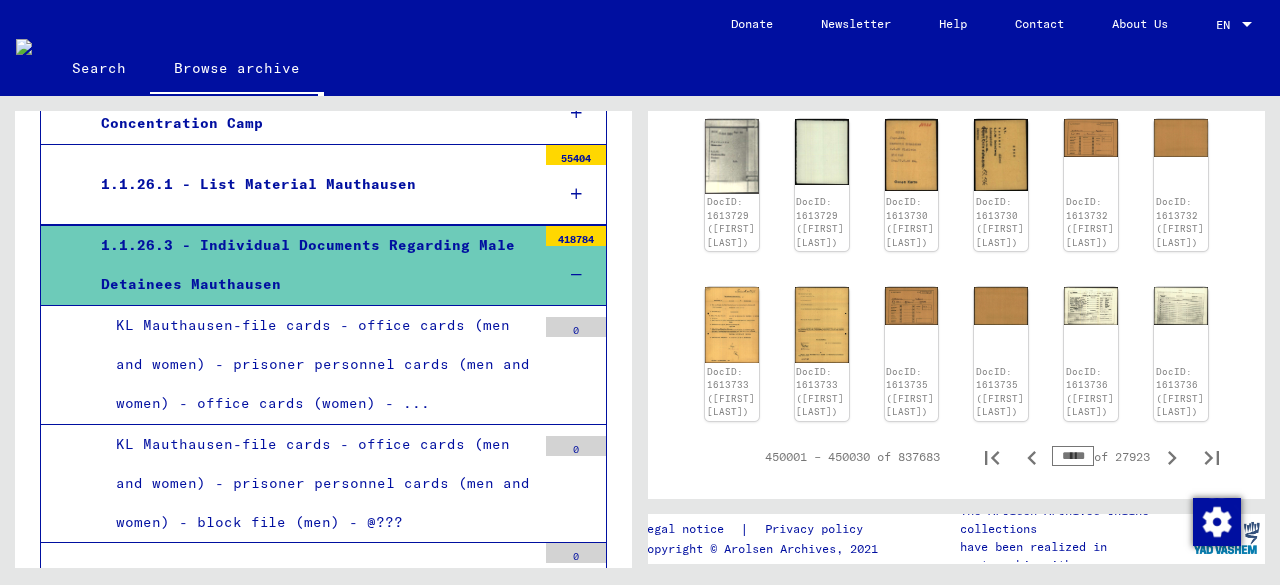 scroll, scrollTop: 924, scrollLeft: 0, axis: vertical 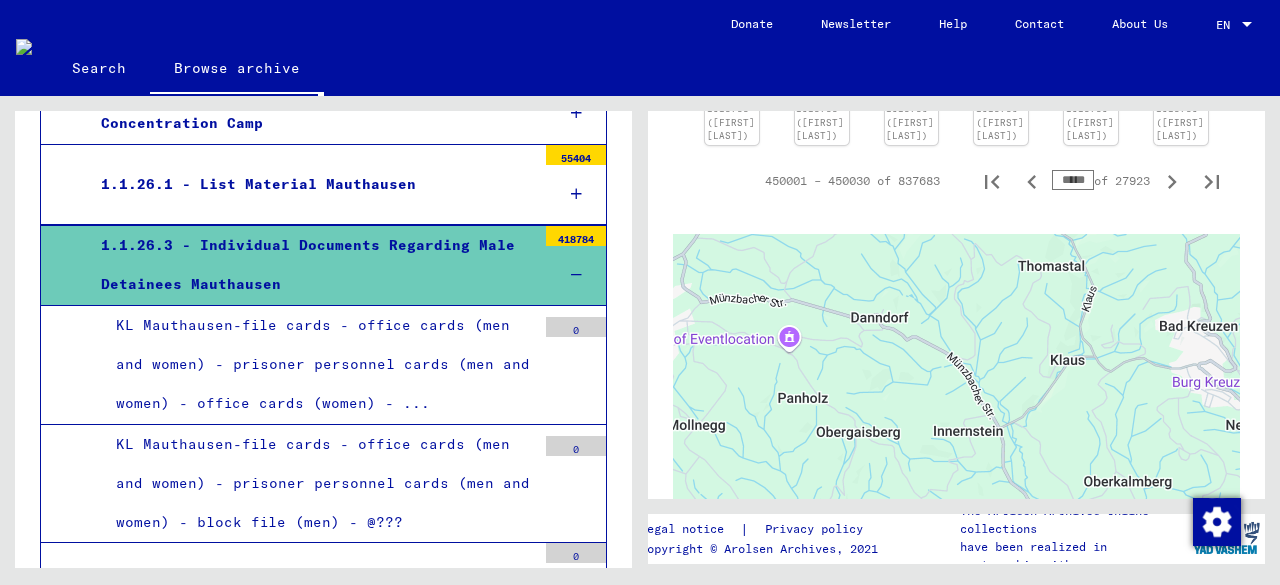 drag, startPoint x: 1064, startPoint y: 487, endPoint x: 1047, endPoint y: 387, distance: 101.43471 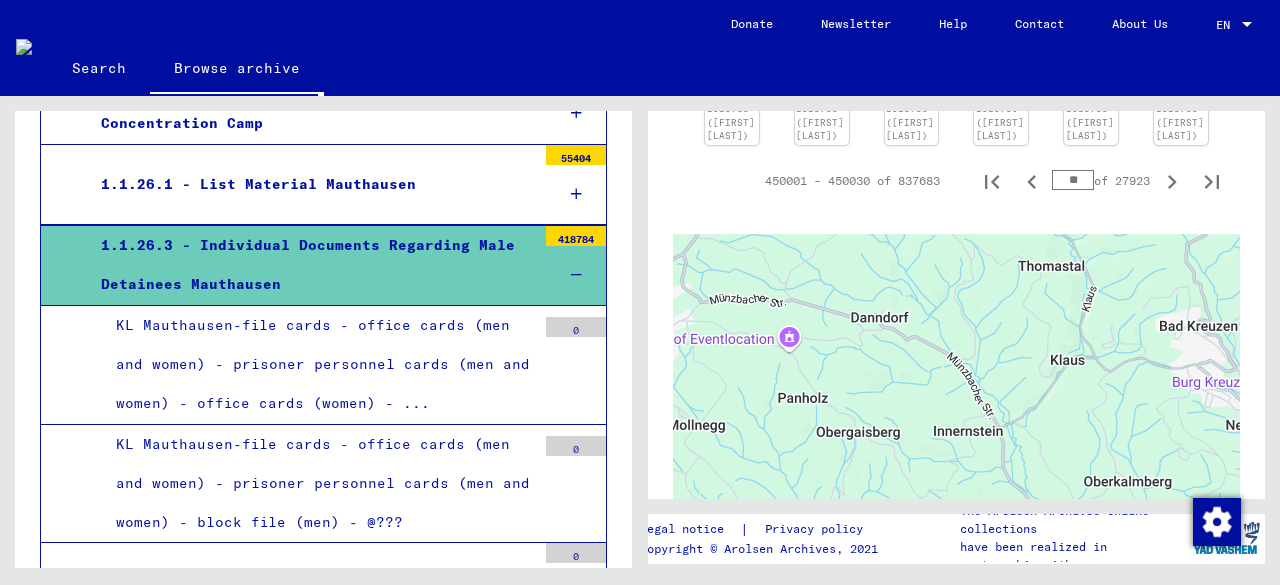 type on "*" 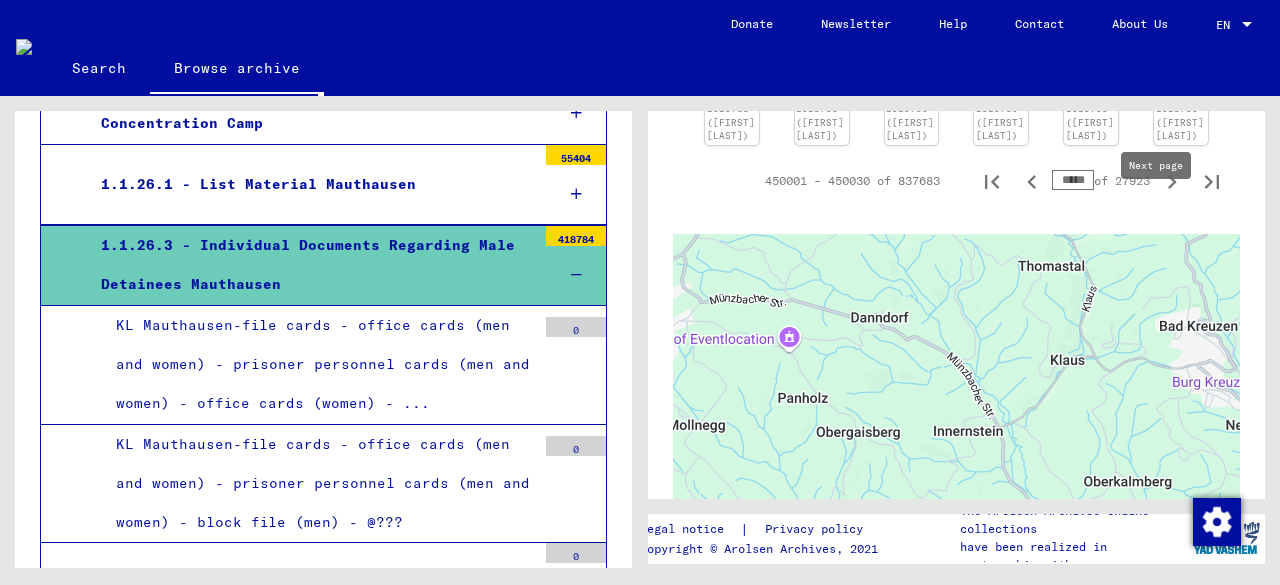 type on "*****" 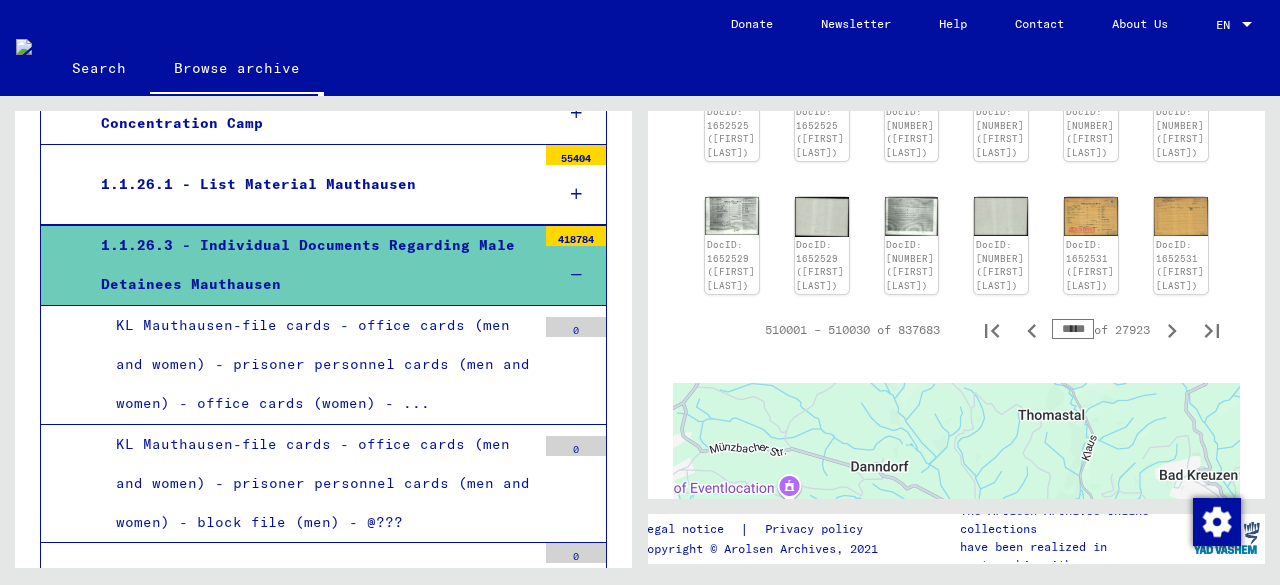 scroll, scrollTop: 1014, scrollLeft: 0, axis: vertical 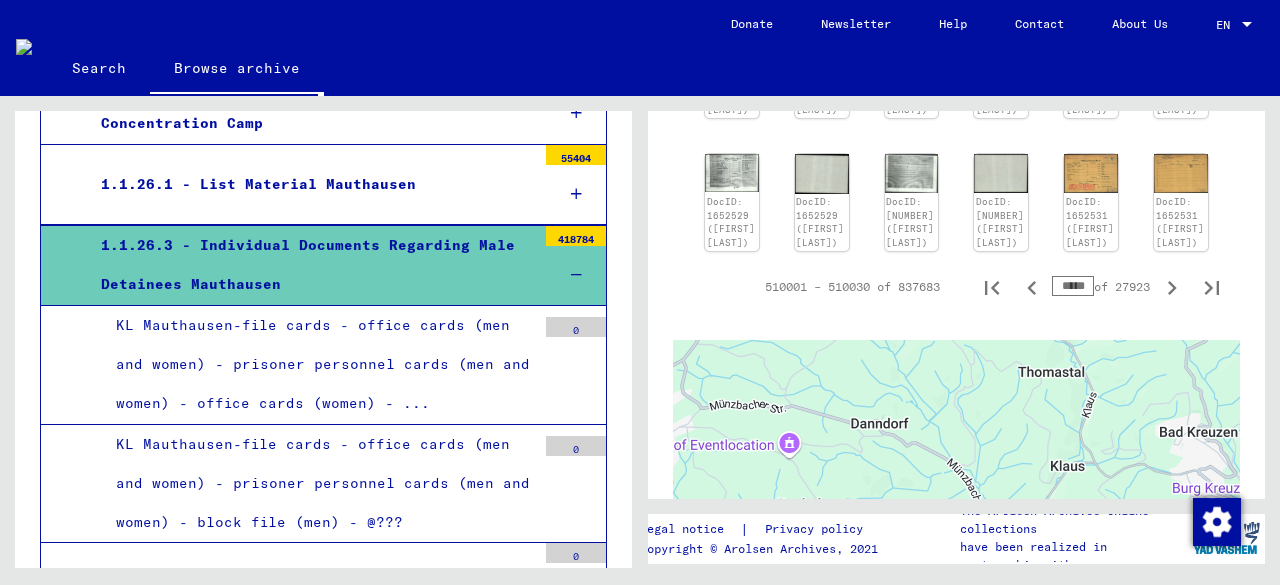 drag, startPoint x: 1067, startPoint y: 337, endPoint x: 1032, endPoint y: 340, distance: 35.128338 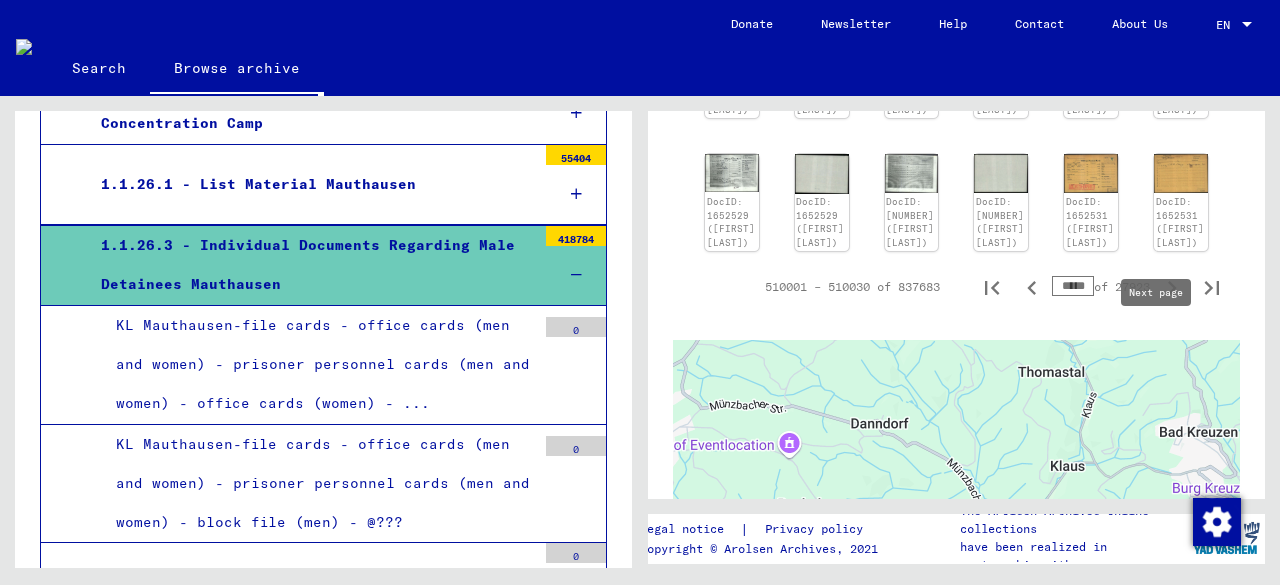 type on "*****" 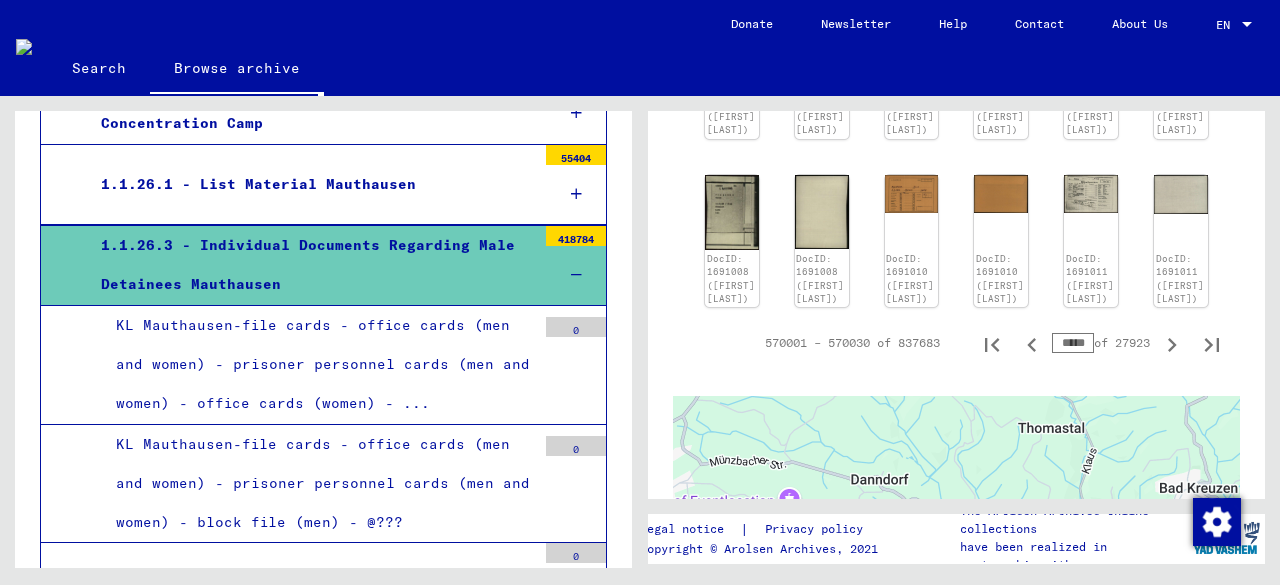 scroll, scrollTop: 1102, scrollLeft: 0, axis: vertical 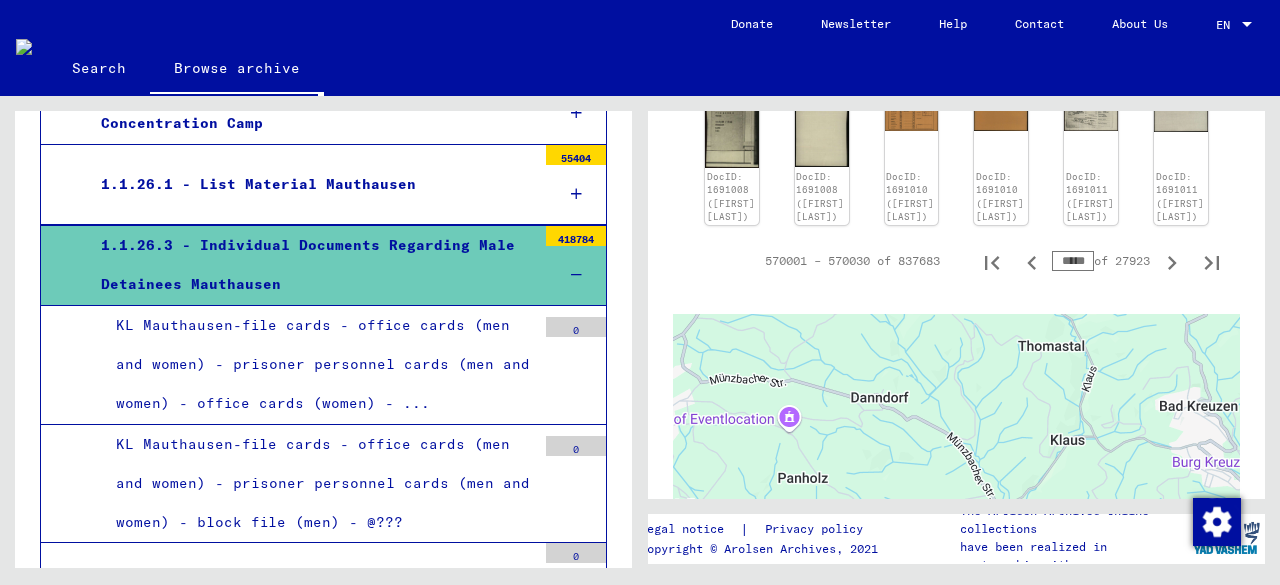 drag, startPoint x: 1067, startPoint y: 288, endPoint x: 1028, endPoint y: 300, distance: 40.804413 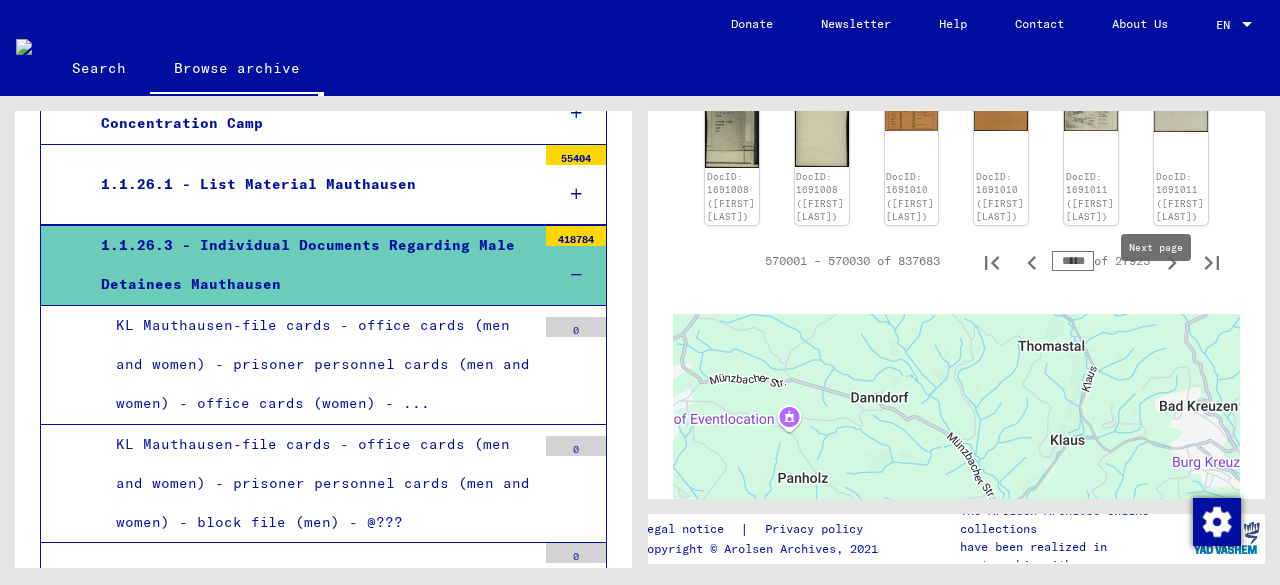 type on "*****" 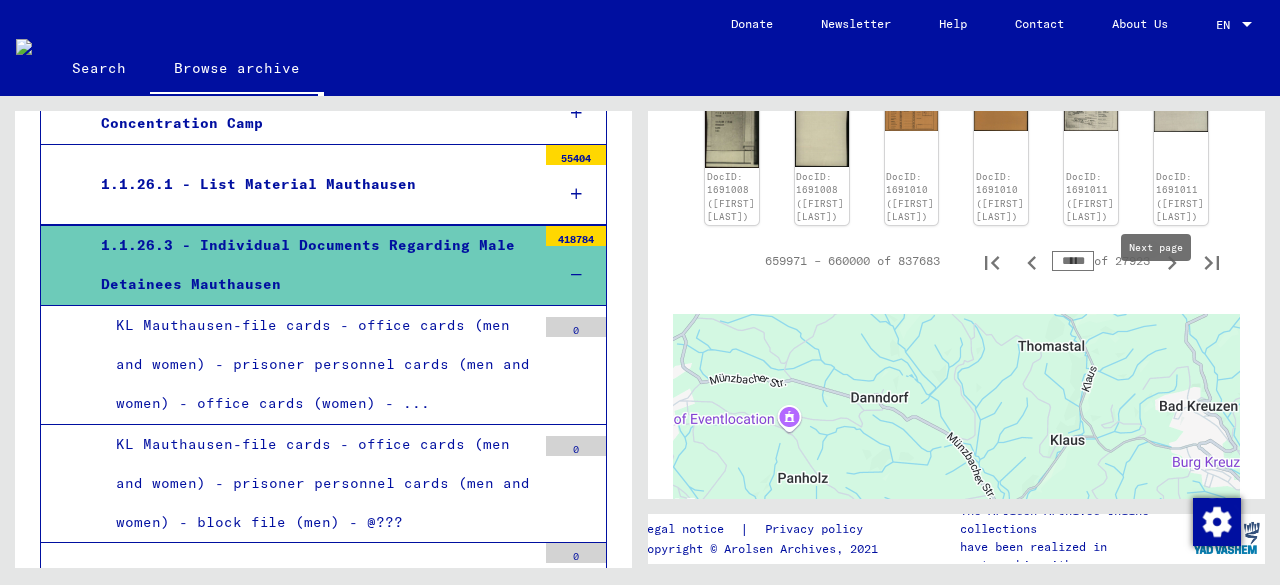 click 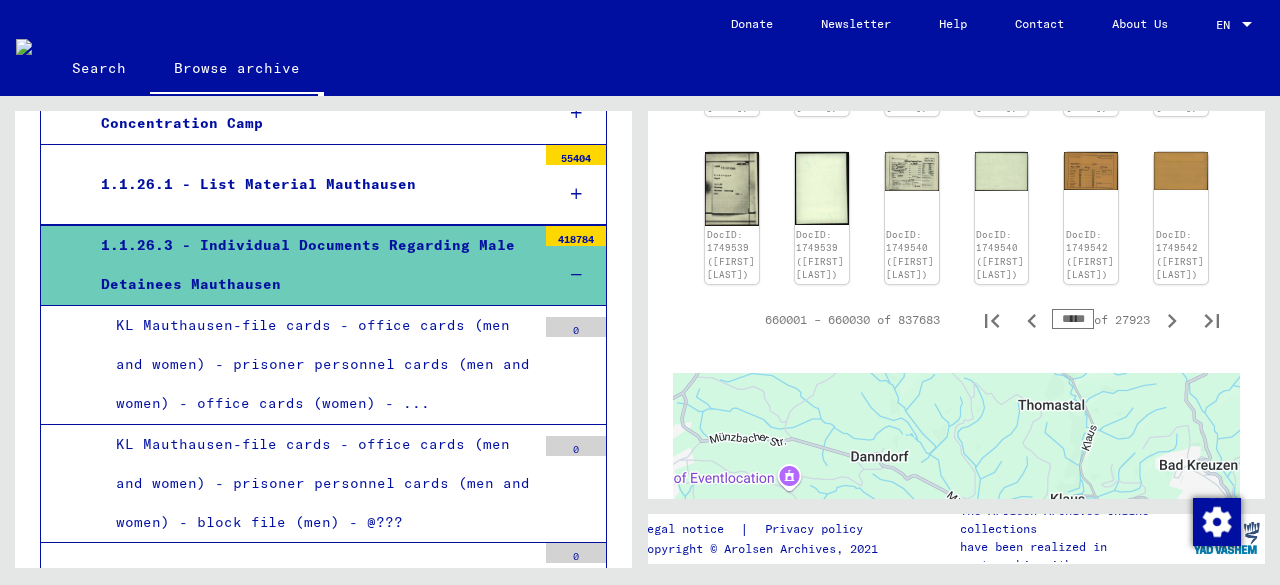 scroll, scrollTop: 1041, scrollLeft: 0, axis: vertical 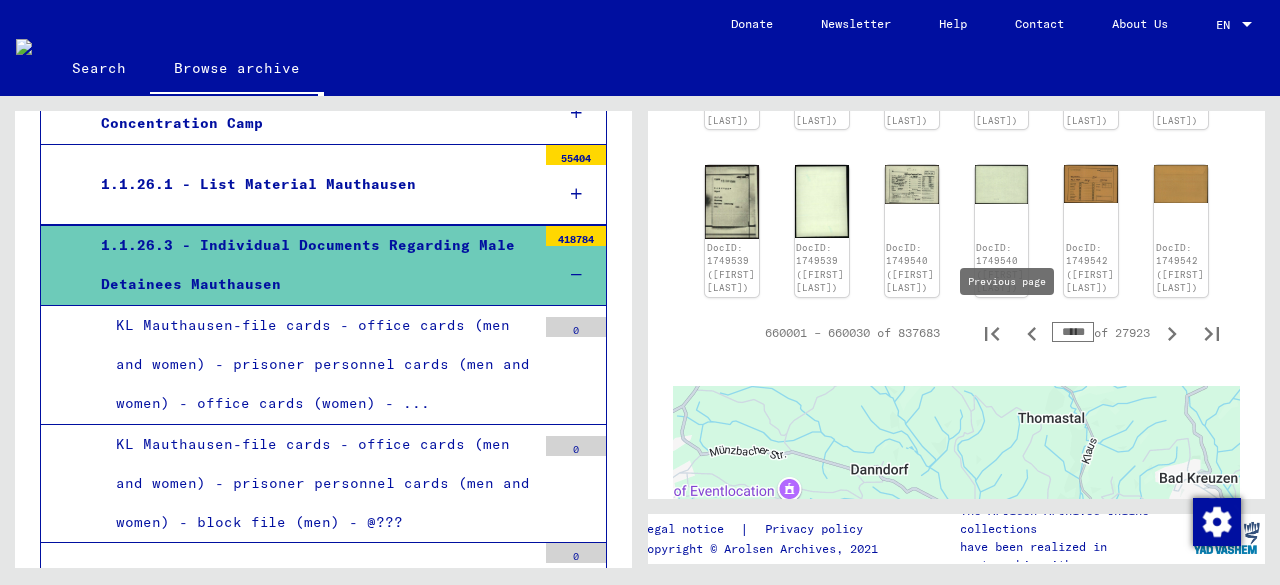 drag, startPoint x: 1067, startPoint y: 328, endPoint x: 1025, endPoint y: 335, distance: 42.579338 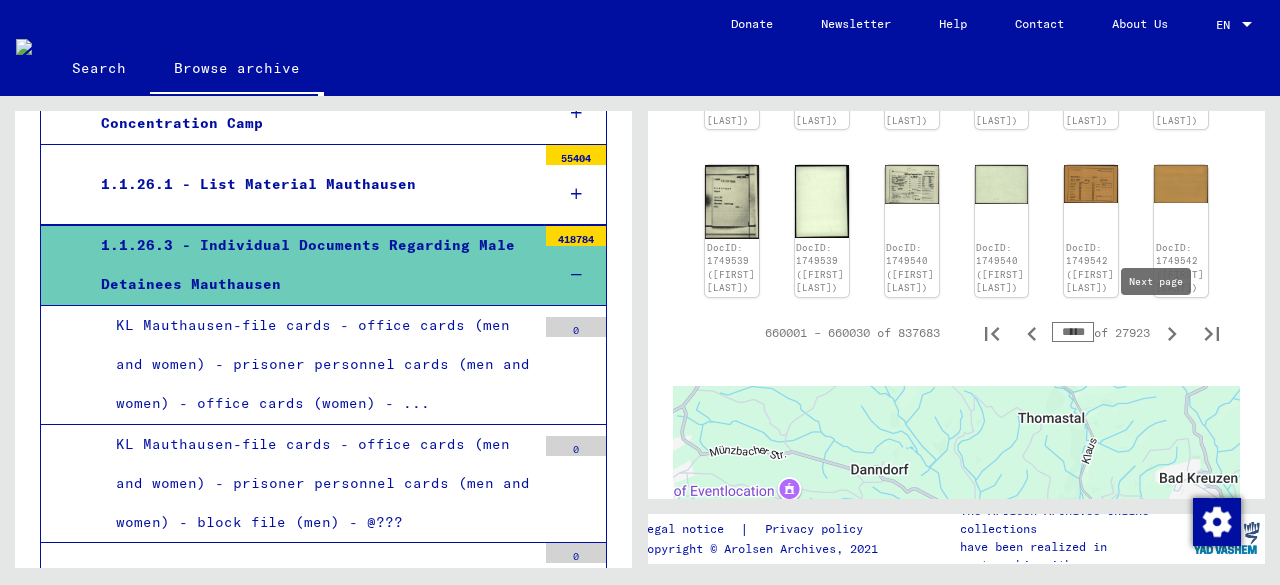 type on "*****" 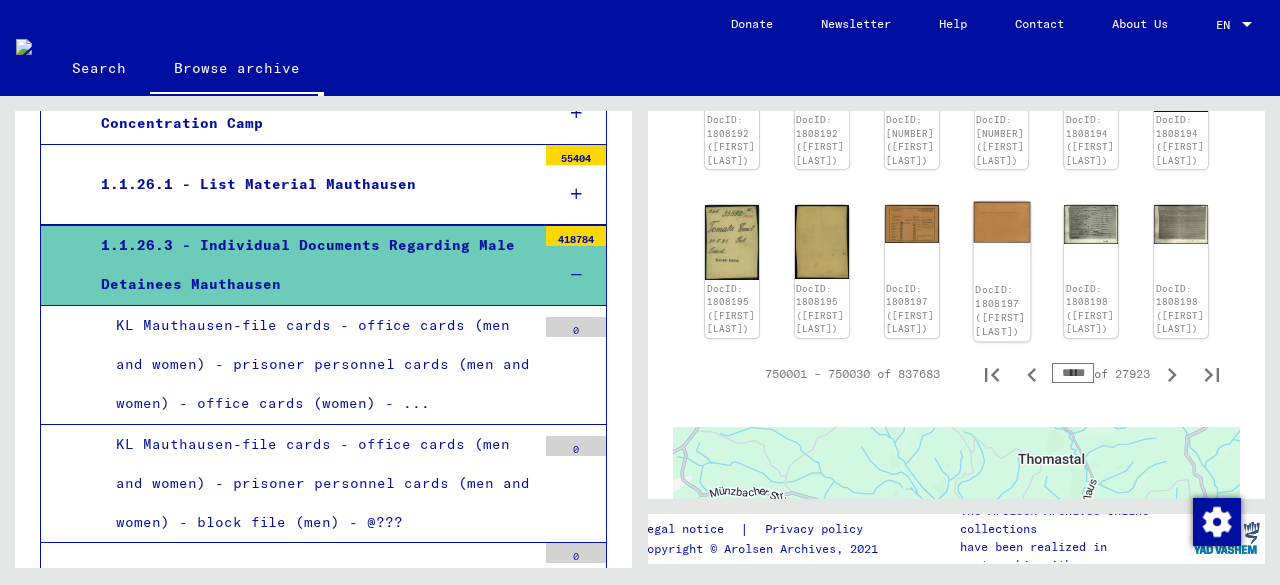 scroll, scrollTop: 1023, scrollLeft: 0, axis: vertical 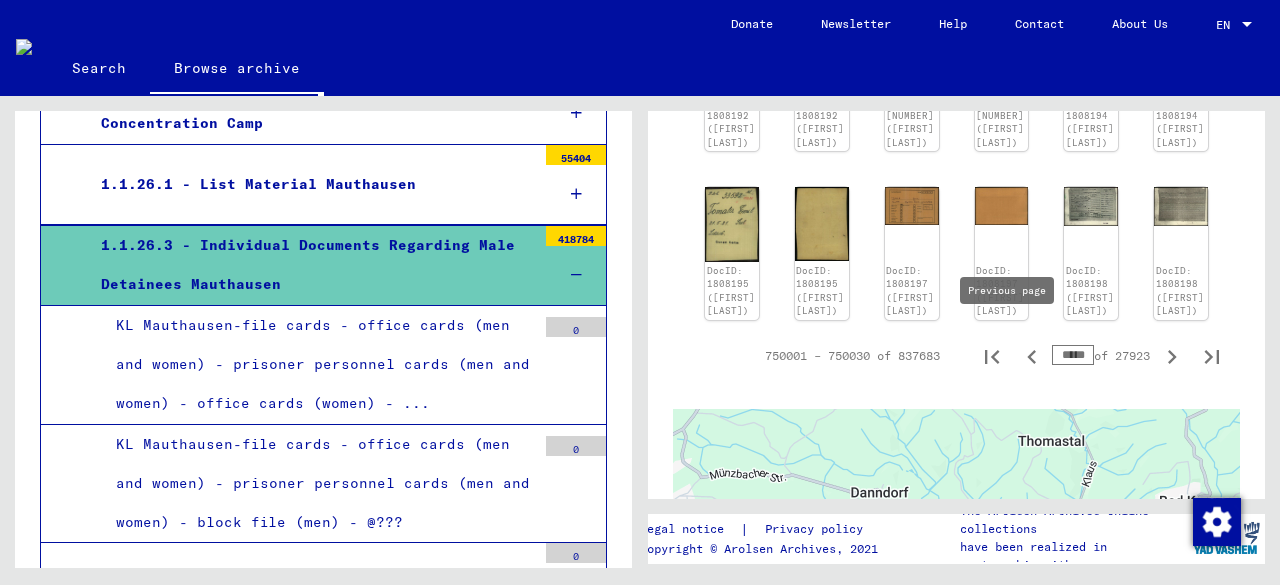 click 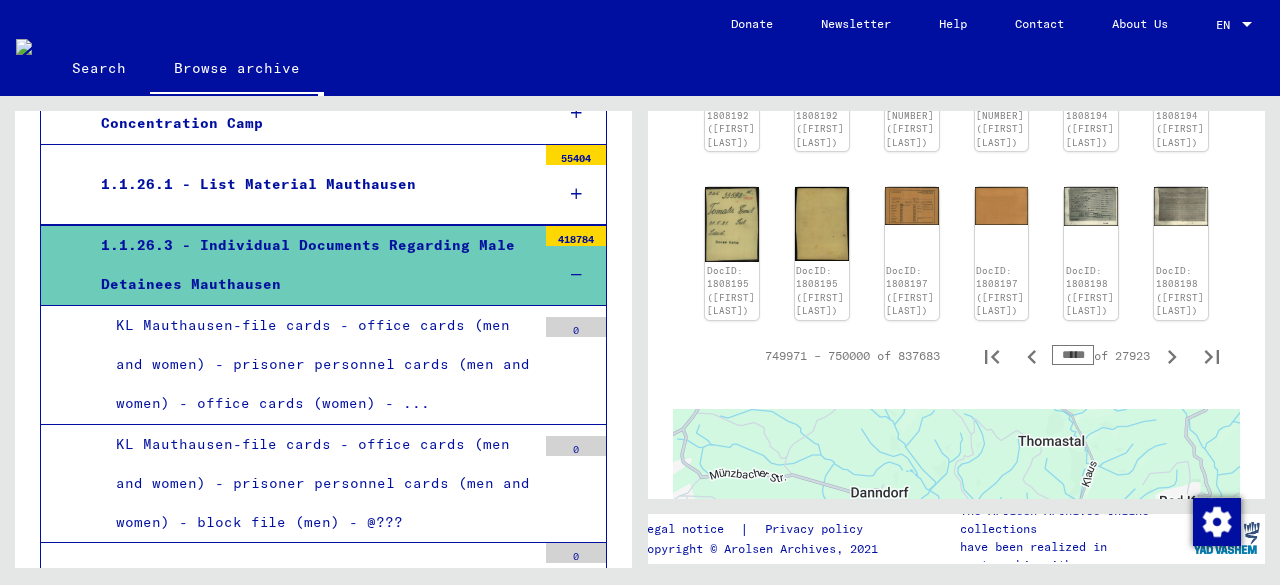 click 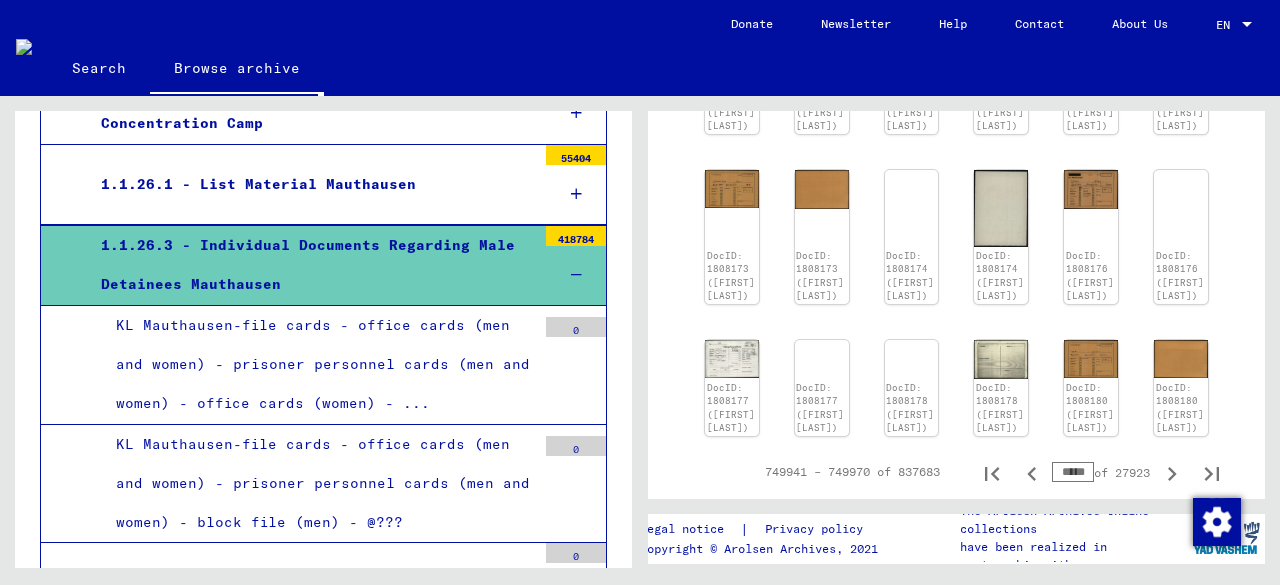 scroll, scrollTop: 790, scrollLeft: 0, axis: vertical 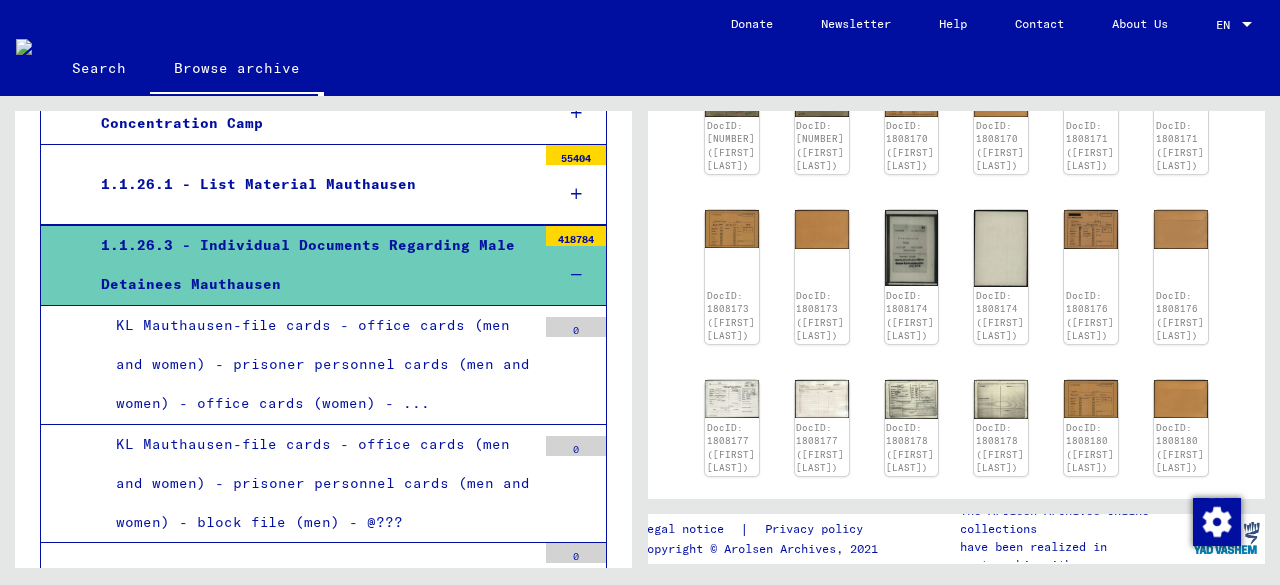 click on "DocID: 1808160 ([FIRST] [LAST]) DocID: 1808160 ([FIRST] [LAST]) DocID: 1808161 ([FIRST] [LAST]) DocID: 1808161 ([FIRST] [LAST]) DocID: 1808162 ([FIRST] [LAST]) DocID: 1808162 ([FIRST] [LAST]) DocID: 1808164 ([FIRST] [LAST]) DocID: 1808164 ([FIRST] [LAST]) DocID: 1808165 ([FIRST] [LAST]) DocID: 1808165 ([FIRST] [LAST]) DocID: 1808167 ([FIRST] [LAST]) DocID: 1808167 ([FIRST] [LAST]) DocID: 1808168 ([FIRST] [LAST]) DocID: 1808168 ([FIRST] [LAST]) DocID: 1808170 ([FIRST] [LAST]) DocID: 1808170 ([FIRST] [LAST]) DocID: 1808171 ([FIRST] [LAST]) DocID: 1808171 ([FIRST] [LAST]) DocID: 1808173 ([FIRST] [LAST]) DocID: 1808173 ([FIRST] [LAST]) DocID: 1808174 ([FIRST] [LAST]) DocID: 1808174 ([FIRST] [LAST])" 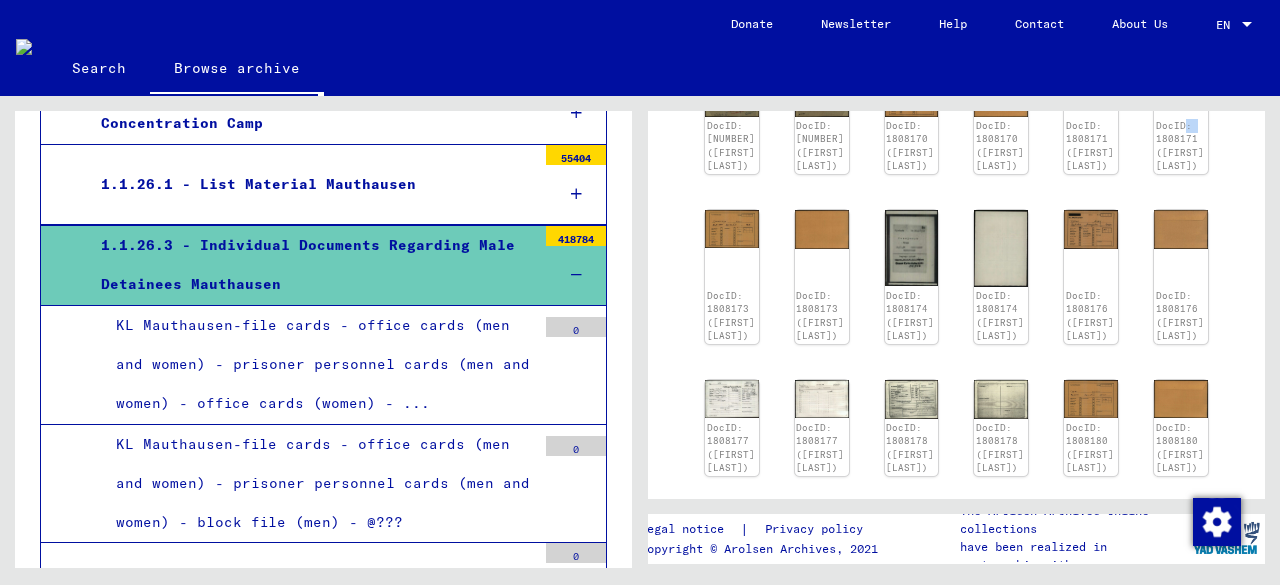click on "DocID: 1808160 ([FIRST] [LAST]) DocID: 1808160 ([FIRST] [LAST]) DocID: 1808161 ([FIRST] [LAST]) DocID: 1808161 ([FIRST] [LAST]) DocID: 1808162 ([FIRST] [LAST]) DocID: 1808162 ([FIRST] [LAST]) DocID: 1808164 ([FIRST] [LAST]) DocID: 1808164 ([FIRST] [LAST]) DocID: 1808165 ([FIRST] [LAST]) DocID: 1808165 ([FIRST] [LAST]) DocID: 1808167 ([FIRST] [LAST]) DocID: 1808167 ([FIRST] [LAST]) DocID: 1808168 ([FIRST] [LAST]) DocID: 1808168 ([FIRST] [LAST]) DocID: 1808170 ([FIRST] [LAST]) DocID: 1808170 ([FIRST] [LAST]) DocID: 1808171 ([FIRST] [LAST]) DocID: 1808171 ([FIRST] [LAST]) DocID: 1808173 ([FIRST] [LAST]) DocID: 1808173 ([FIRST] [LAST]) DocID: 1808174 ([FIRST] [LAST]) DocID: 1808174 ([FIRST] [LAST])" 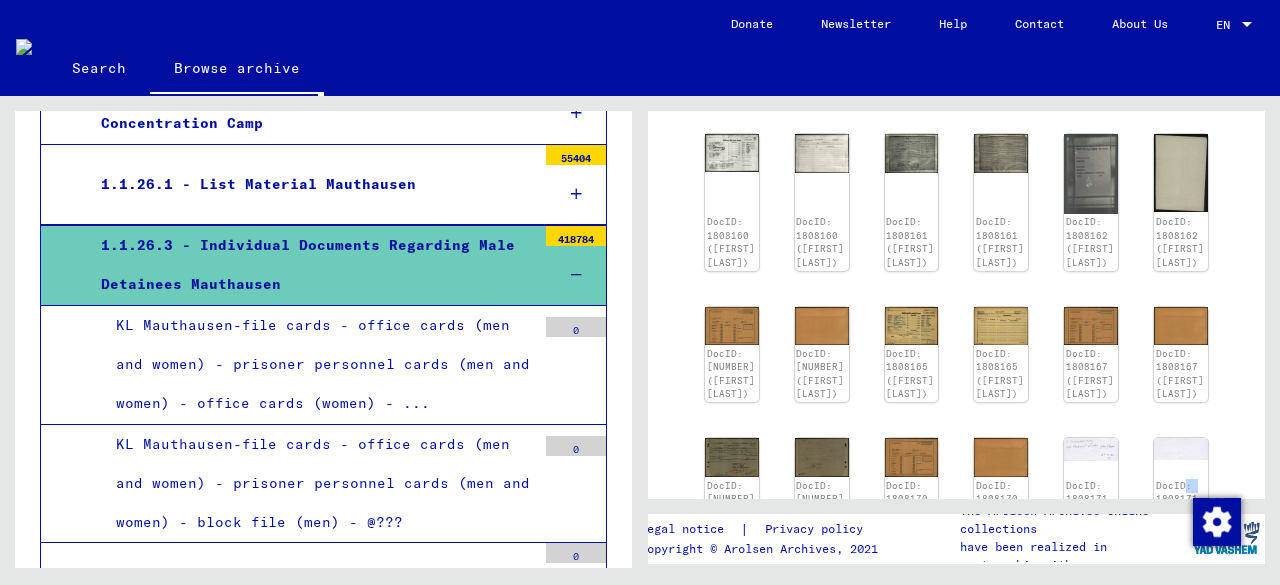 scroll, scrollTop: 390, scrollLeft: 0, axis: vertical 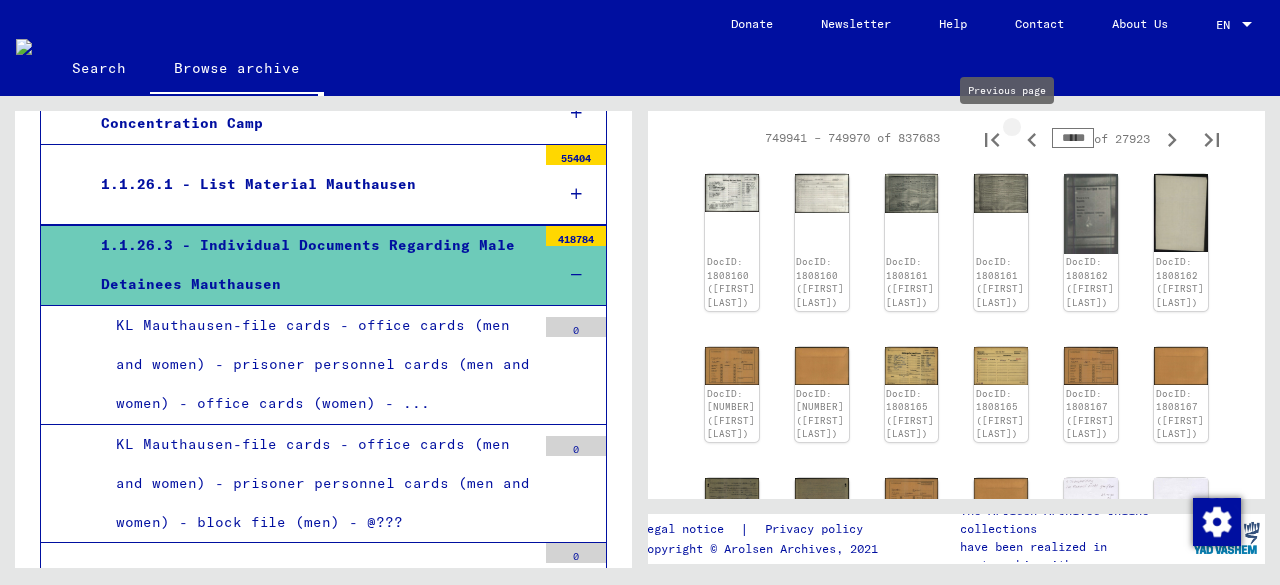 click 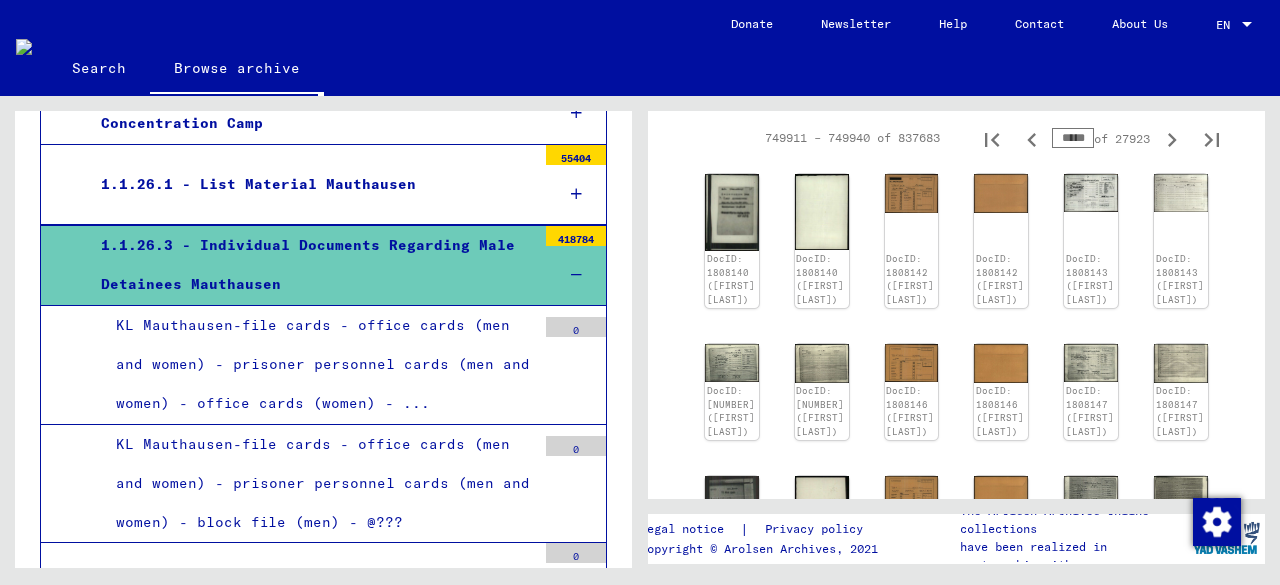 click 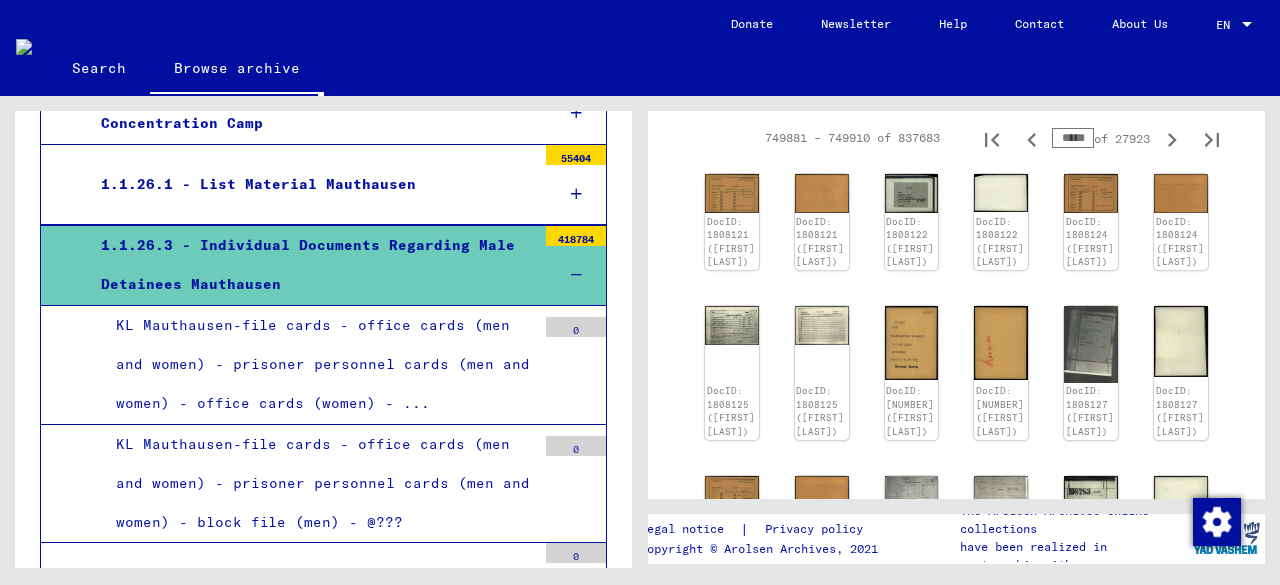 click 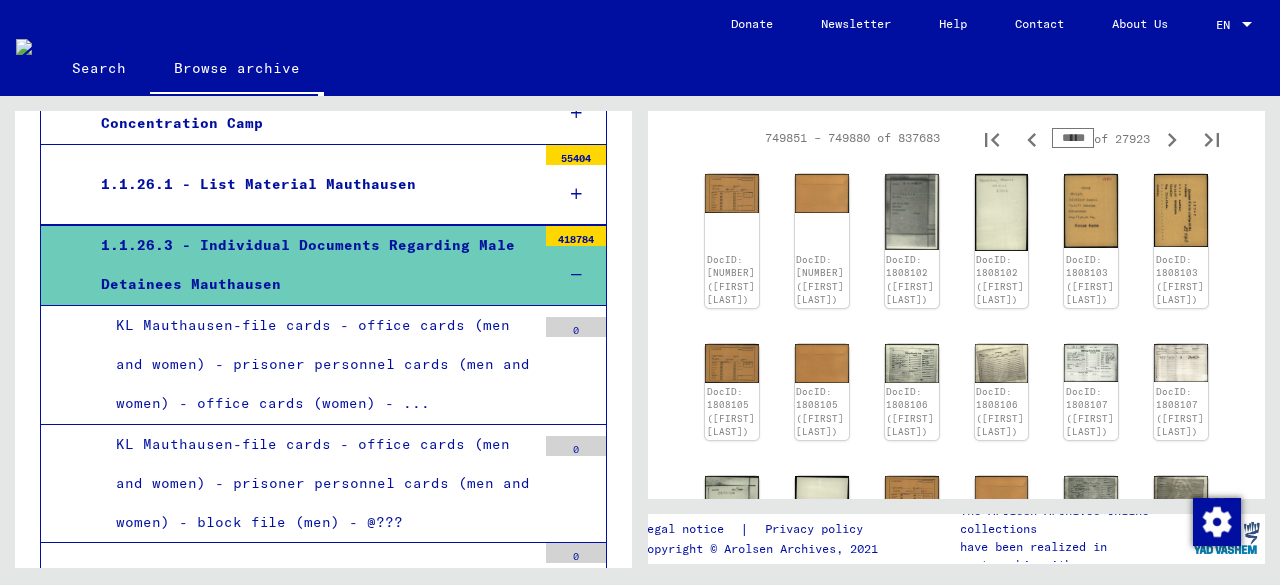 click 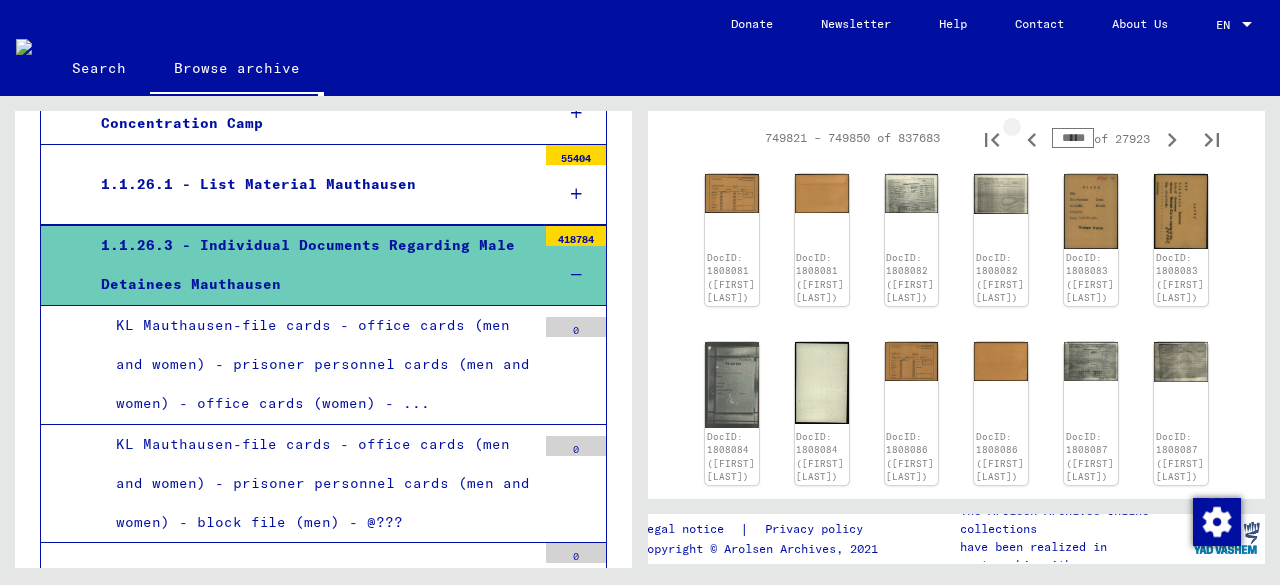 type on "*****" 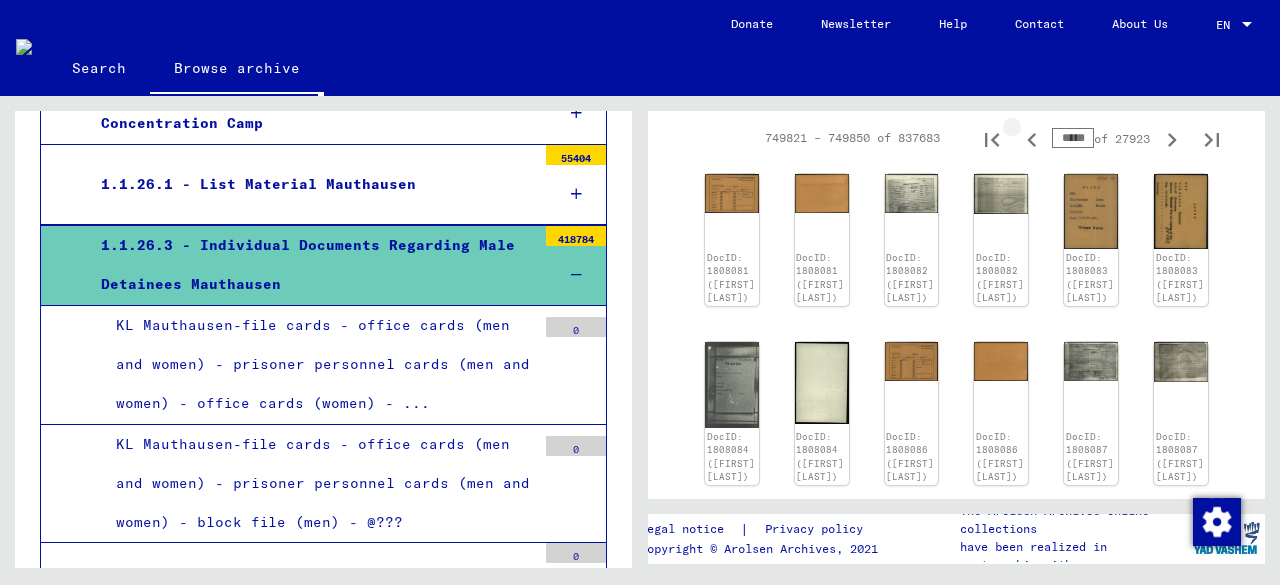 click 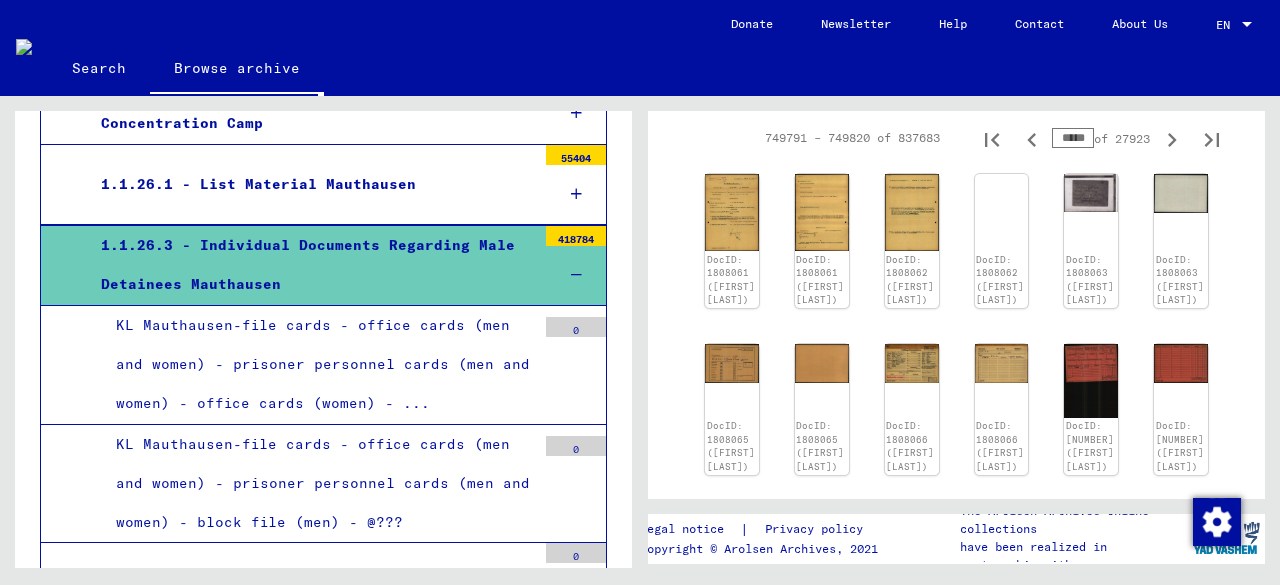 click 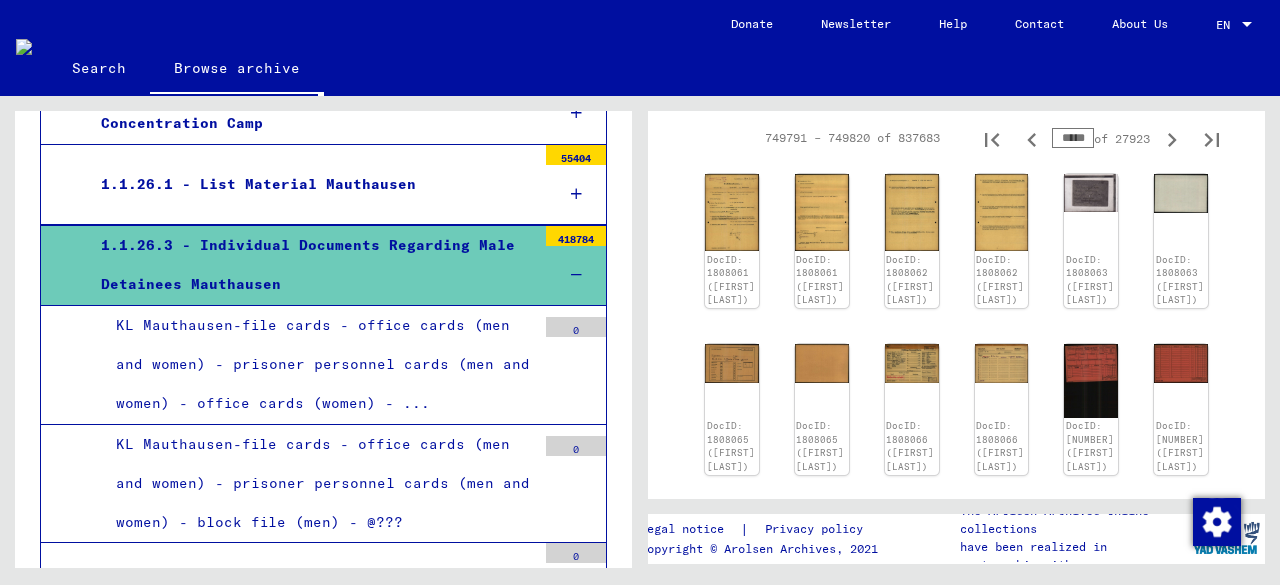 type on "*****" 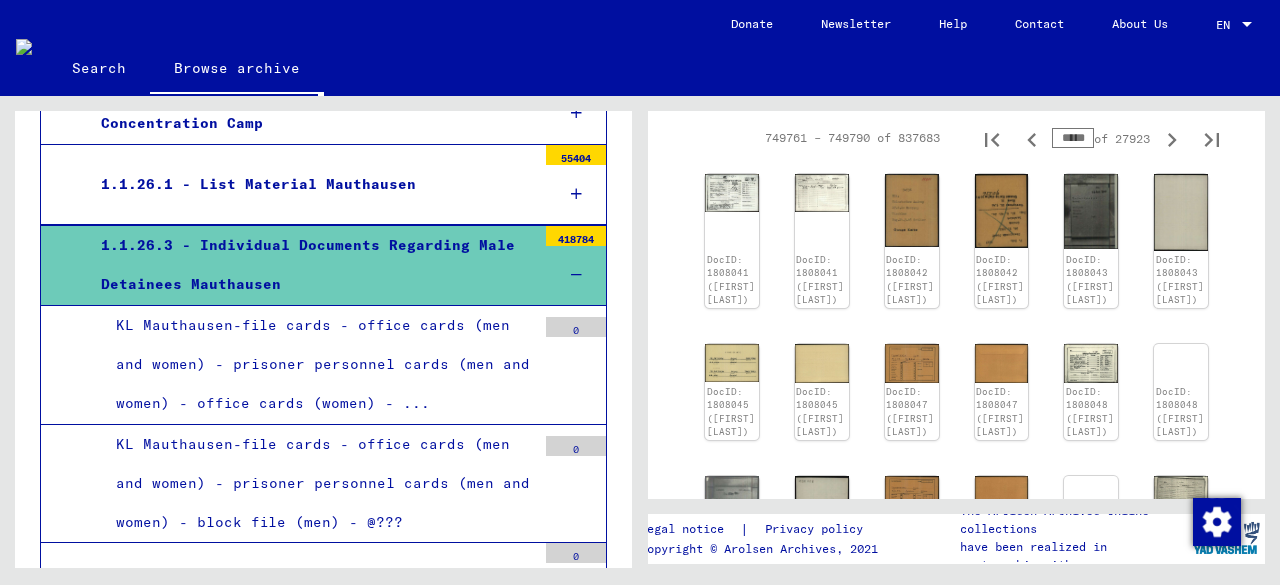 click 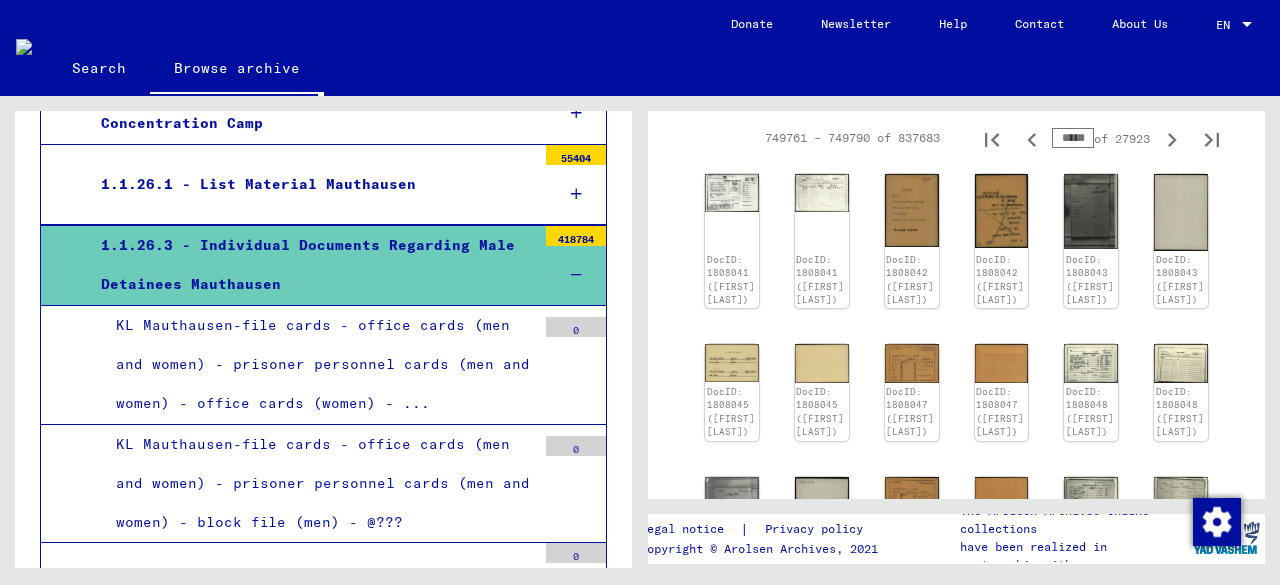 type on "*****" 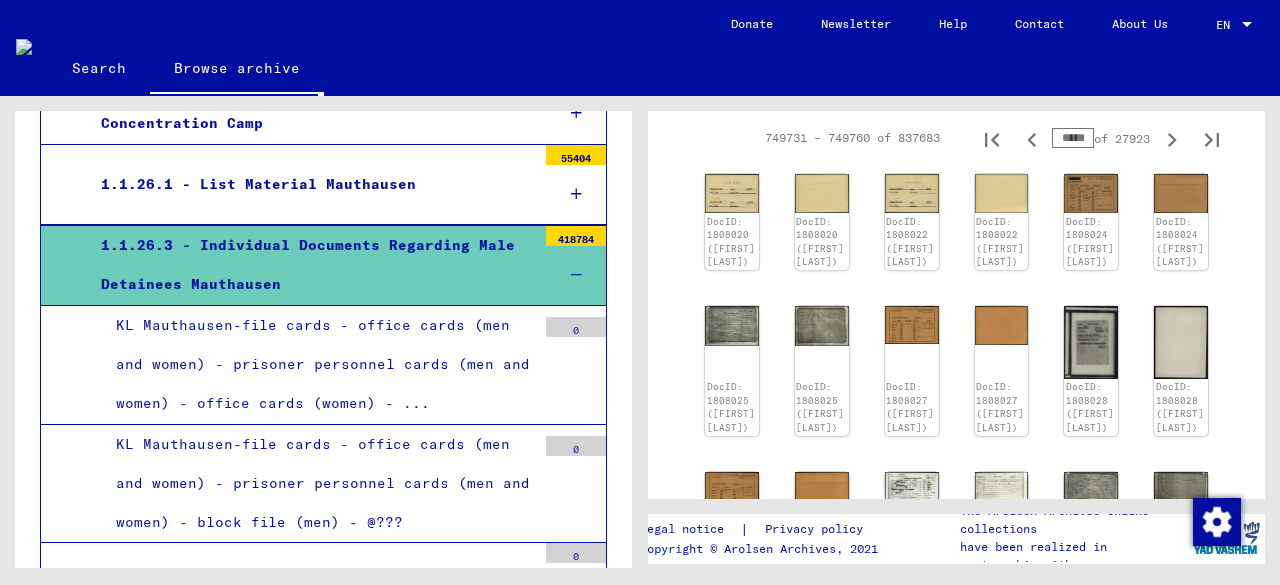 click 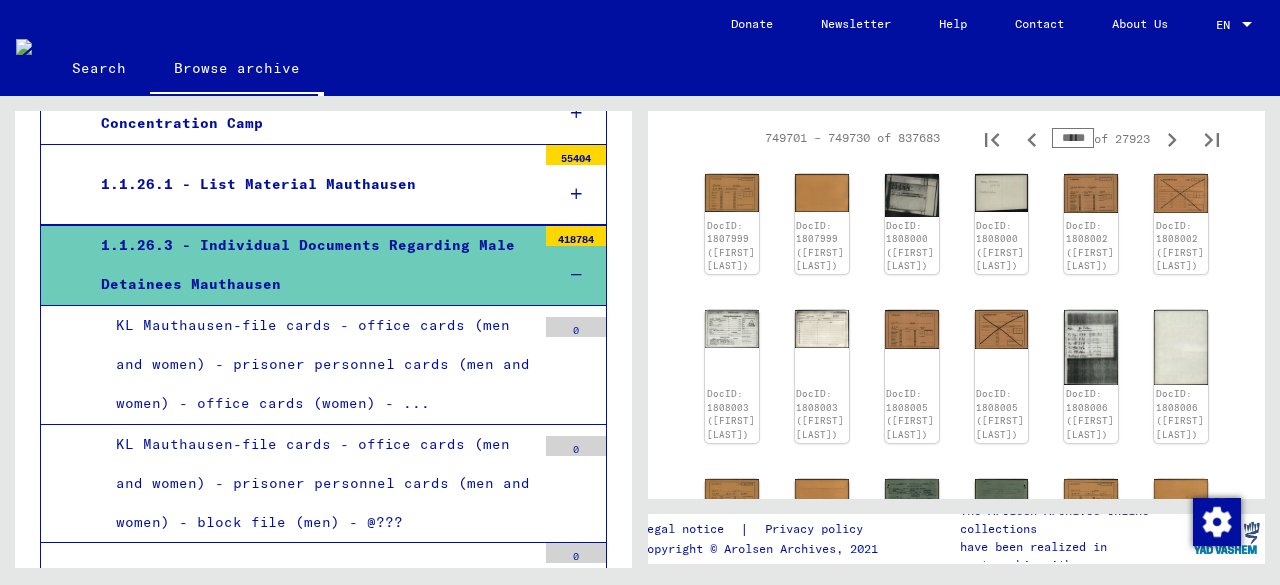 click 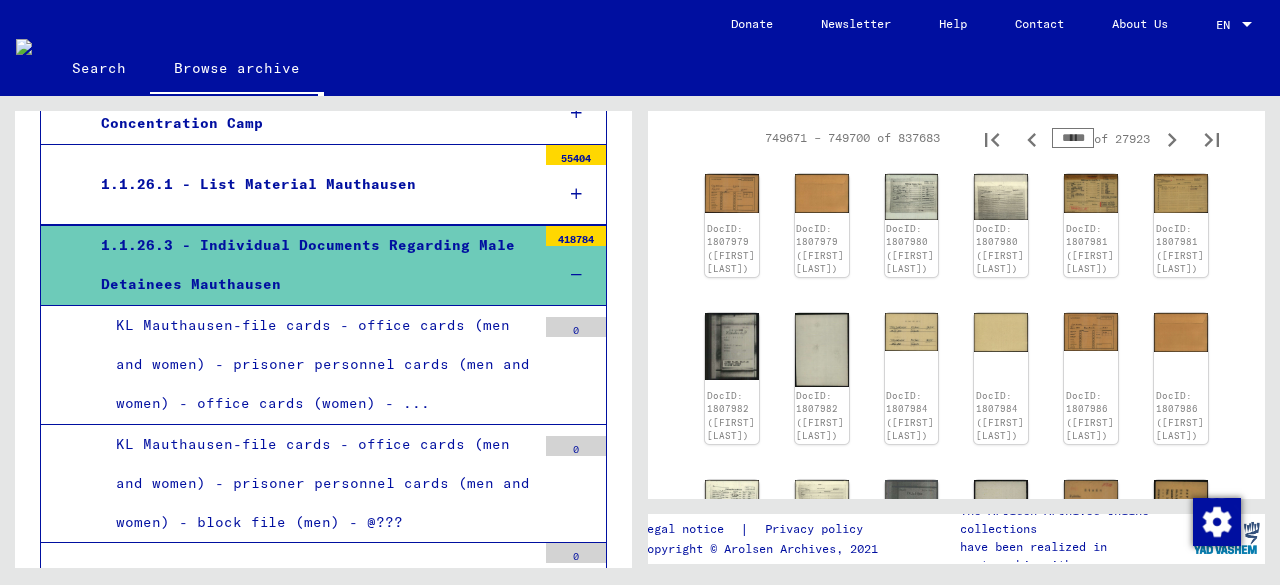 click 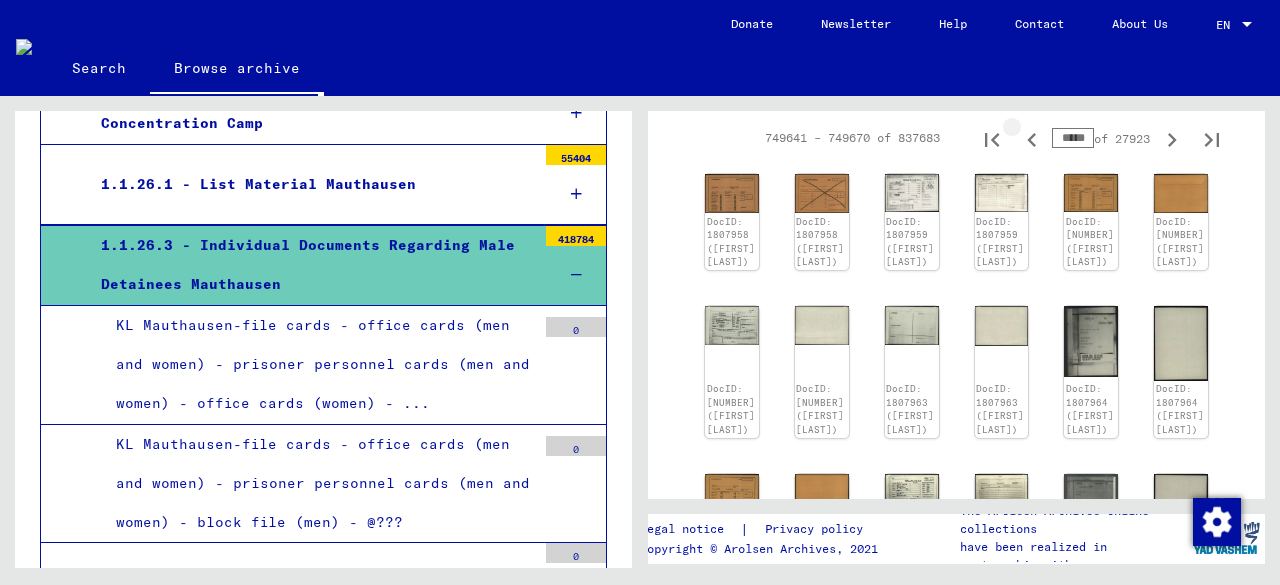 click 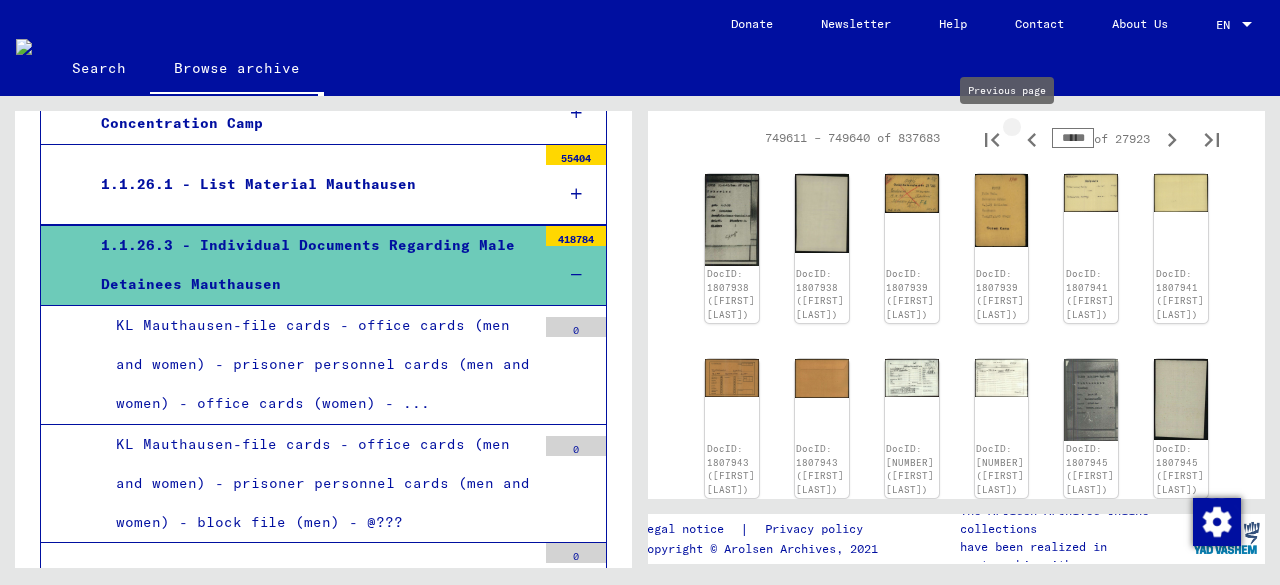 click 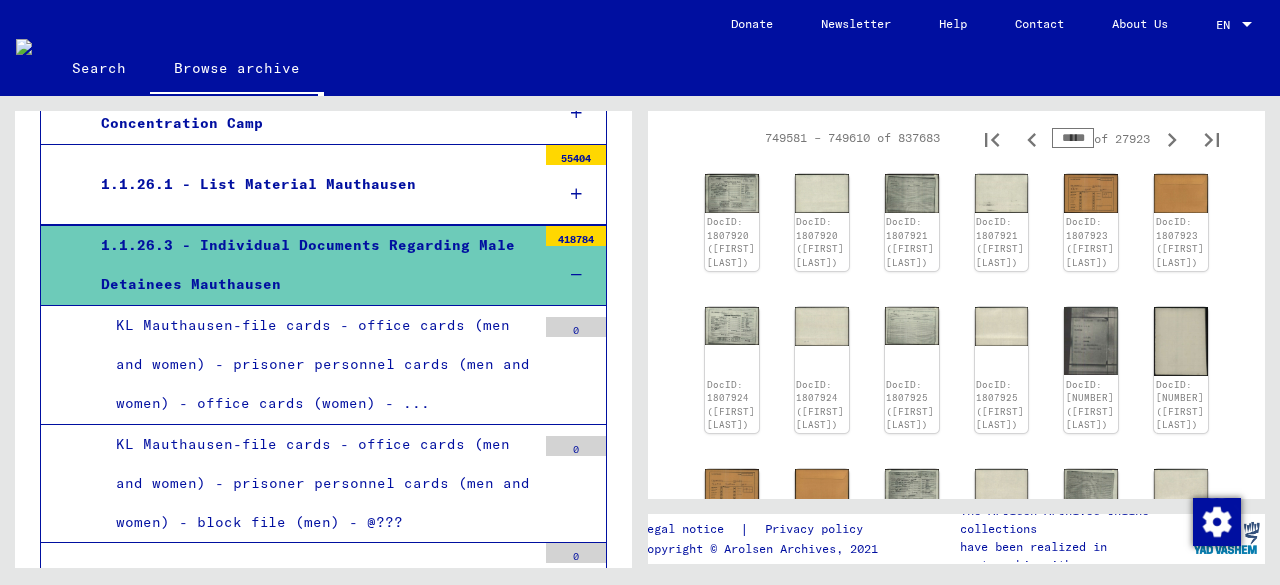 click 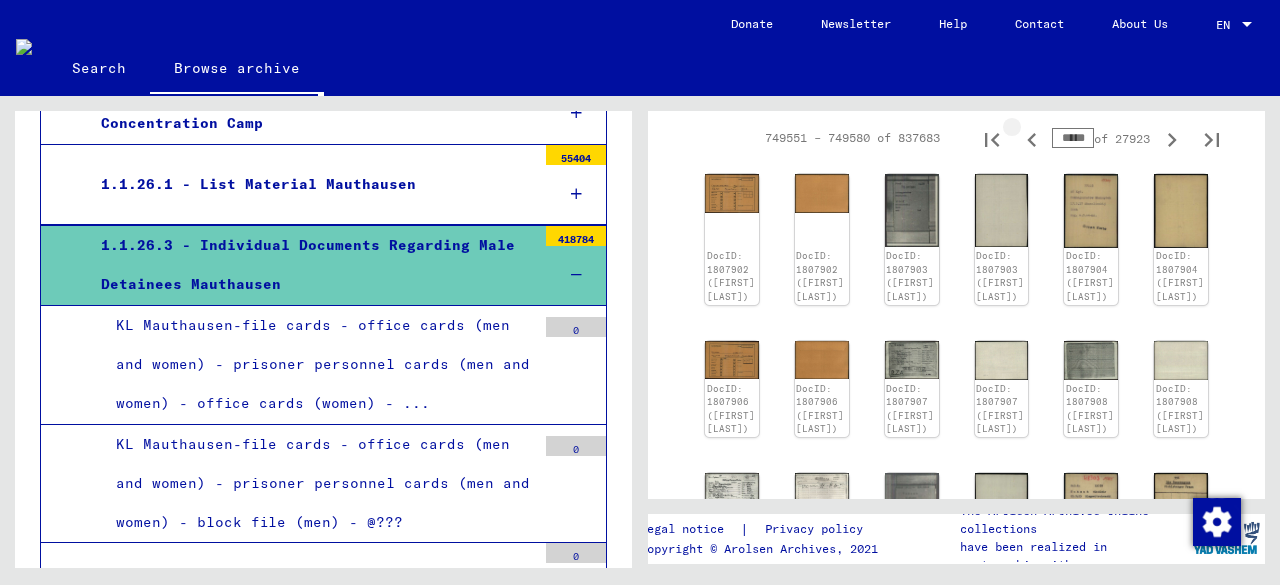 click 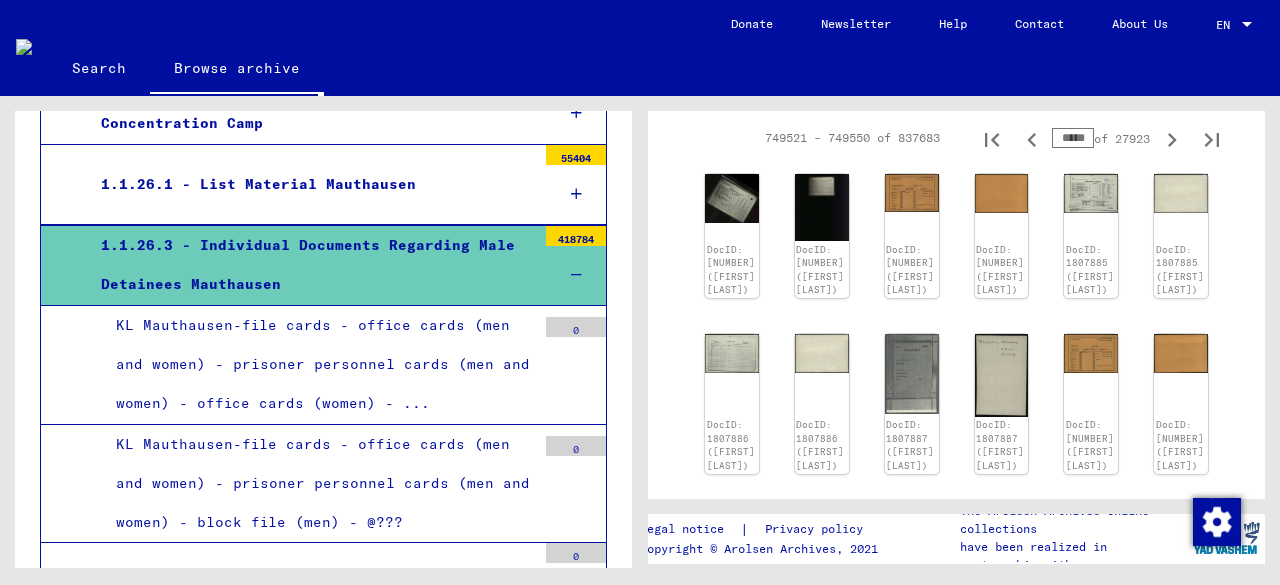 click 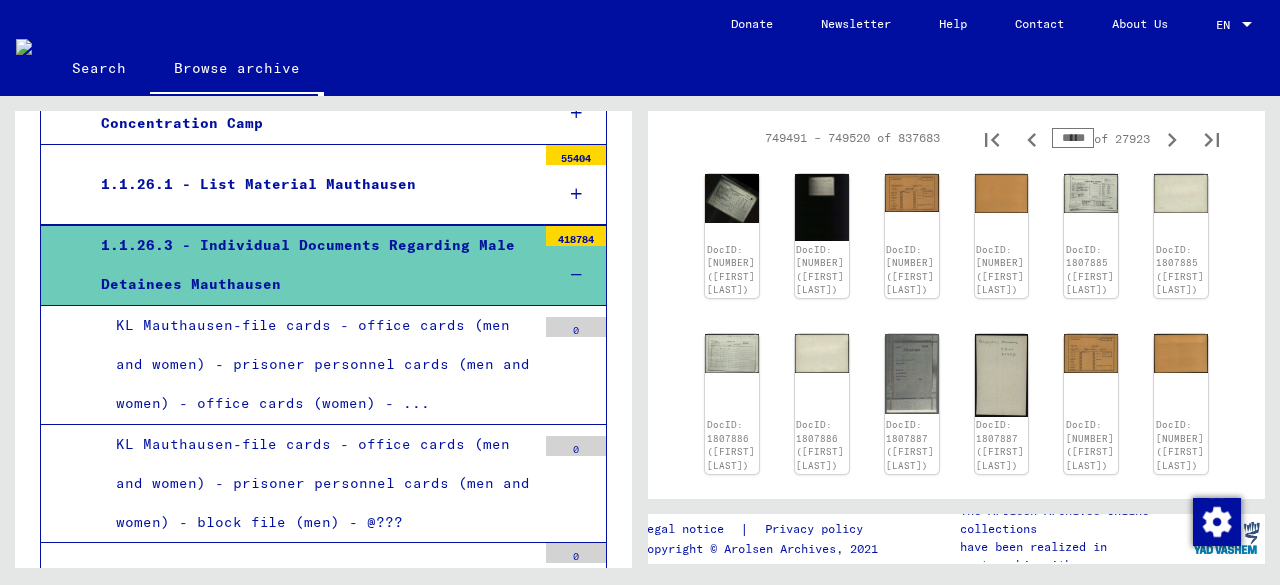 click 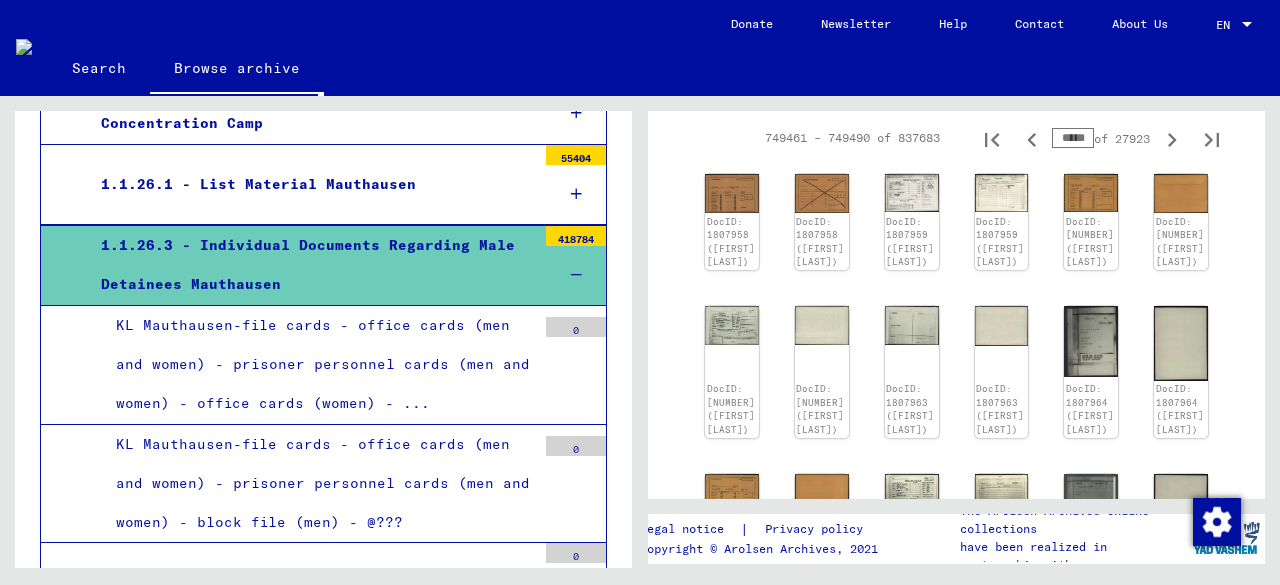 click 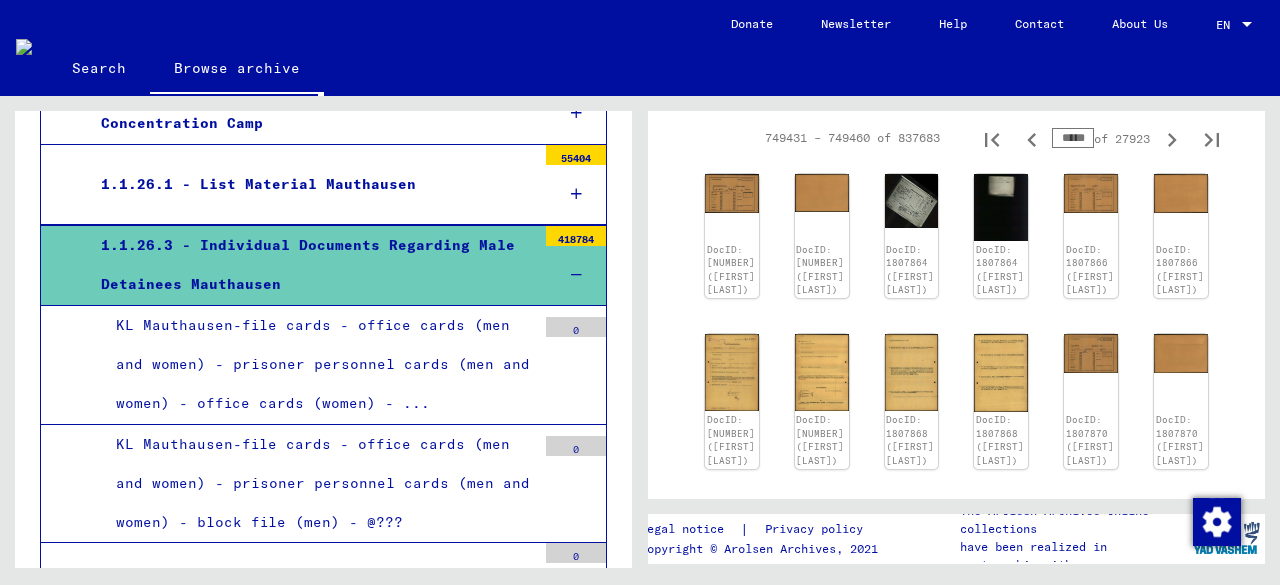 drag, startPoint x: 1044, startPoint y: 133, endPoint x: 1066, endPoint y: 133, distance: 22 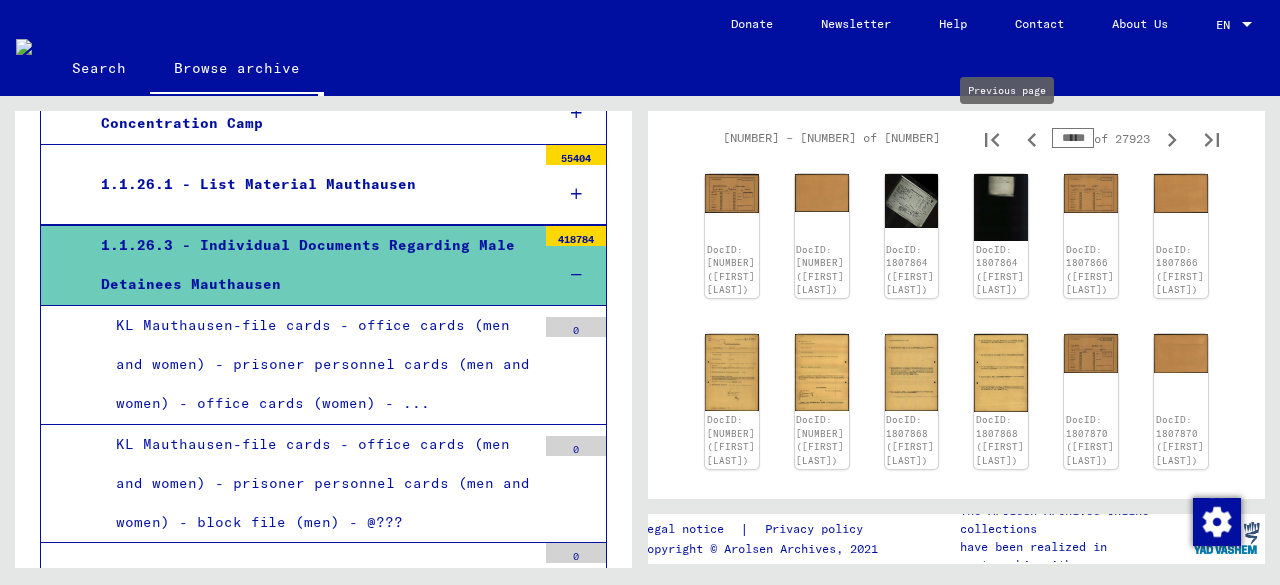 click 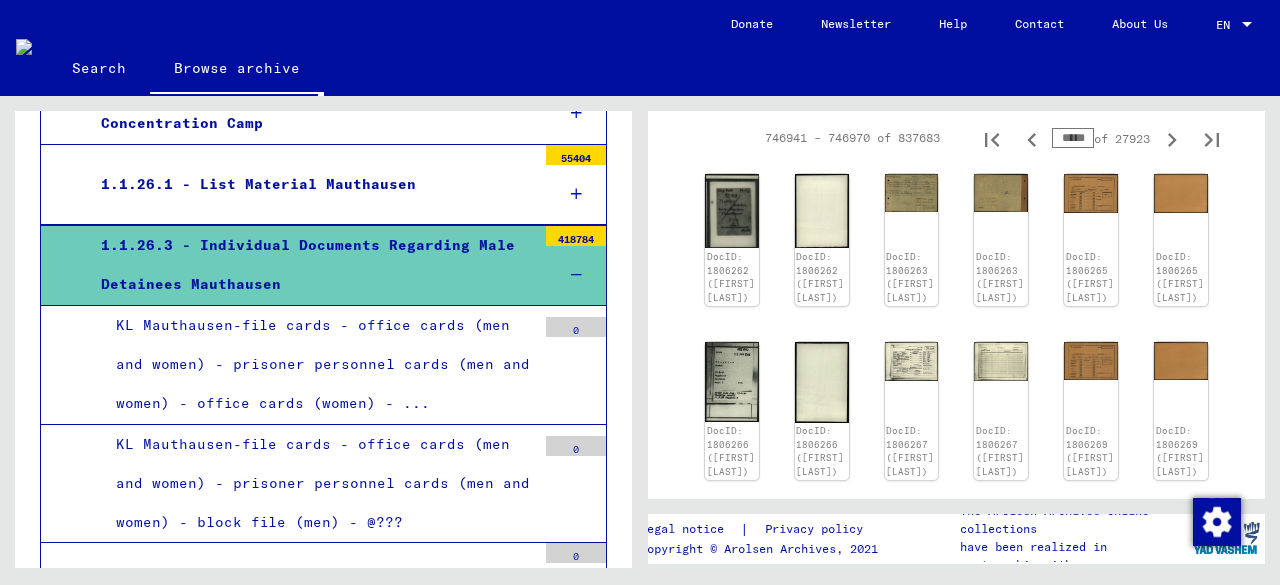 drag, startPoint x: 1044, startPoint y: 137, endPoint x: 1070, endPoint y: 136, distance: 26.019224 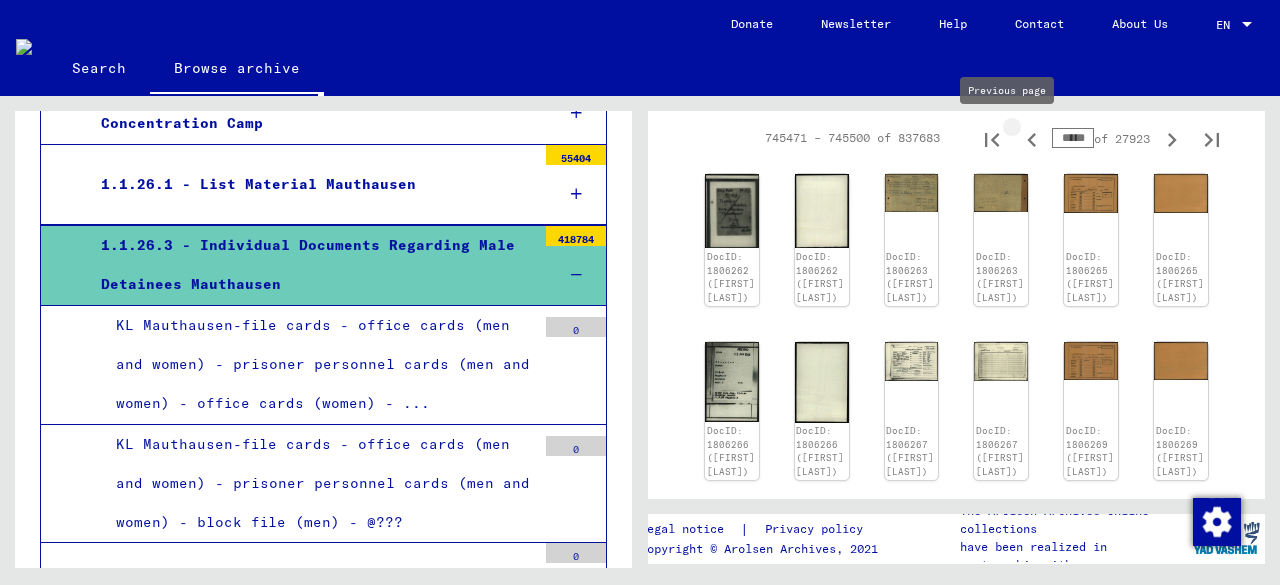 click 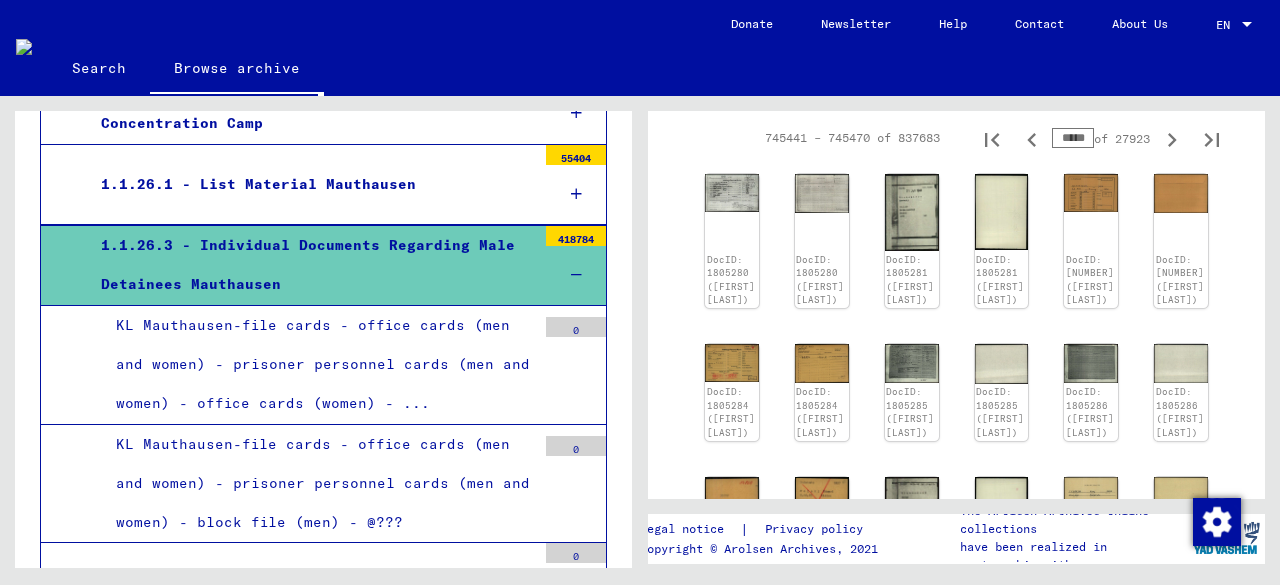 drag, startPoint x: 1042, startPoint y: 135, endPoint x: 1069, endPoint y: 133, distance: 27.073973 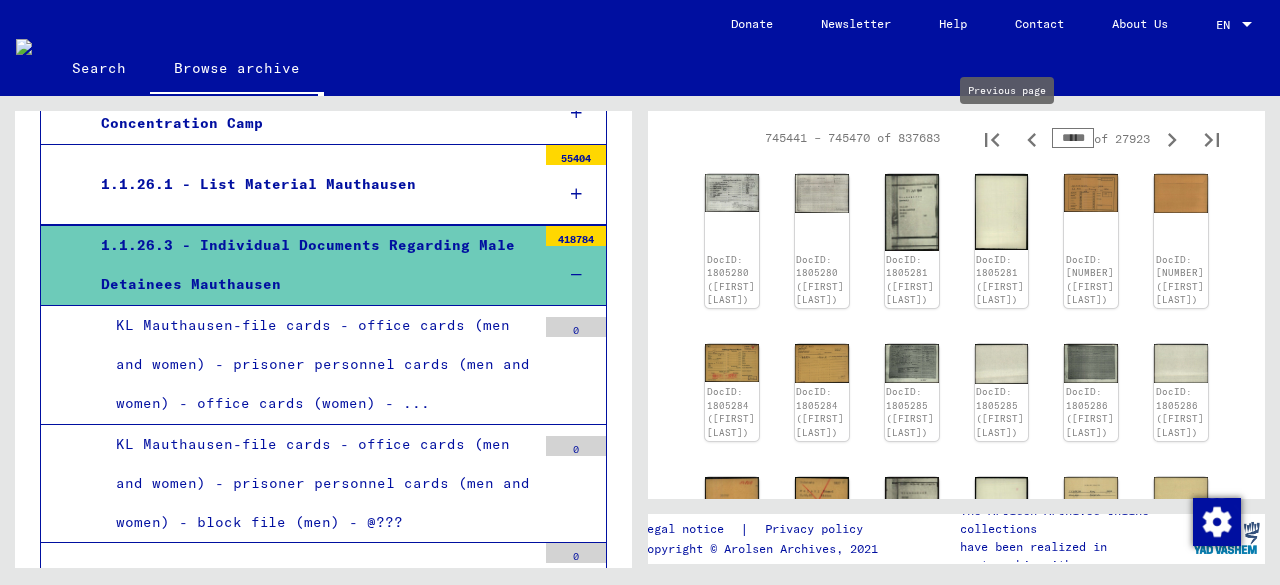 type on "*****" 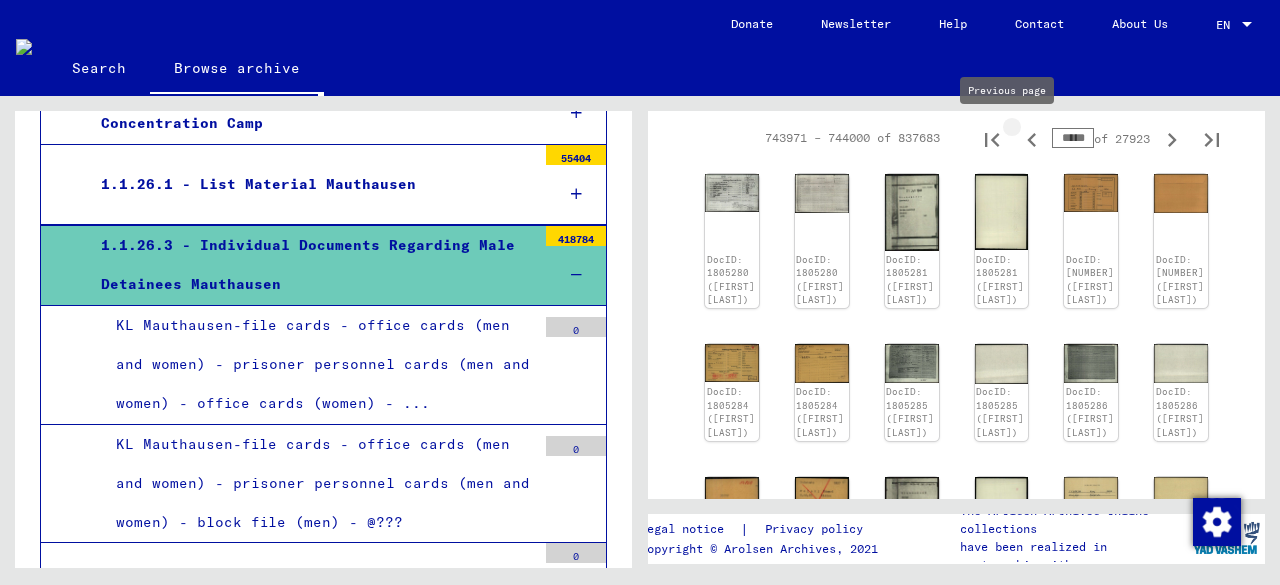 click 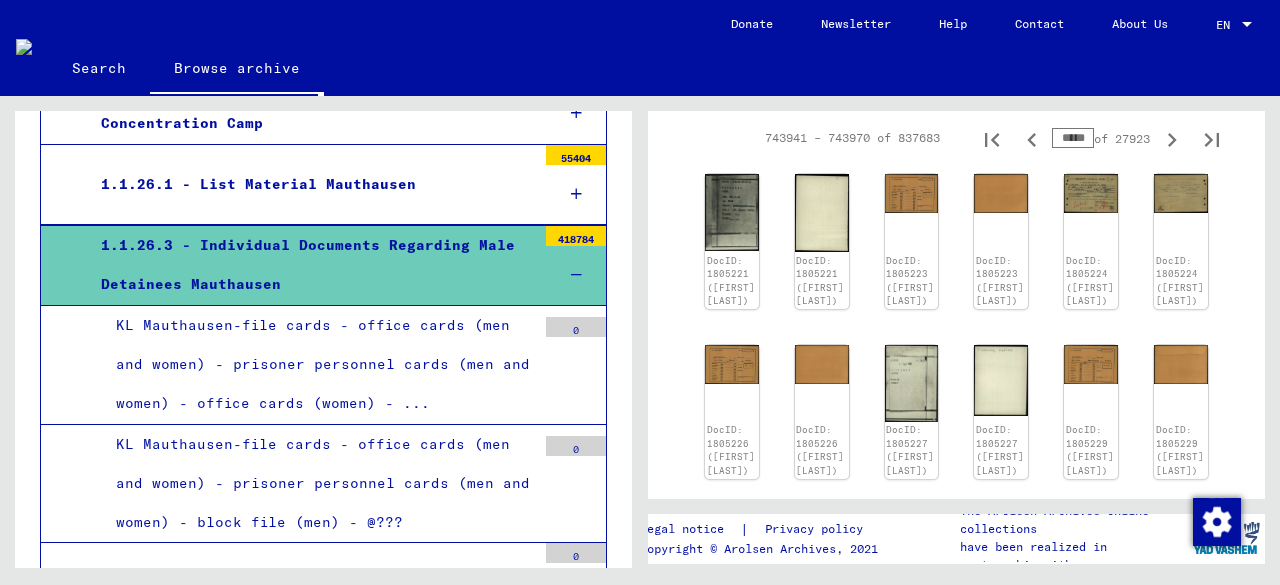 drag, startPoint x: 1045, startPoint y: 135, endPoint x: 1072, endPoint y: 131, distance: 27.294687 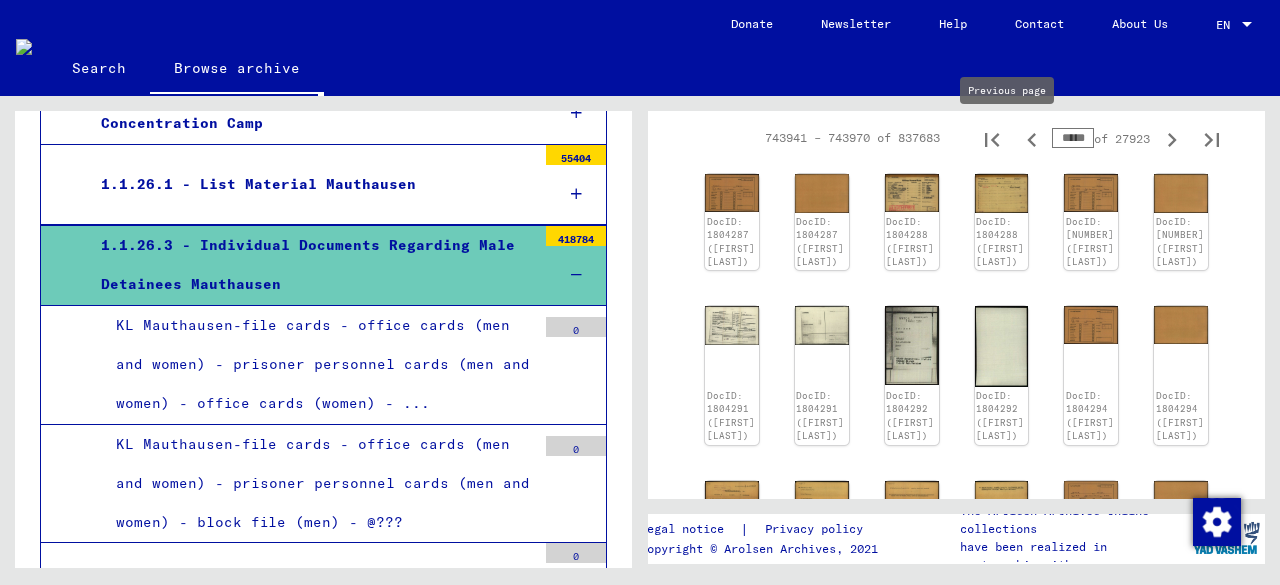 type on "*****" 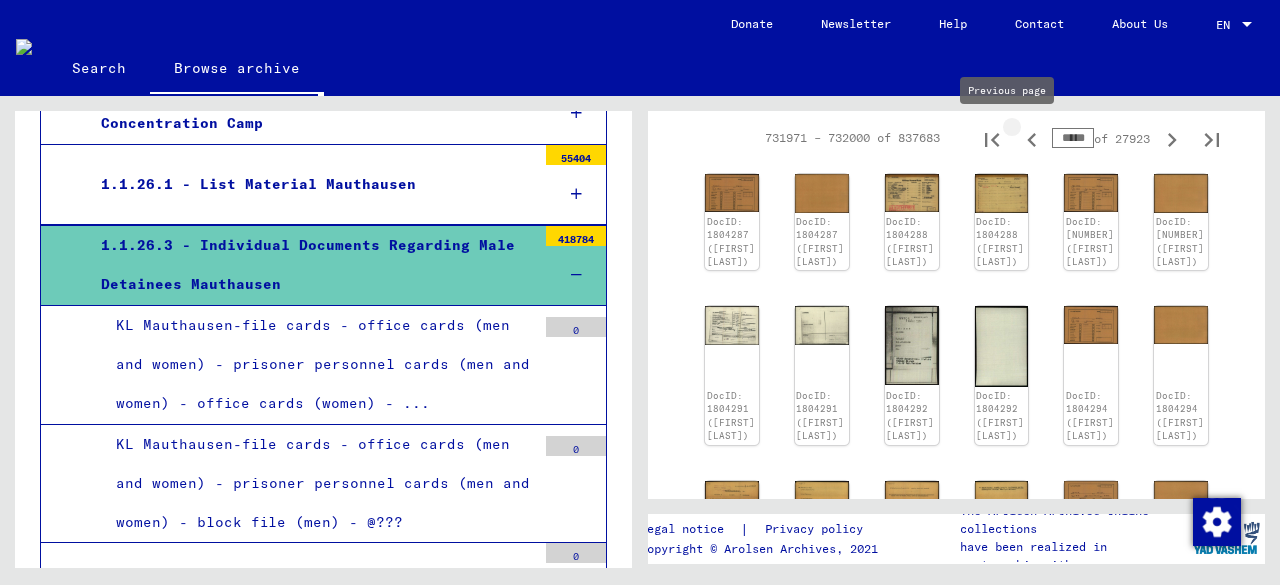 click 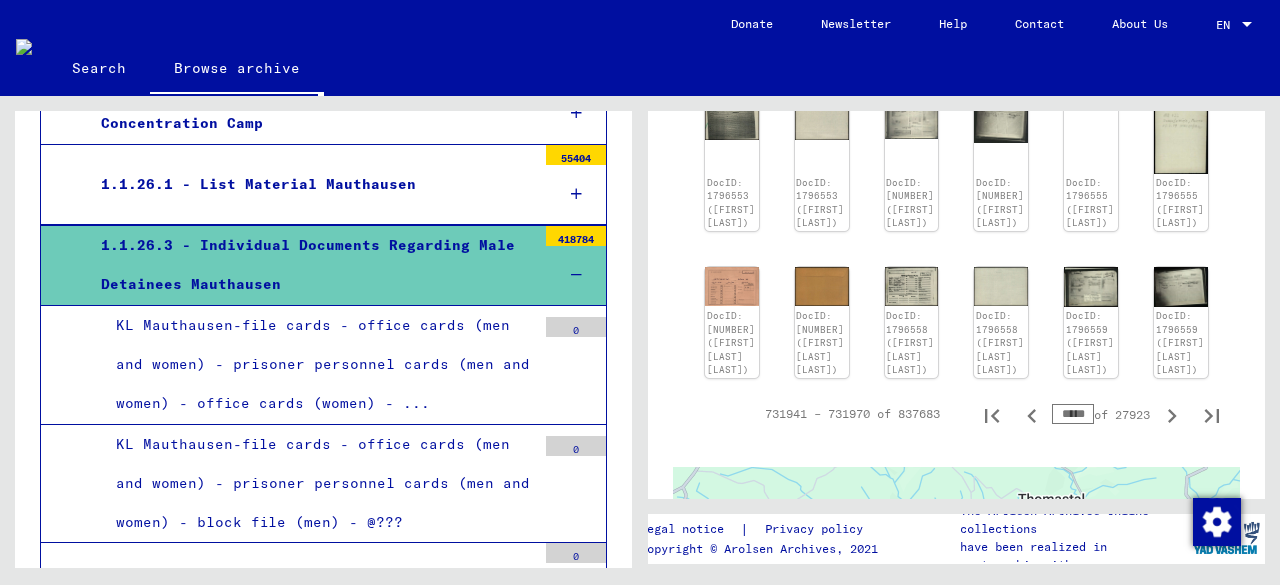 scroll, scrollTop: 990, scrollLeft: 0, axis: vertical 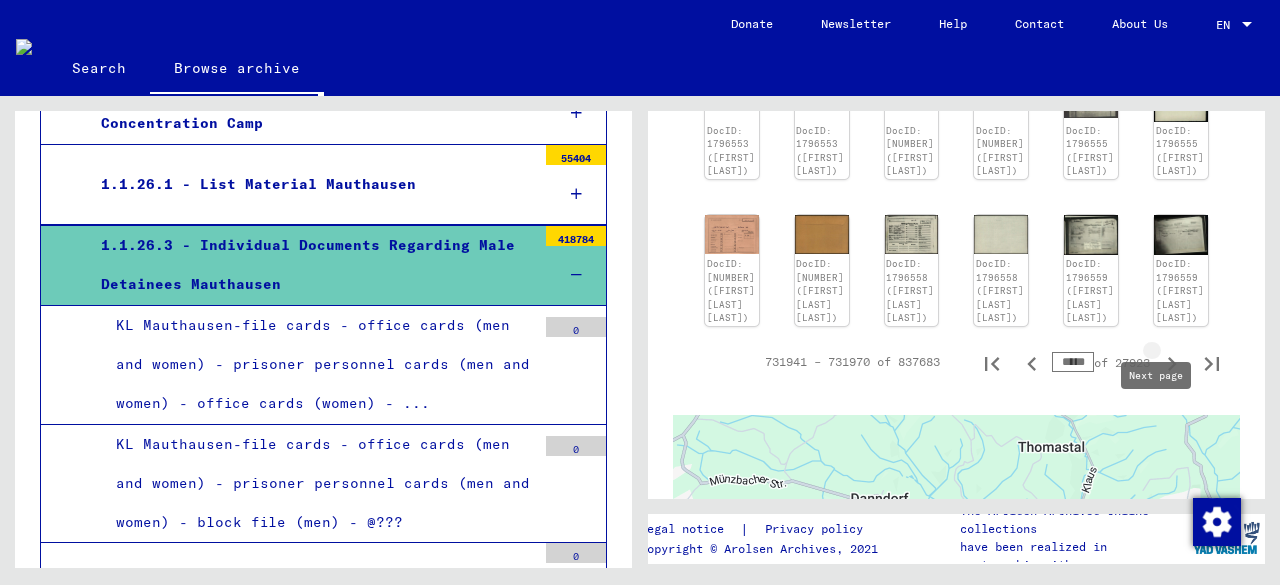 click 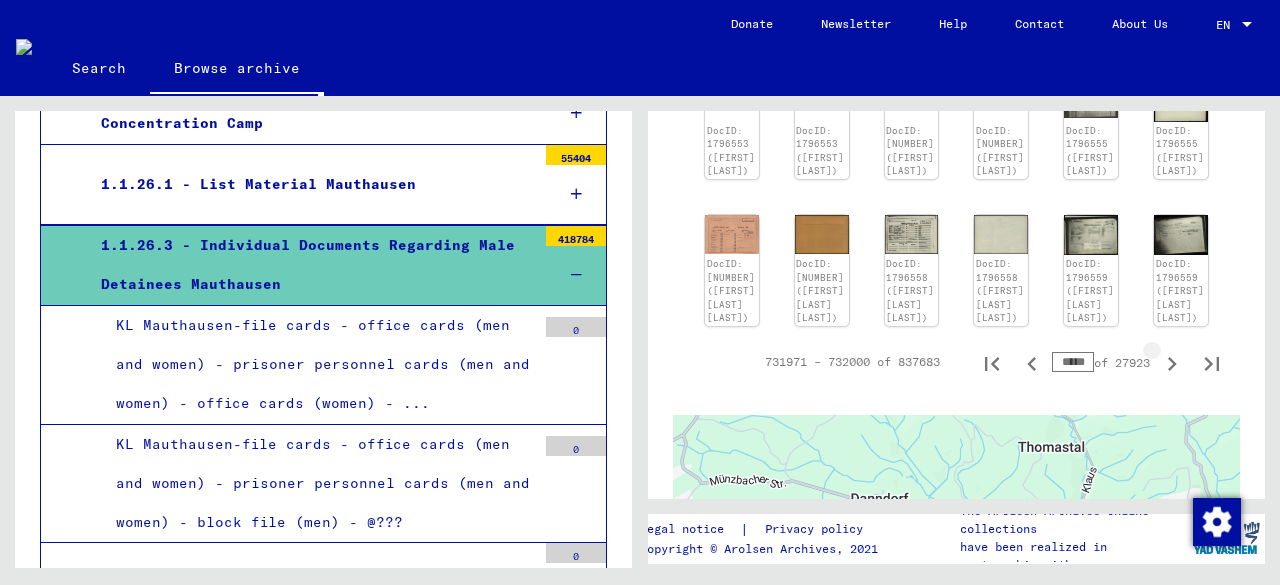 click 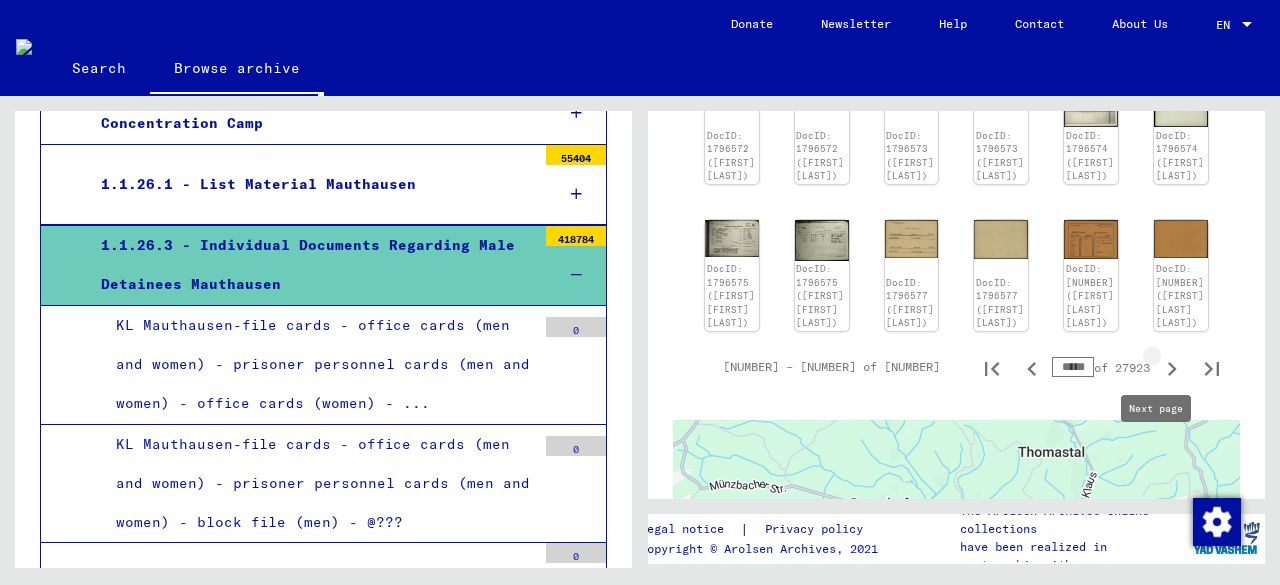 click 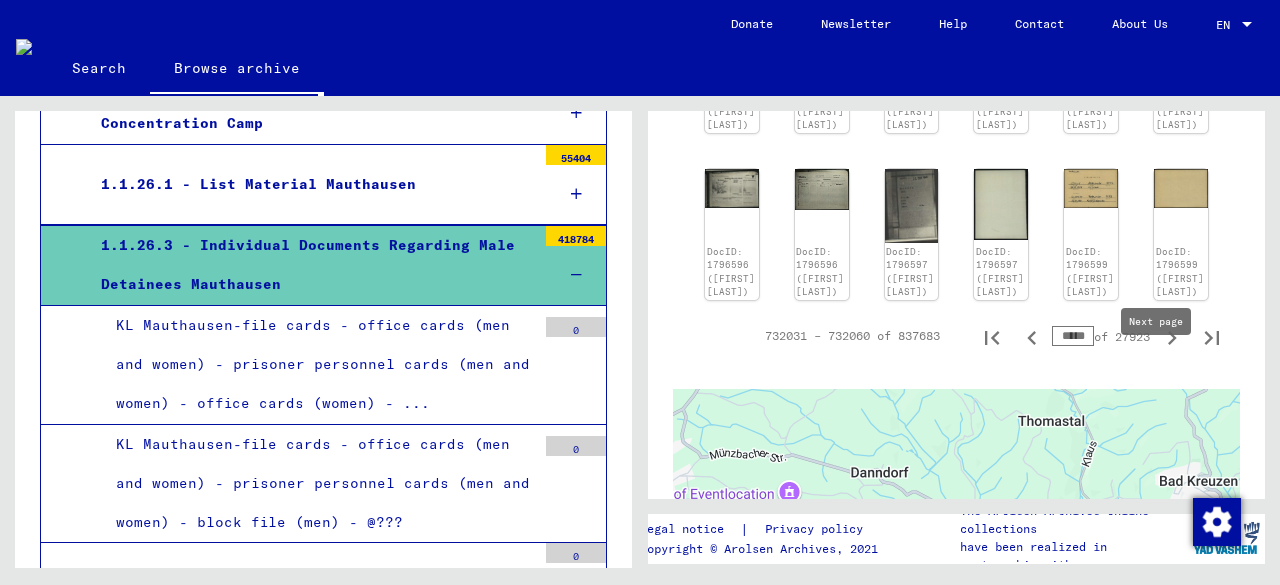 click 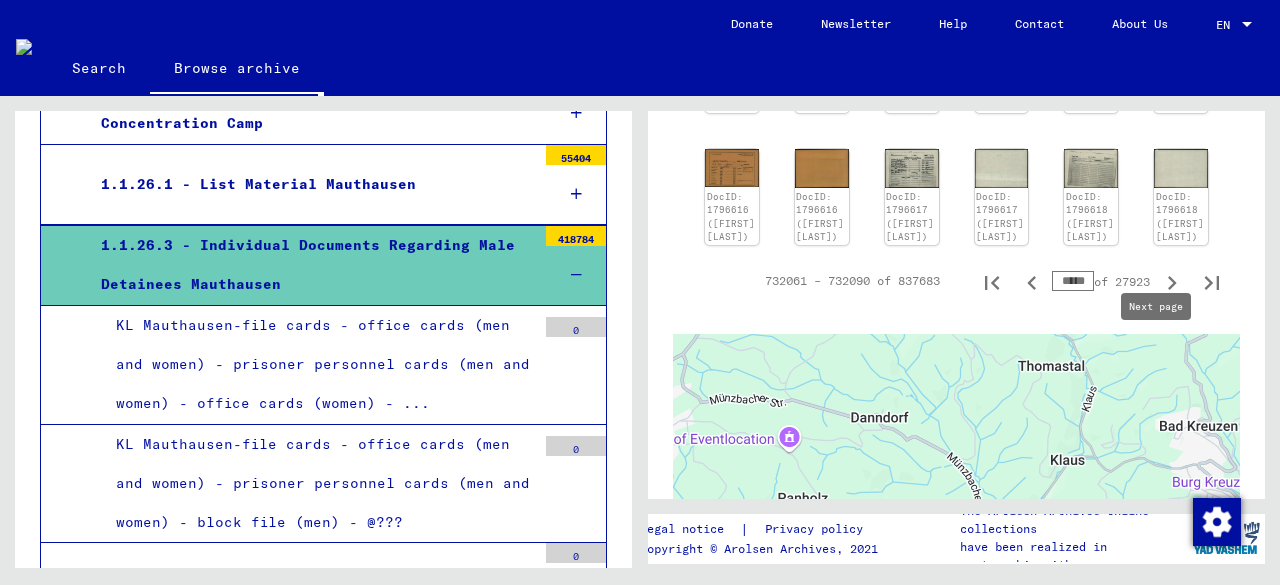 click 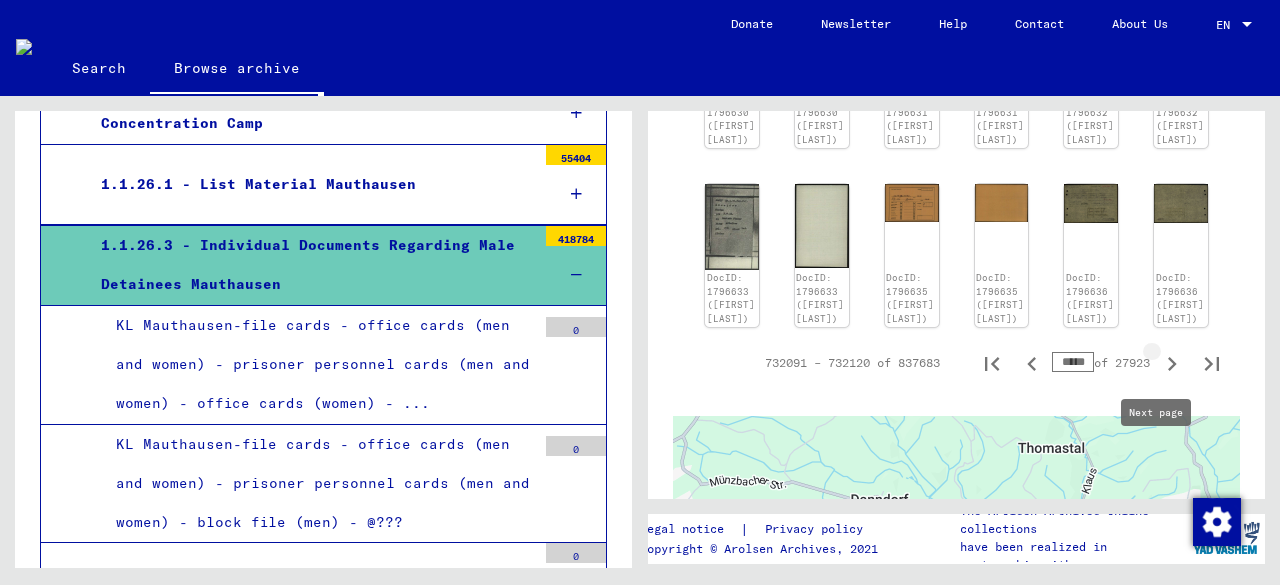 click 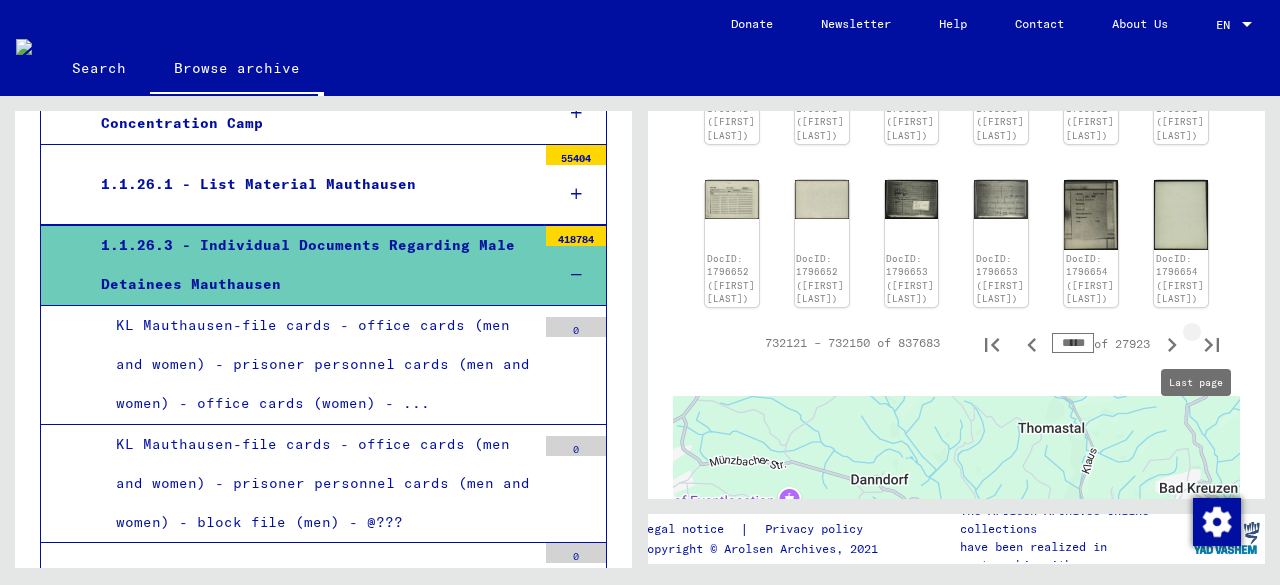 click 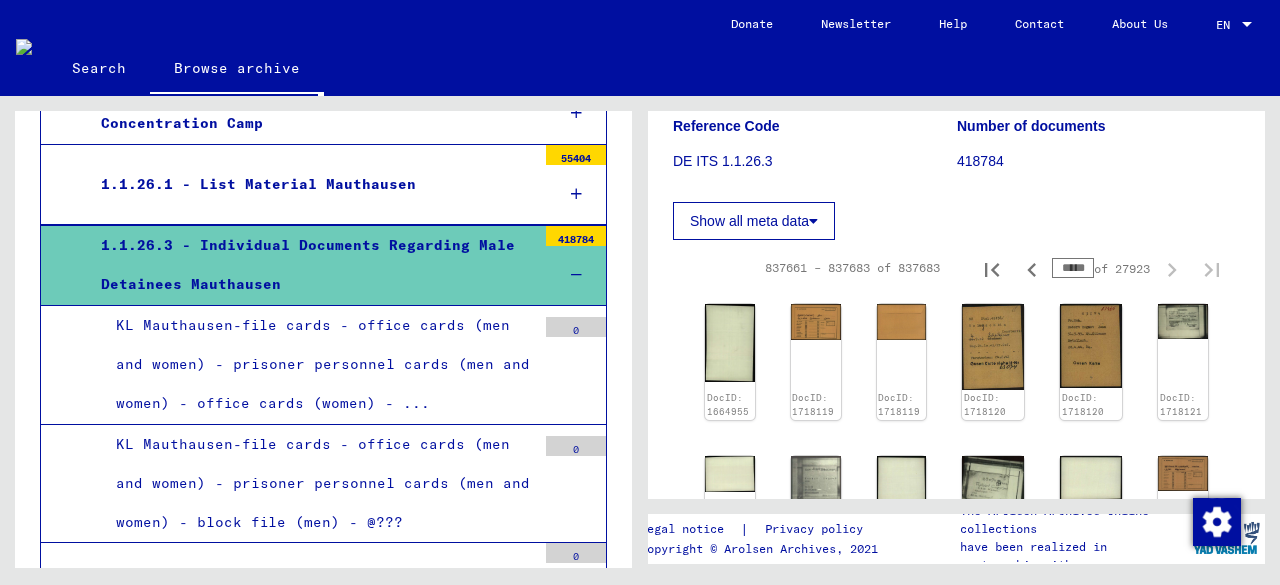 scroll, scrollTop: 258, scrollLeft: 0, axis: vertical 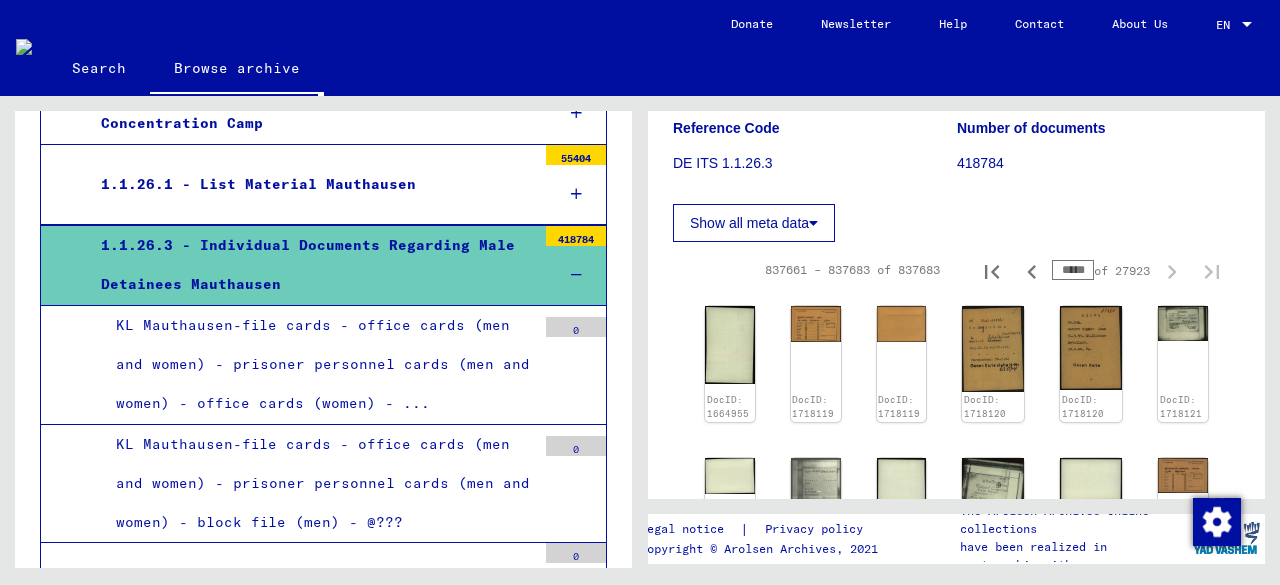 click 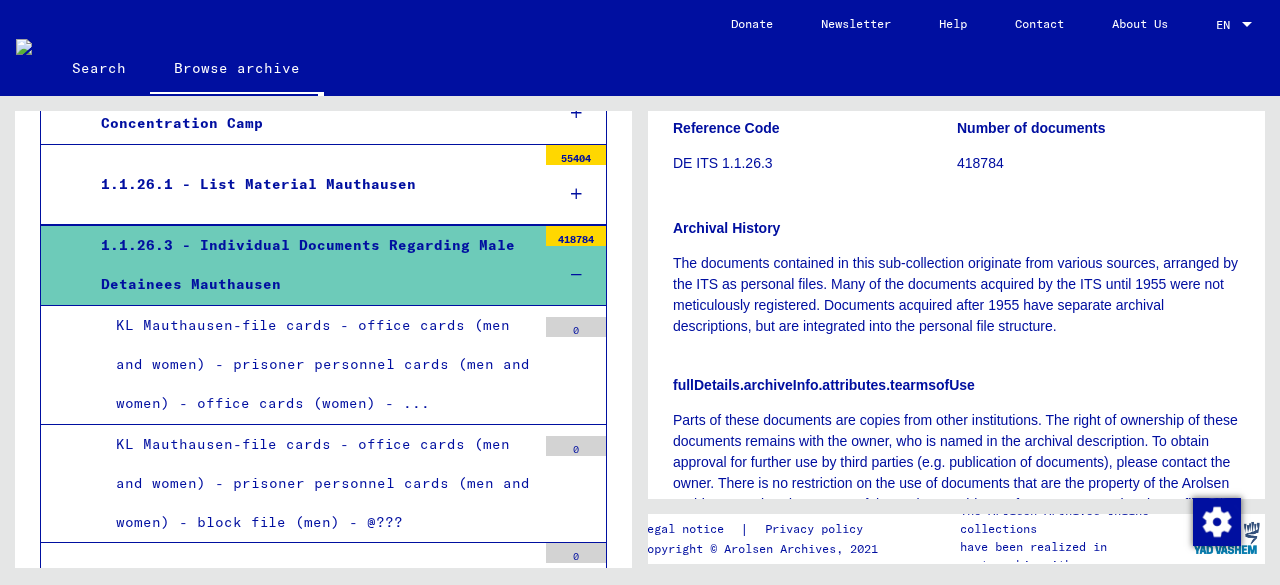 click on "Search" 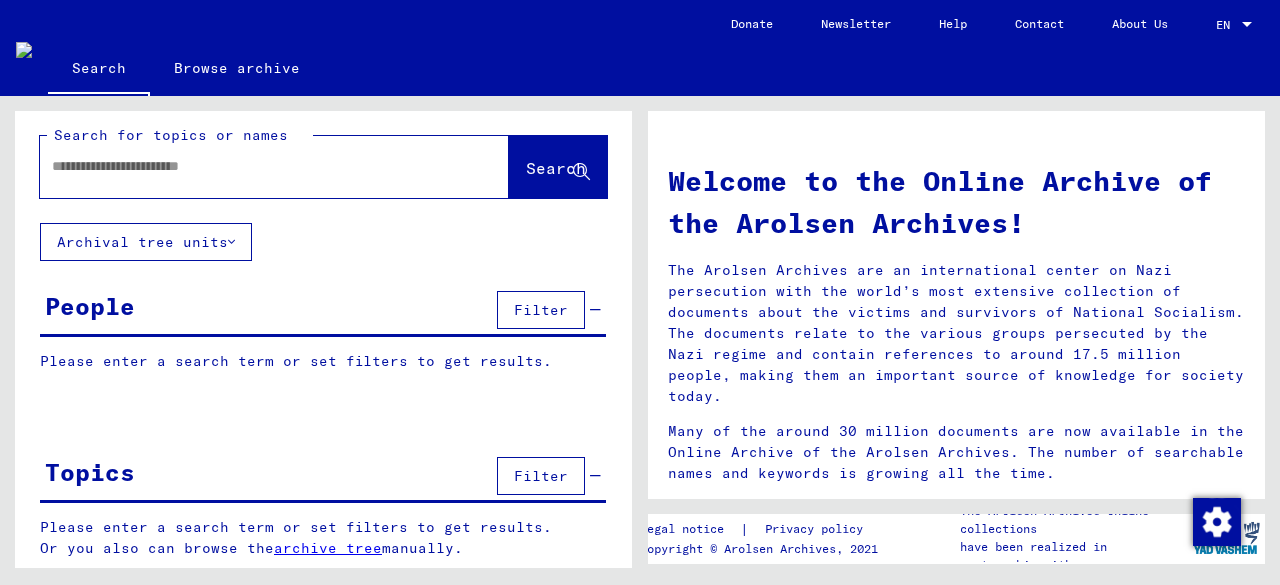 scroll, scrollTop: 13, scrollLeft: 0, axis: vertical 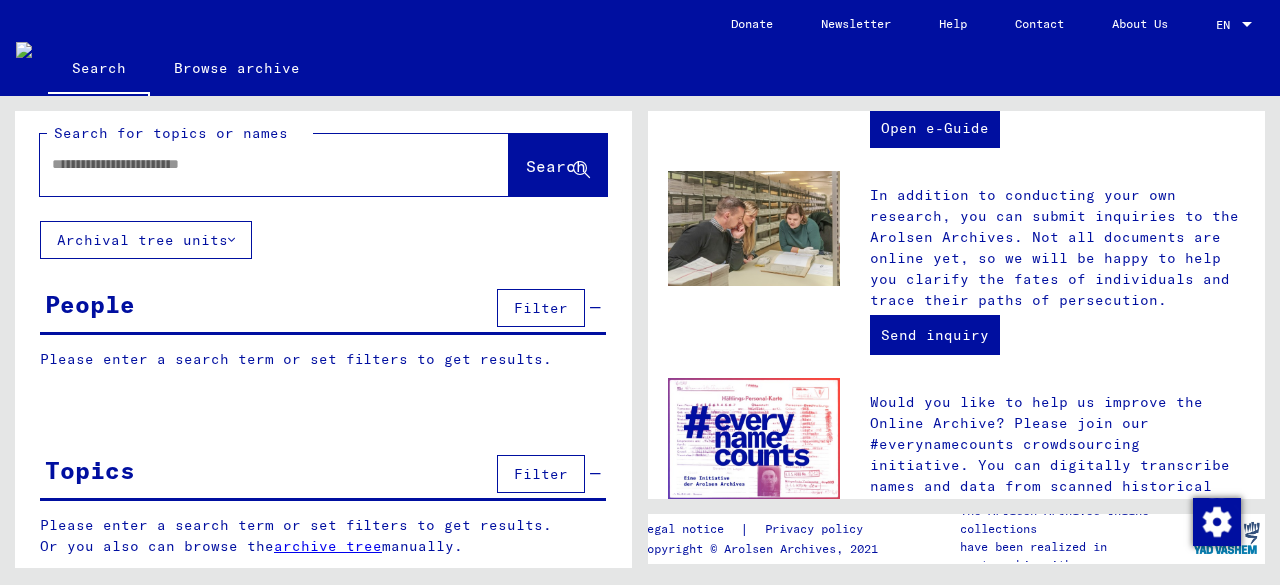 click on "Filter" at bounding box center [541, 474] 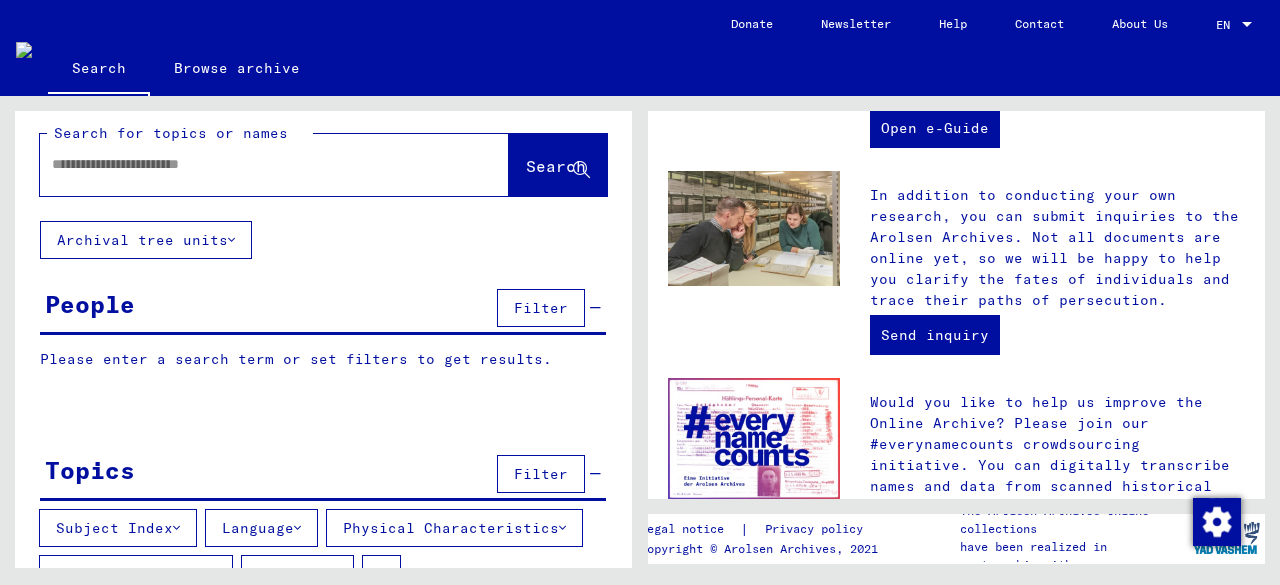 scroll, scrollTop: 113, scrollLeft: 0, axis: vertical 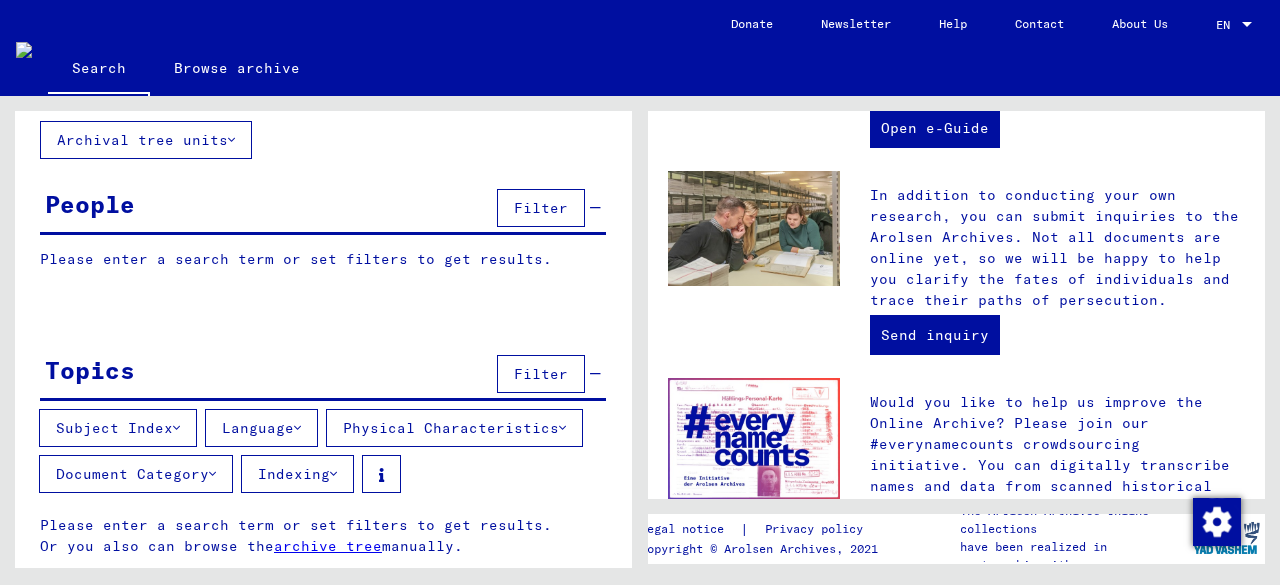 click at bounding box center [297, 428] 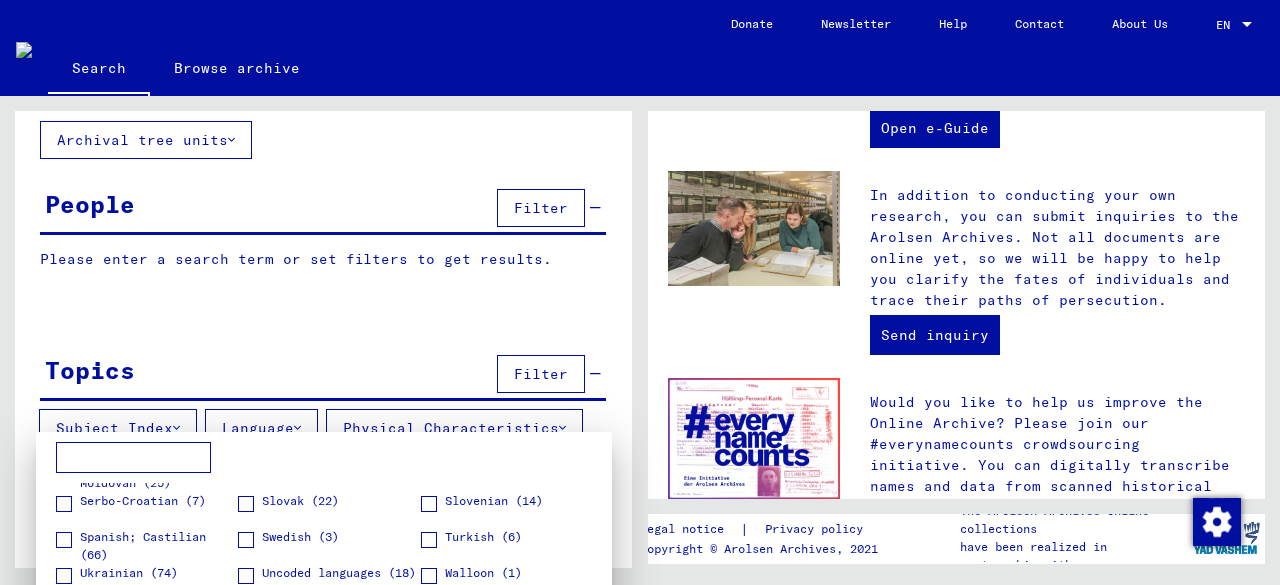 scroll, scrollTop: 317, scrollLeft: 0, axis: vertical 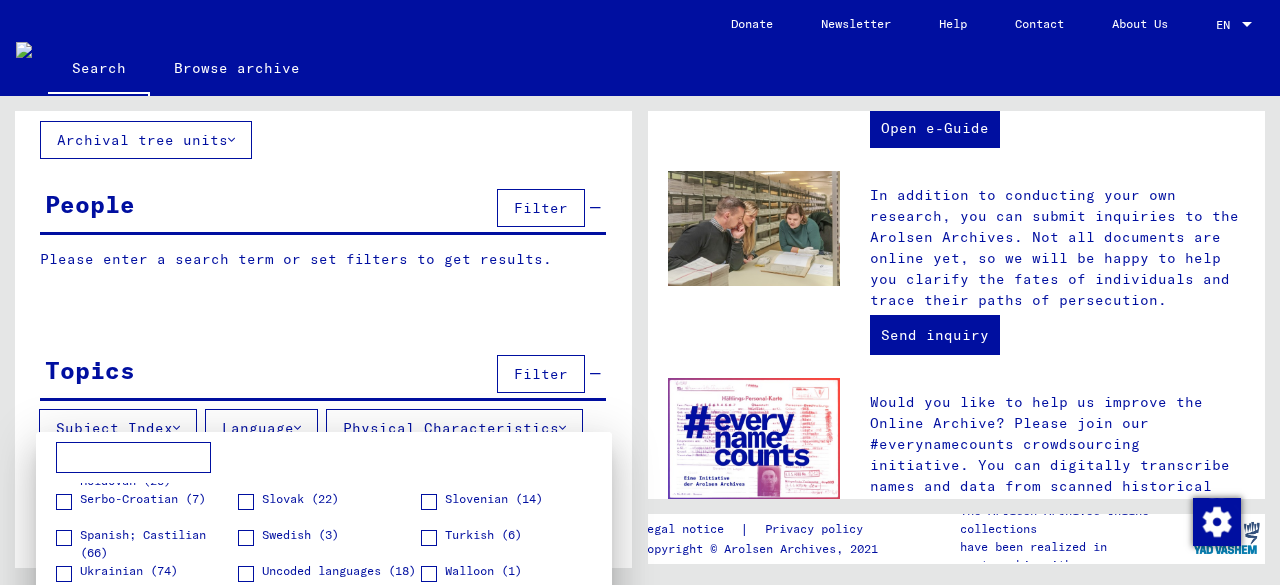 click at bounding box center [640, 292] 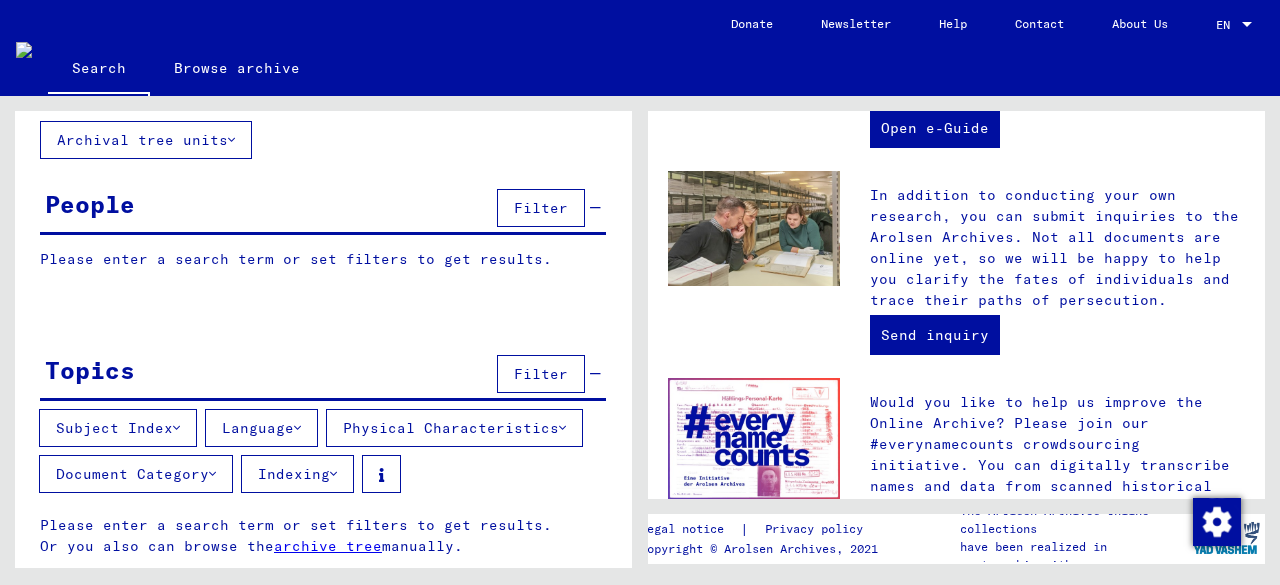 click at bounding box center [562, 428] 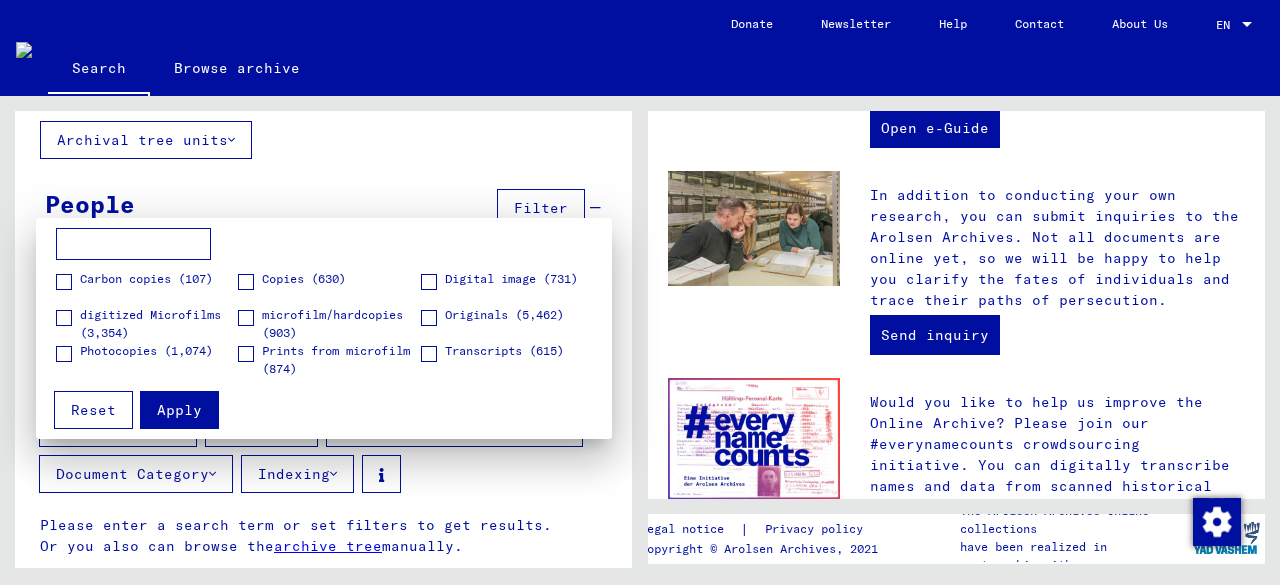 click at bounding box center [640, 292] 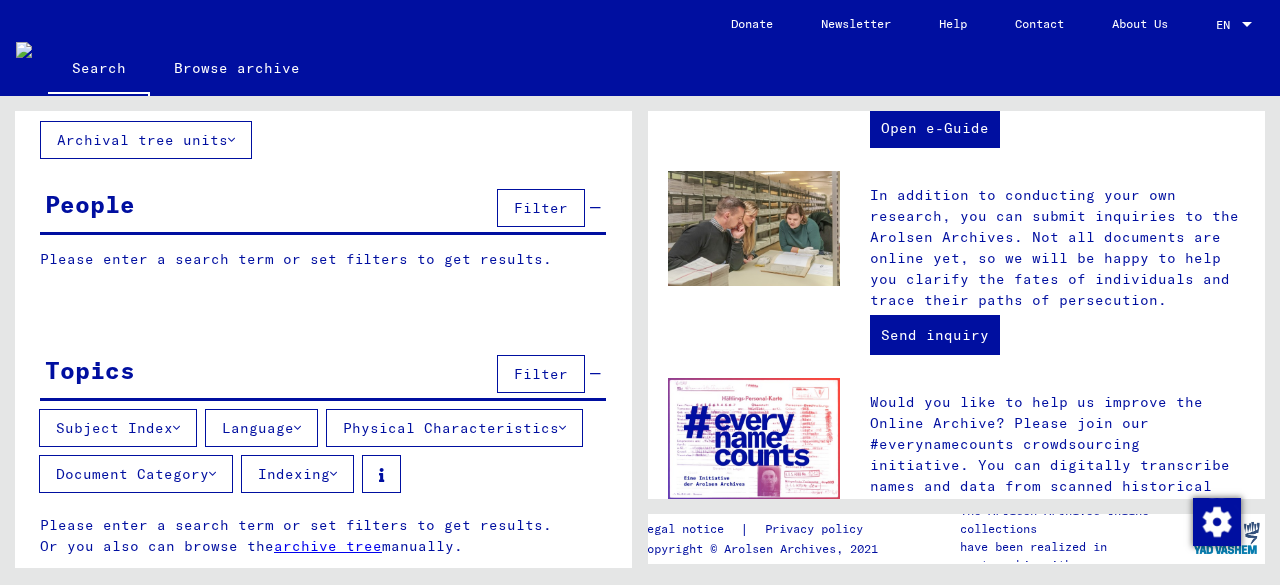 click on "Filter" at bounding box center [541, 208] 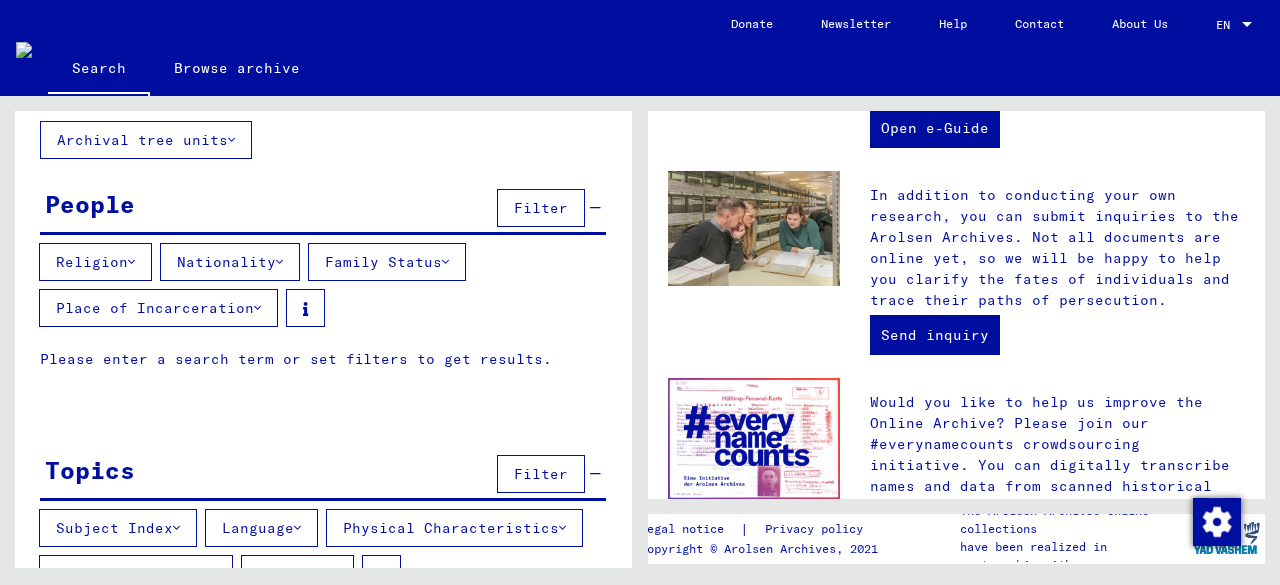 click at bounding box center [279, 262] 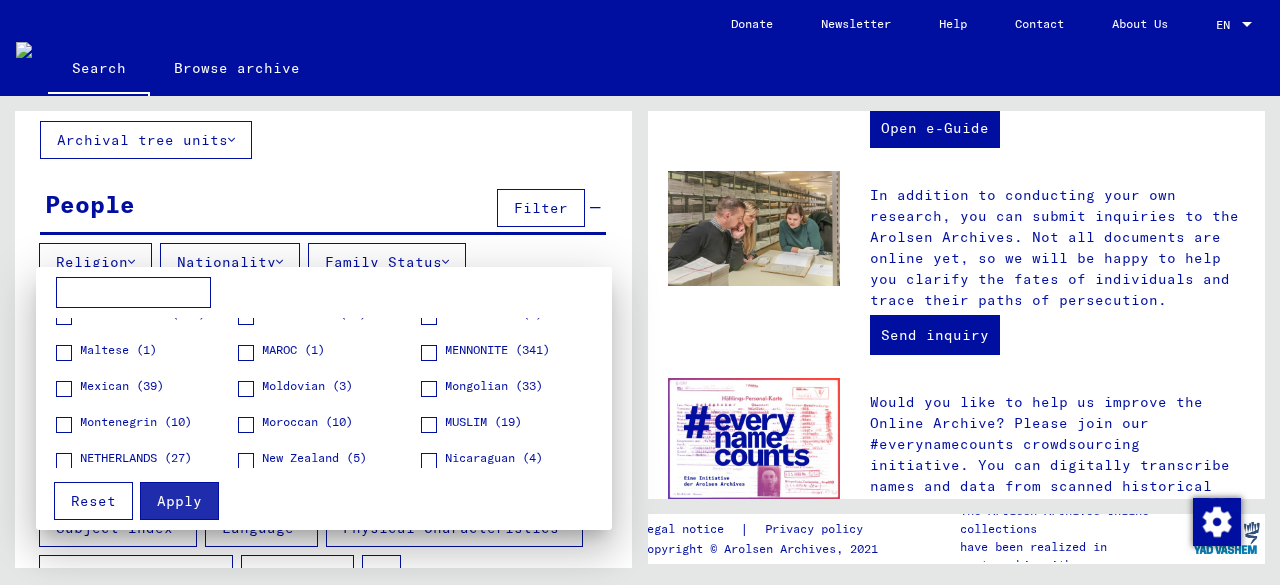 scroll, scrollTop: 1800, scrollLeft: 0, axis: vertical 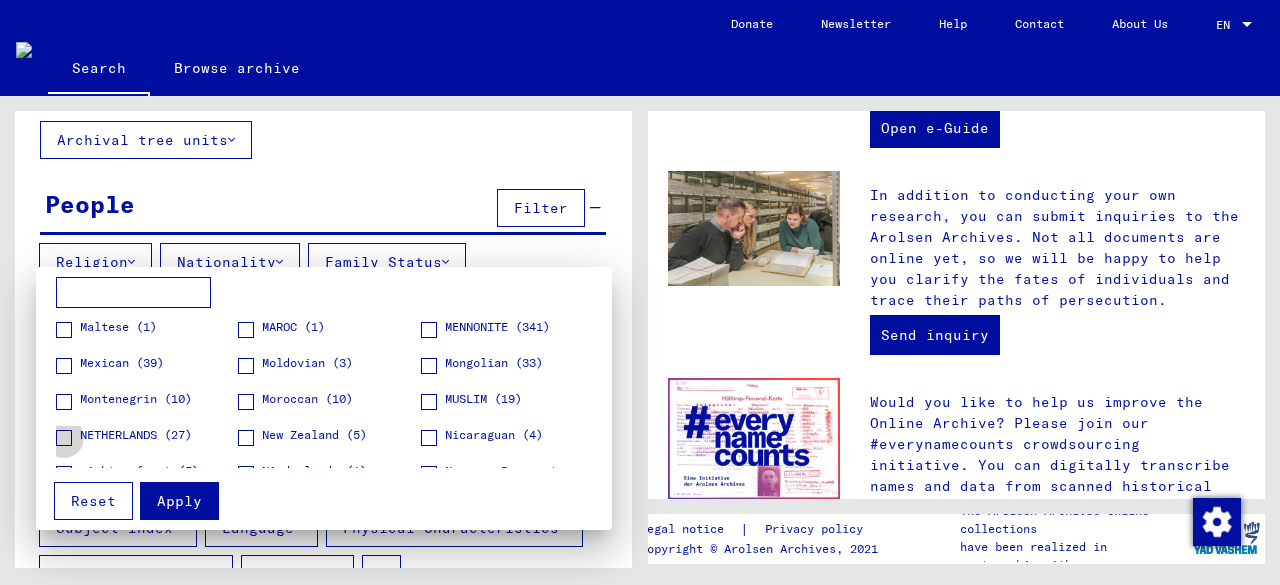 click at bounding box center [64, 438] 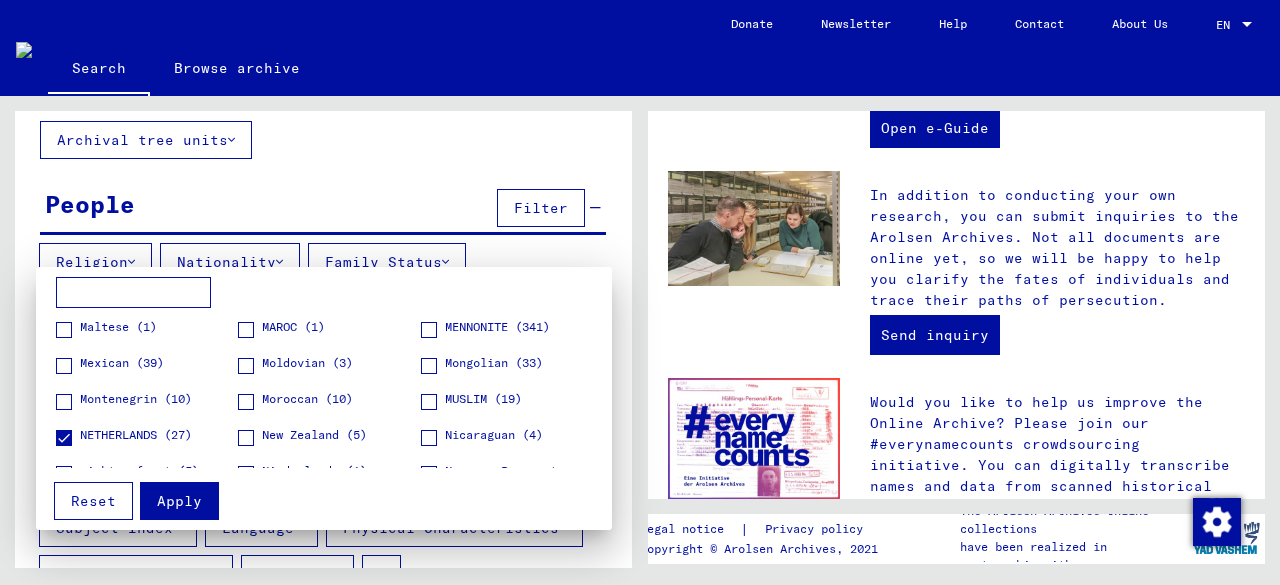 click on "Apply" at bounding box center [179, 501] 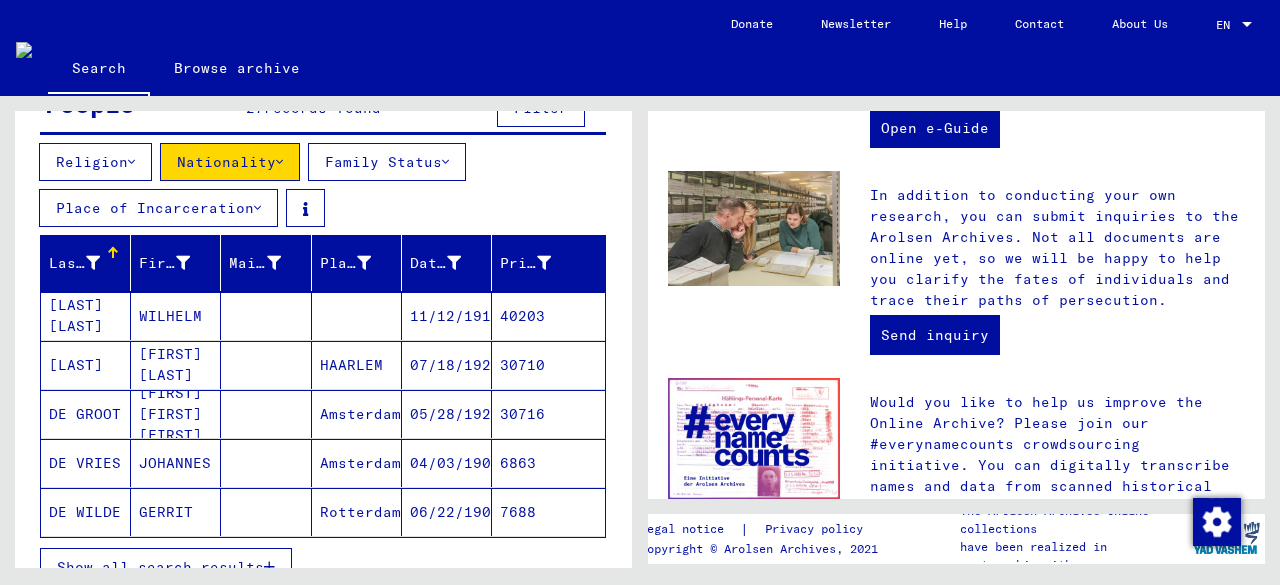scroll, scrollTop: 113, scrollLeft: 0, axis: vertical 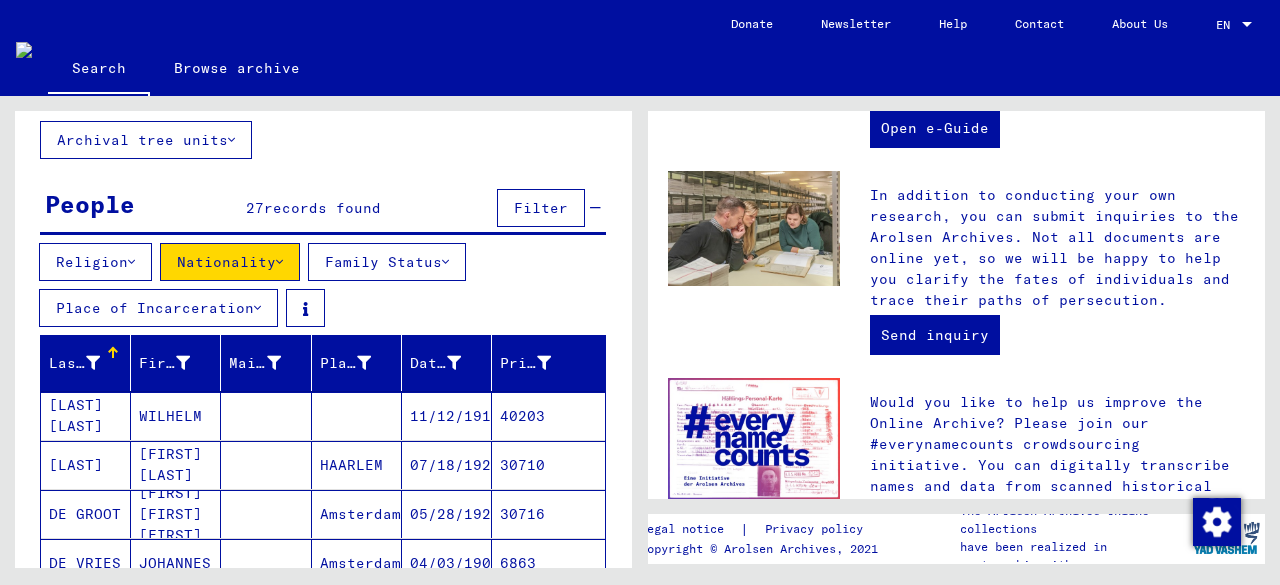 click at bounding box center (257, 308) 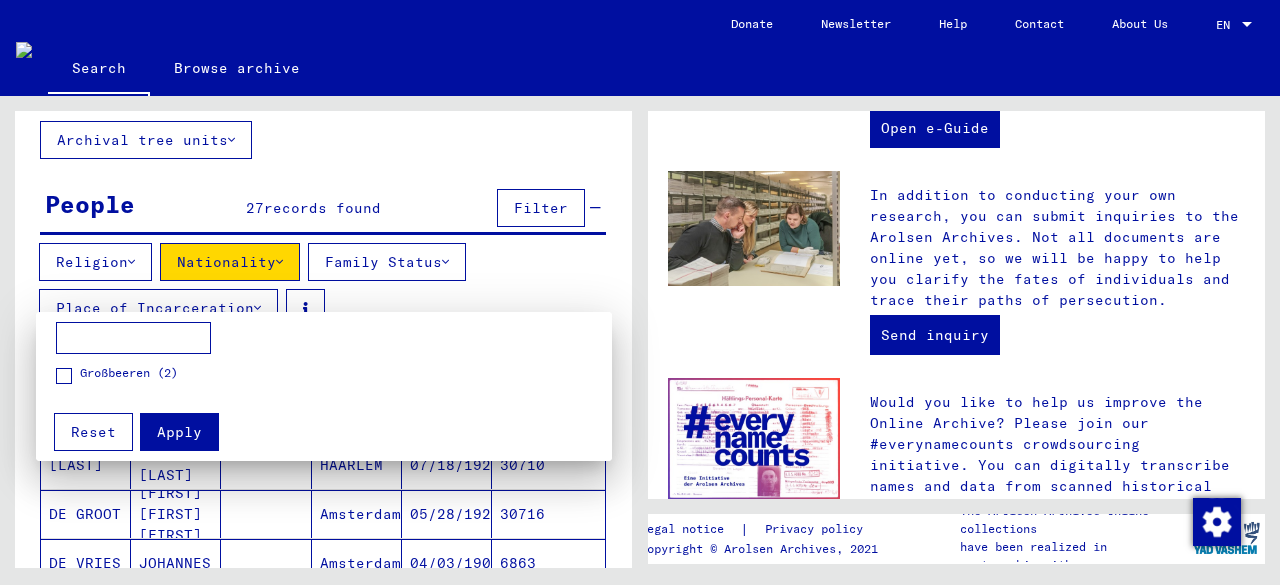 click at bounding box center (133, 338) 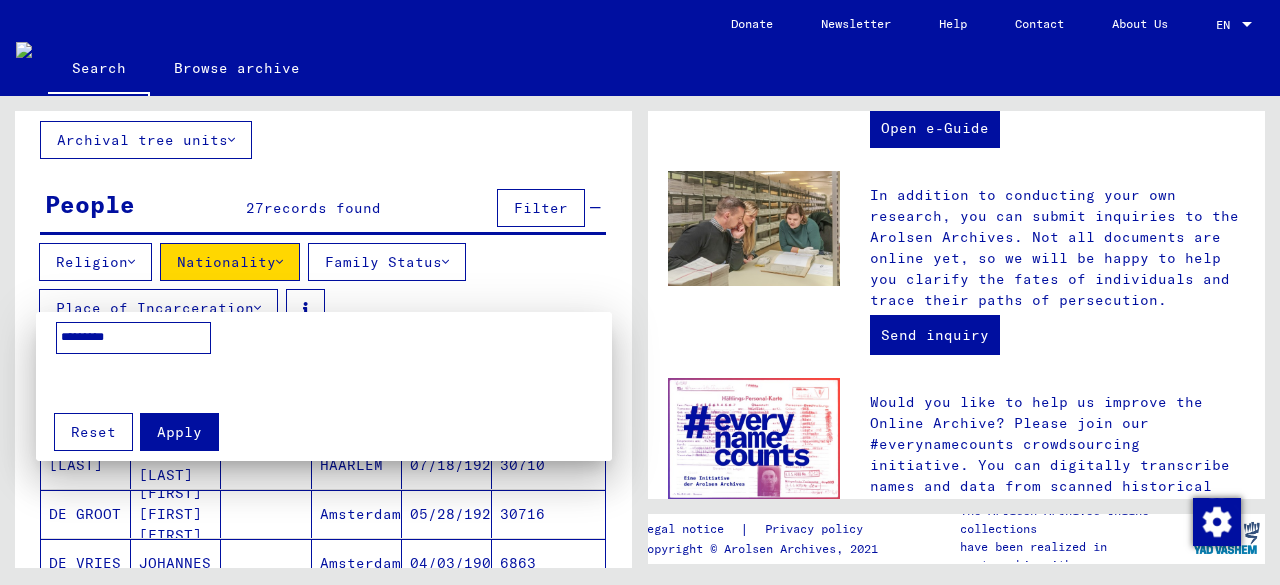 type on "*********" 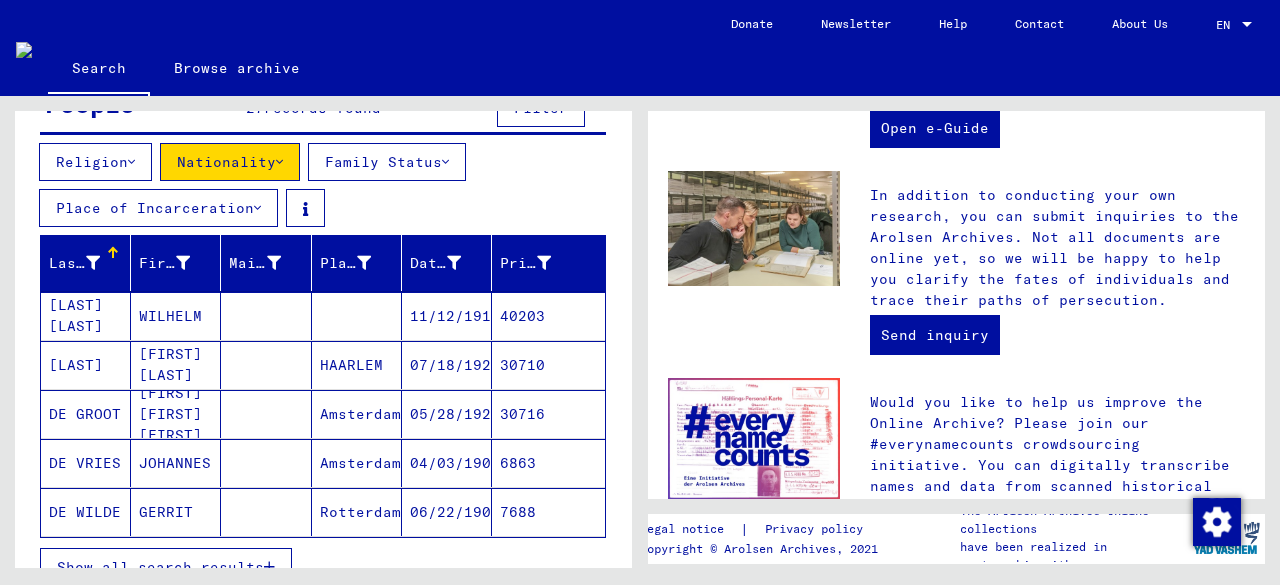 scroll, scrollTop: 313, scrollLeft: 0, axis: vertical 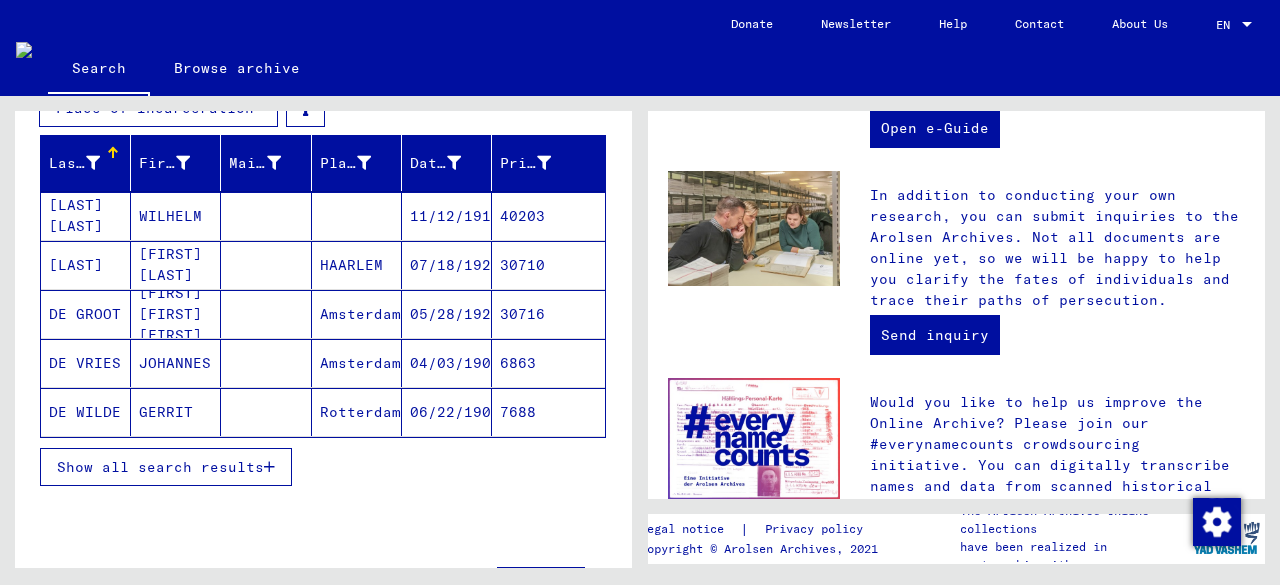 click on "Show all search results" at bounding box center [160, 467] 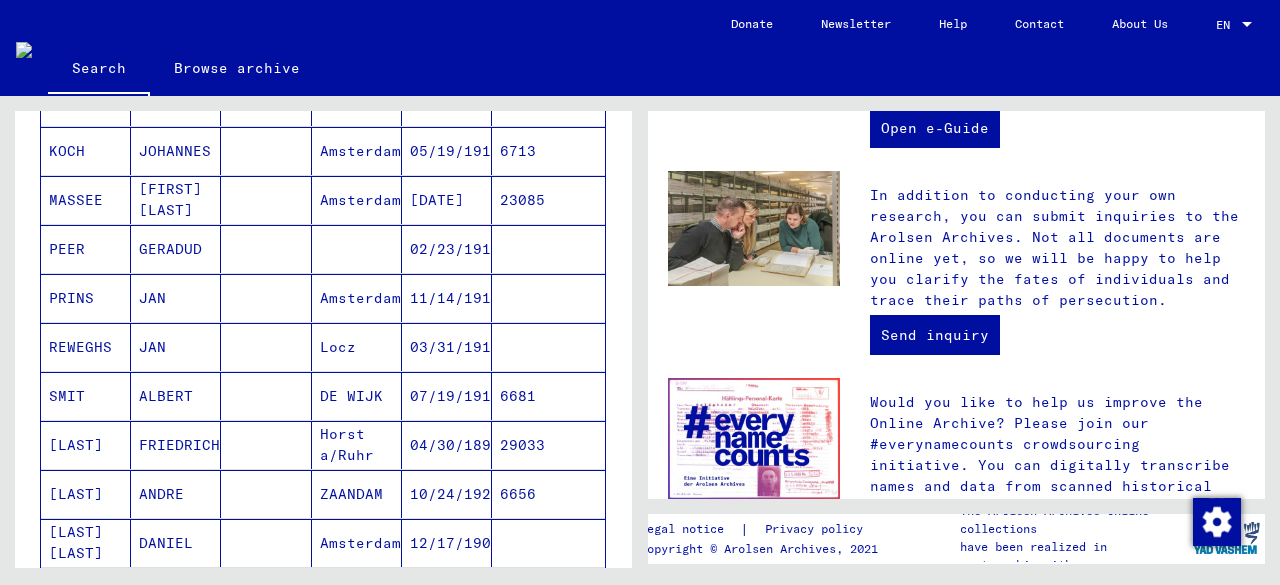 scroll, scrollTop: 1213, scrollLeft: 0, axis: vertical 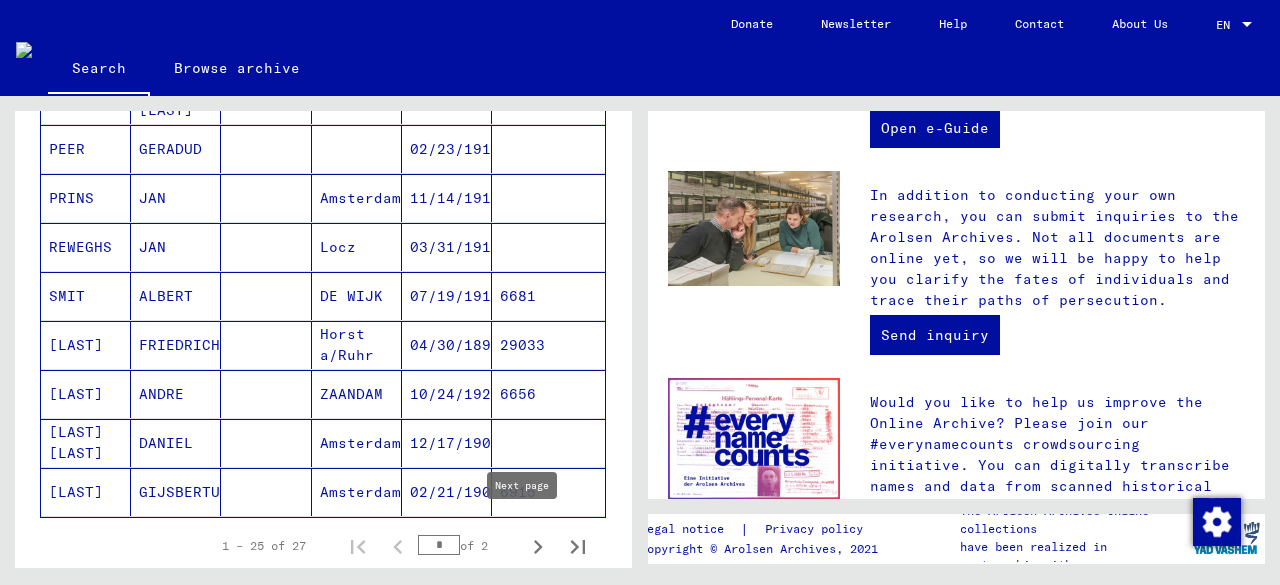 click 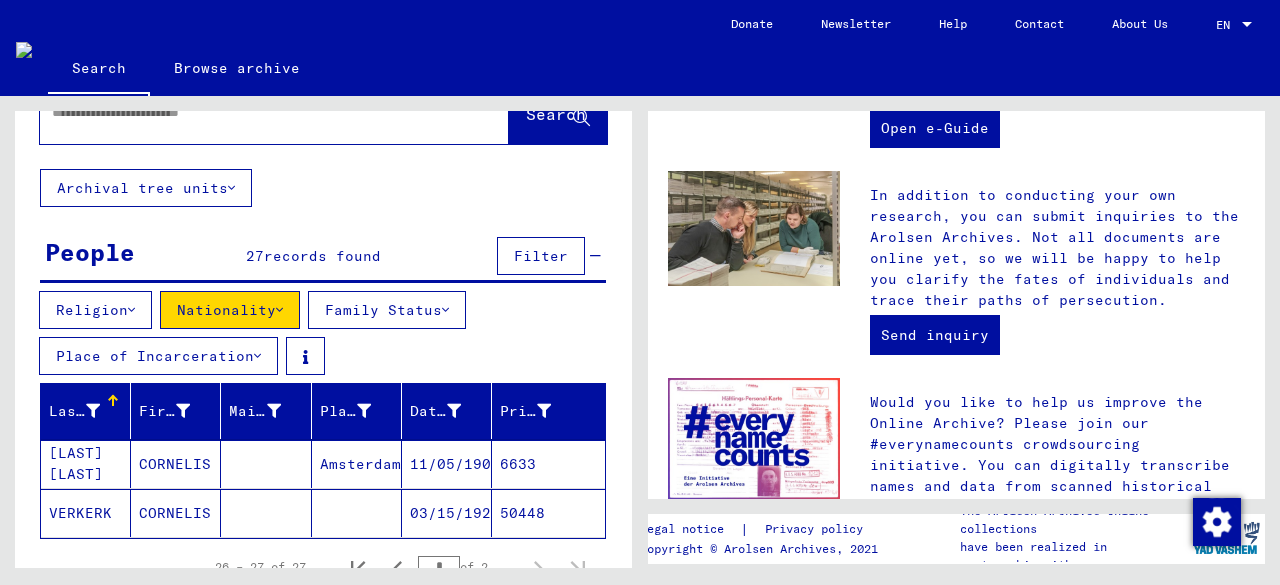 scroll, scrollTop: 58, scrollLeft: 0, axis: vertical 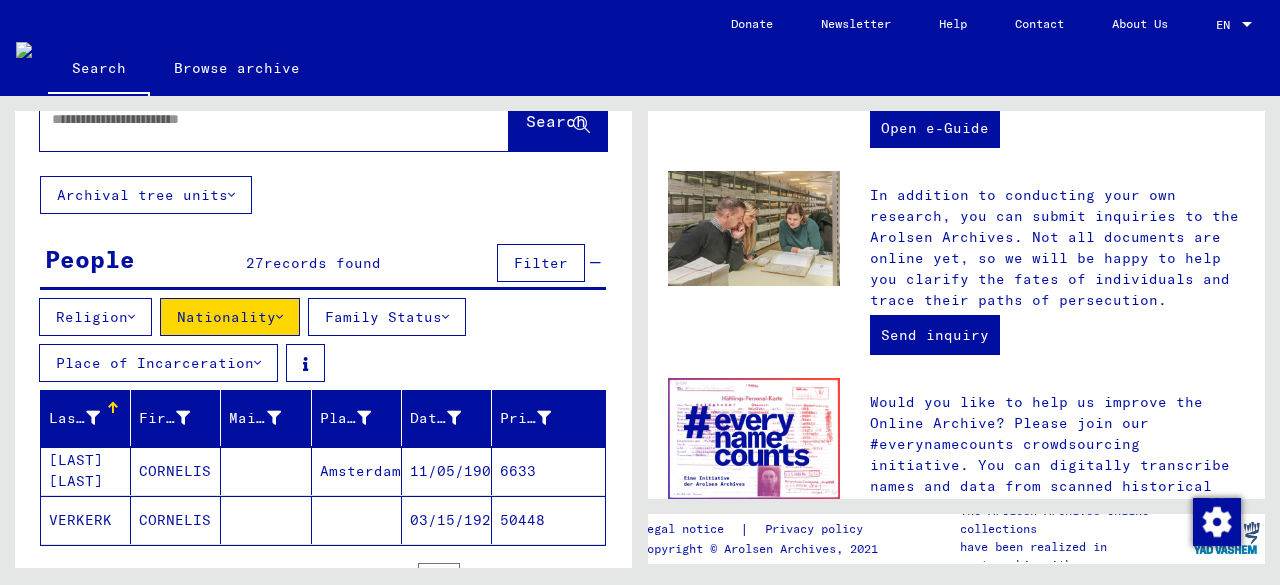 click at bounding box center (257, 363) 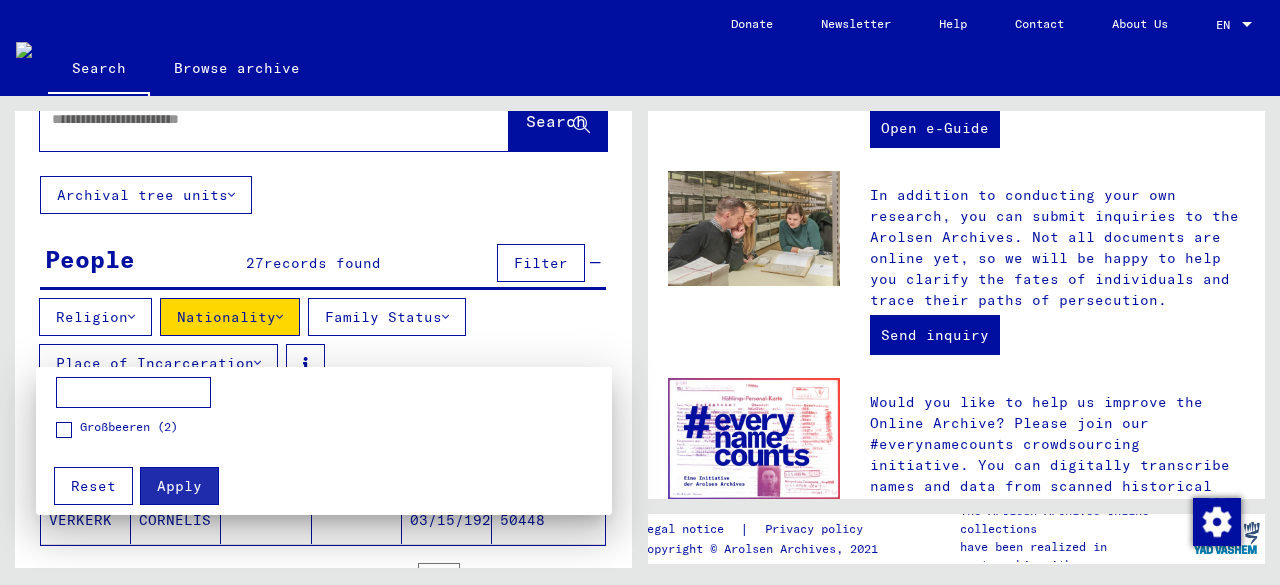 click at bounding box center [640, 292] 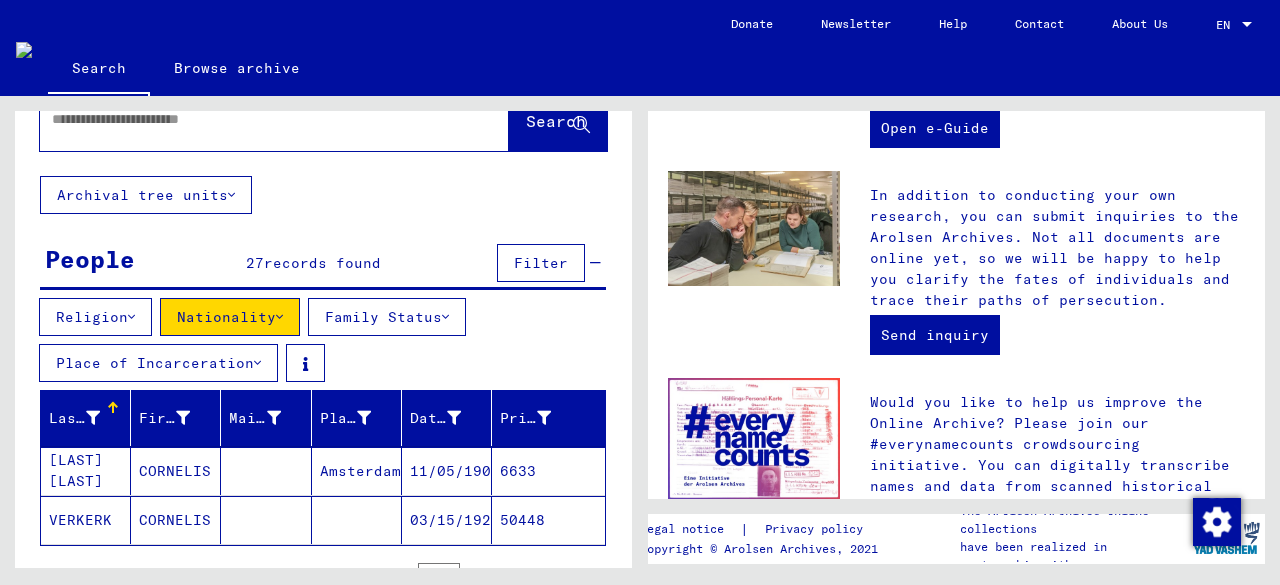scroll, scrollTop: 0, scrollLeft: 0, axis: both 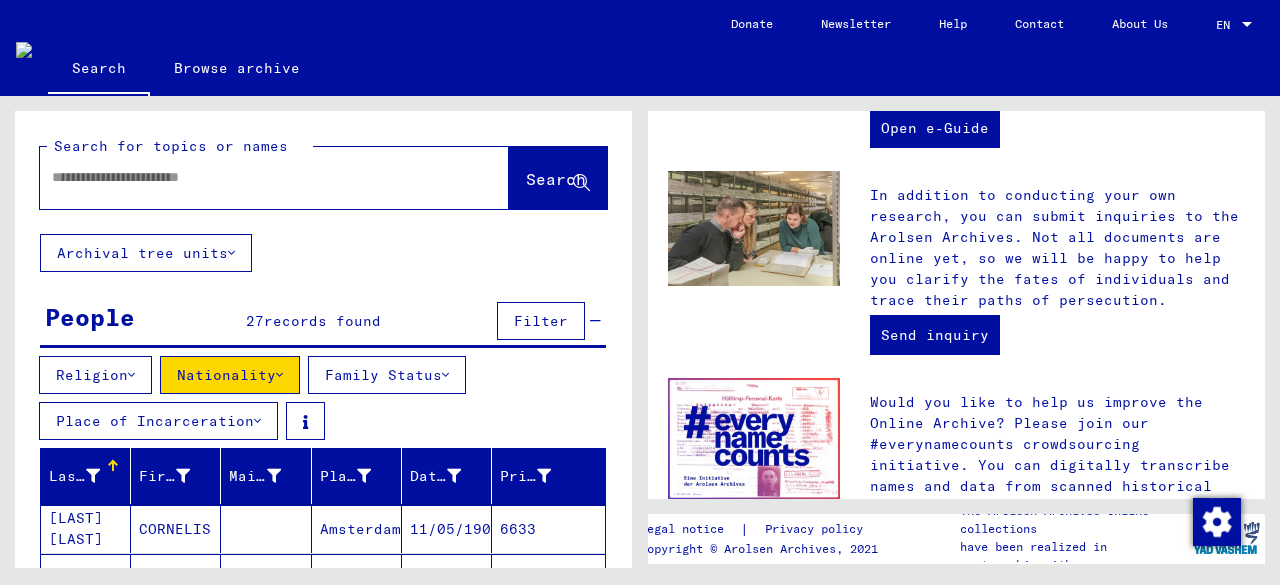 click 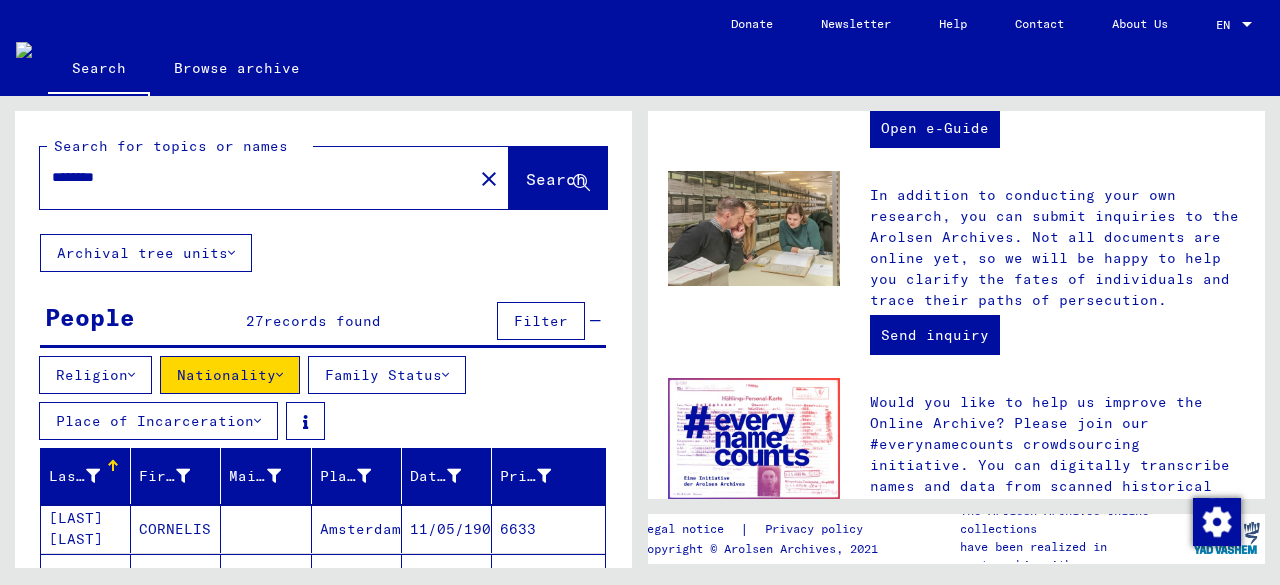 type on "********" 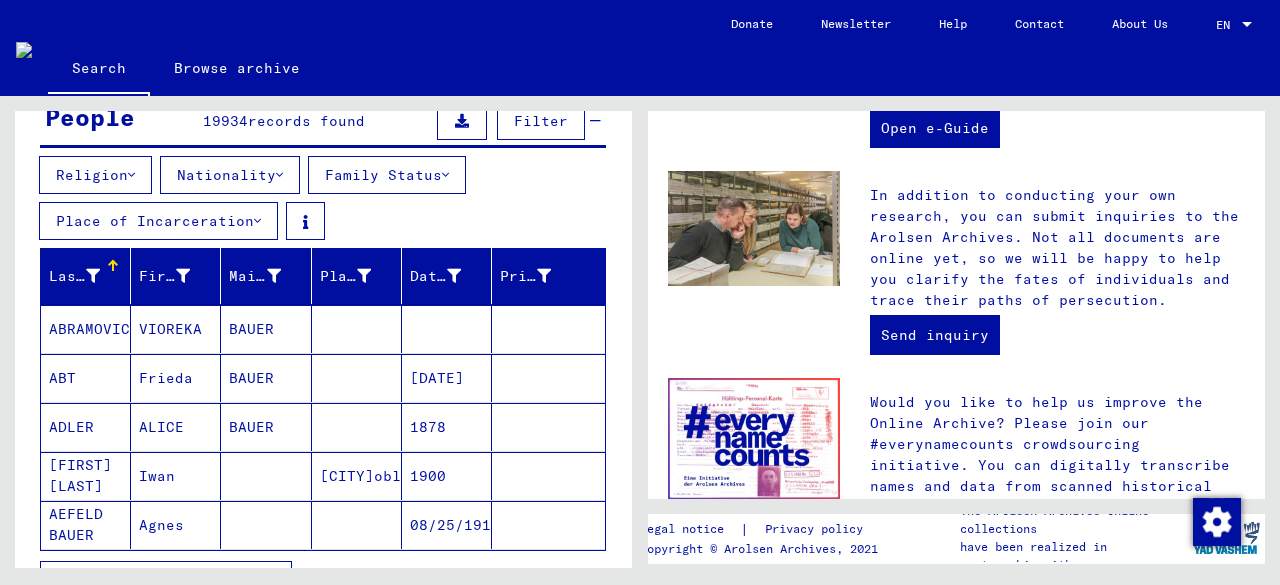 scroll, scrollTop: 300, scrollLeft: 0, axis: vertical 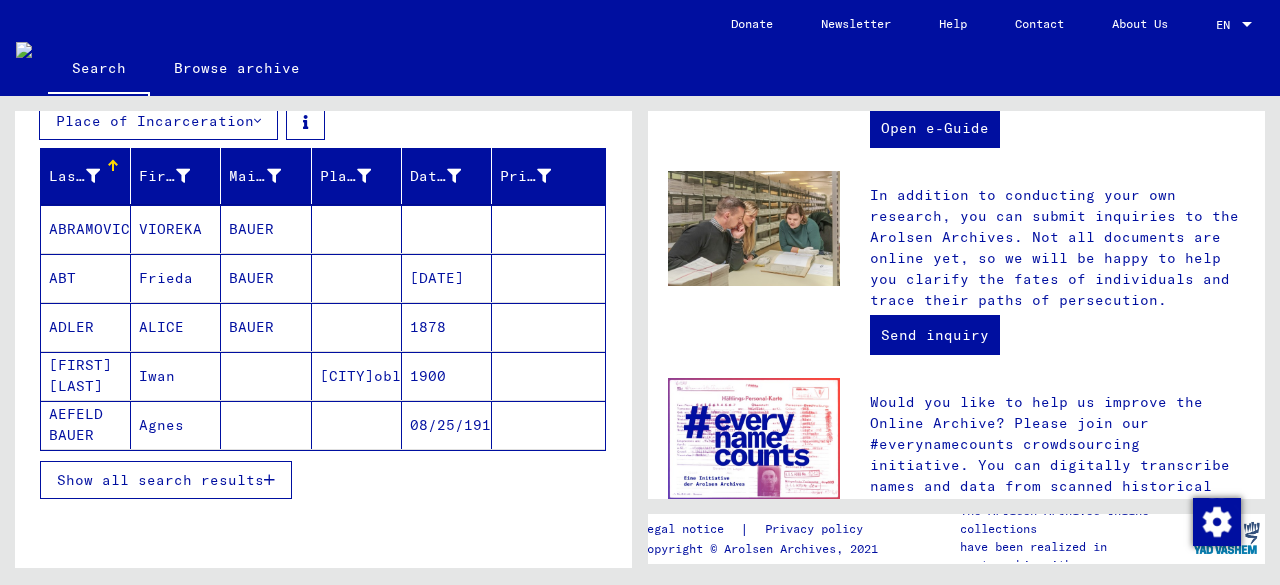 click on "Show all search results" at bounding box center (160, 480) 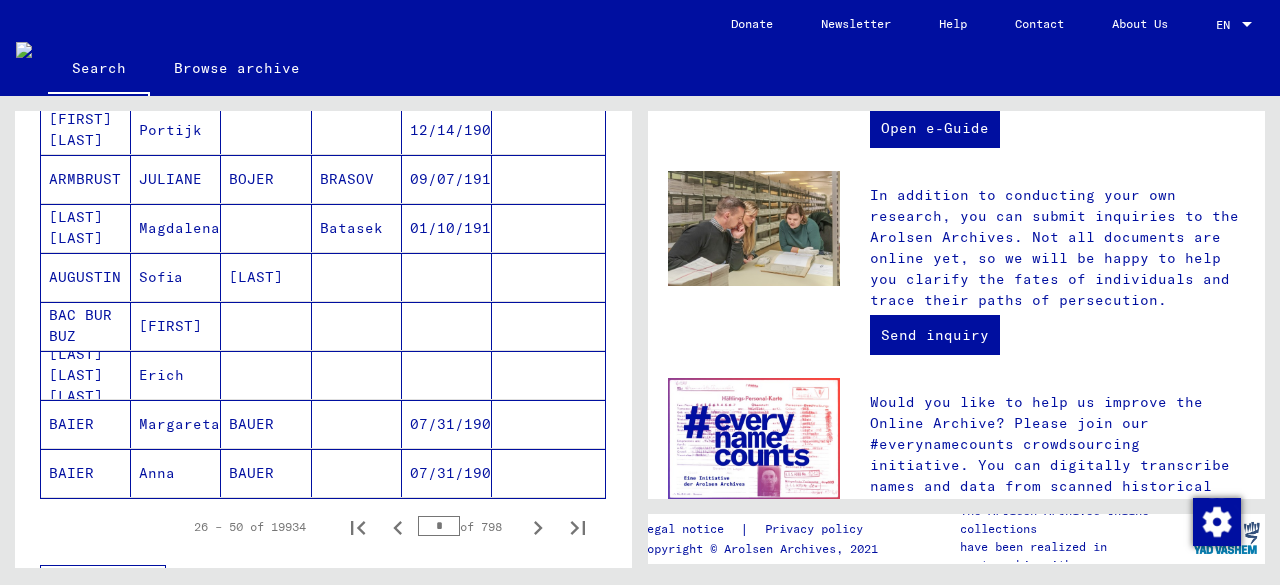 scroll, scrollTop: 1300, scrollLeft: 0, axis: vertical 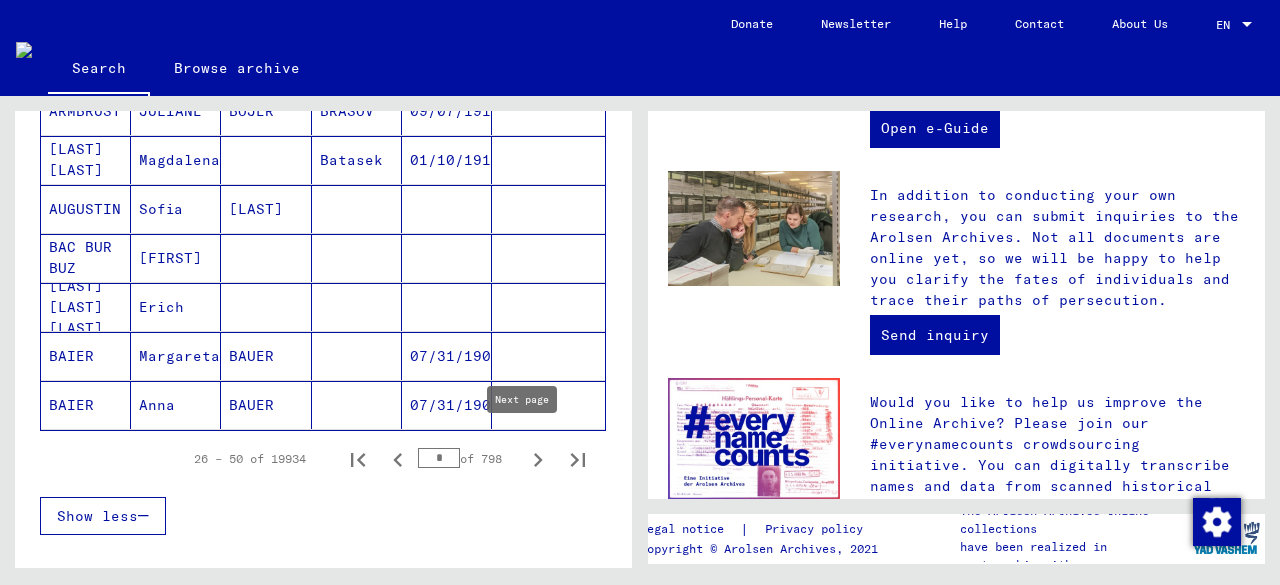 click 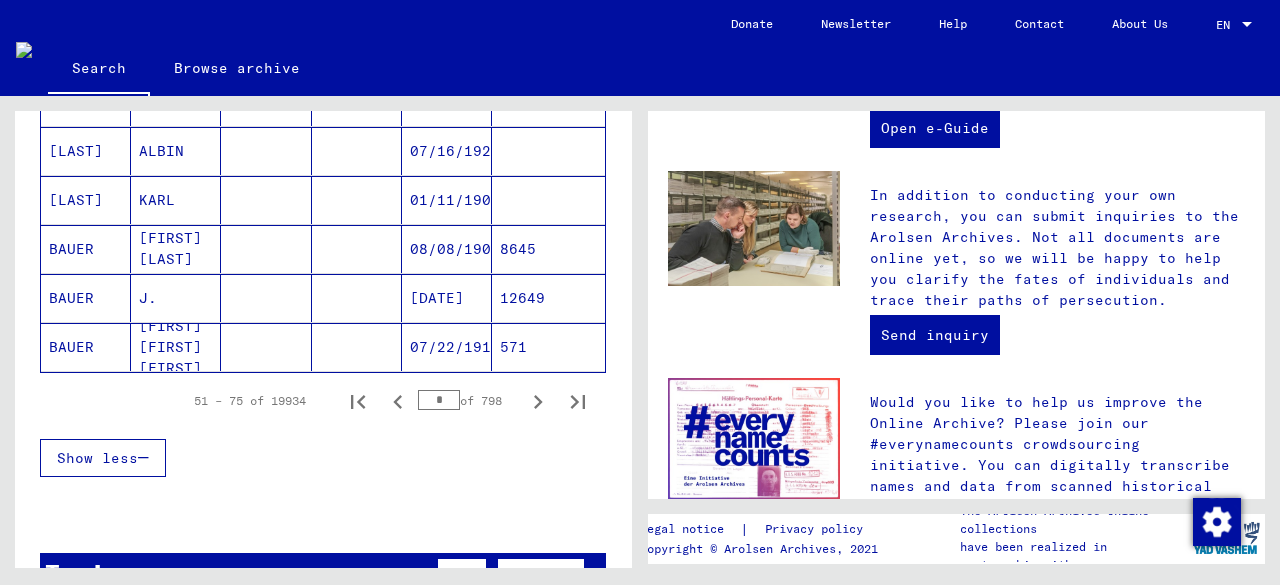 scroll, scrollTop: 1400, scrollLeft: 0, axis: vertical 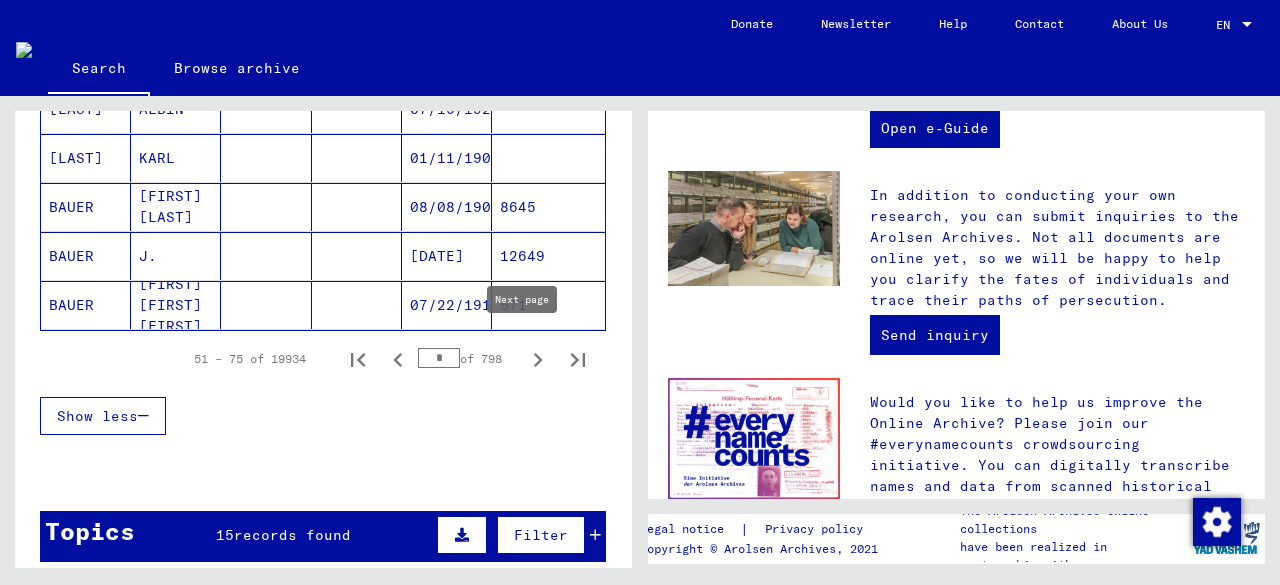 click 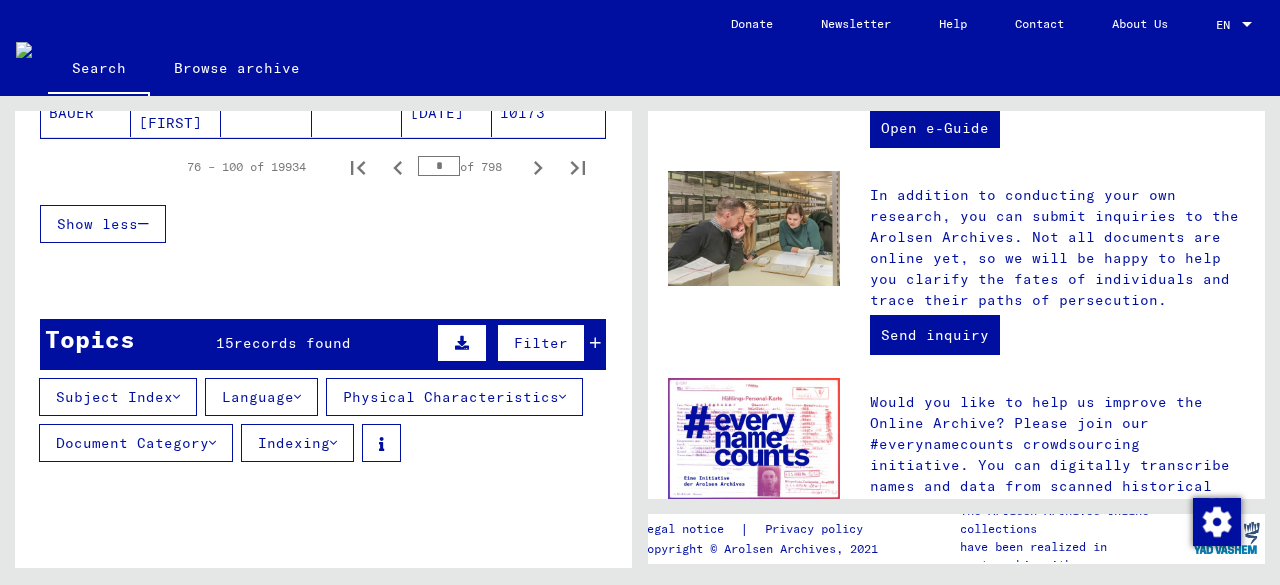 scroll, scrollTop: 1600, scrollLeft: 0, axis: vertical 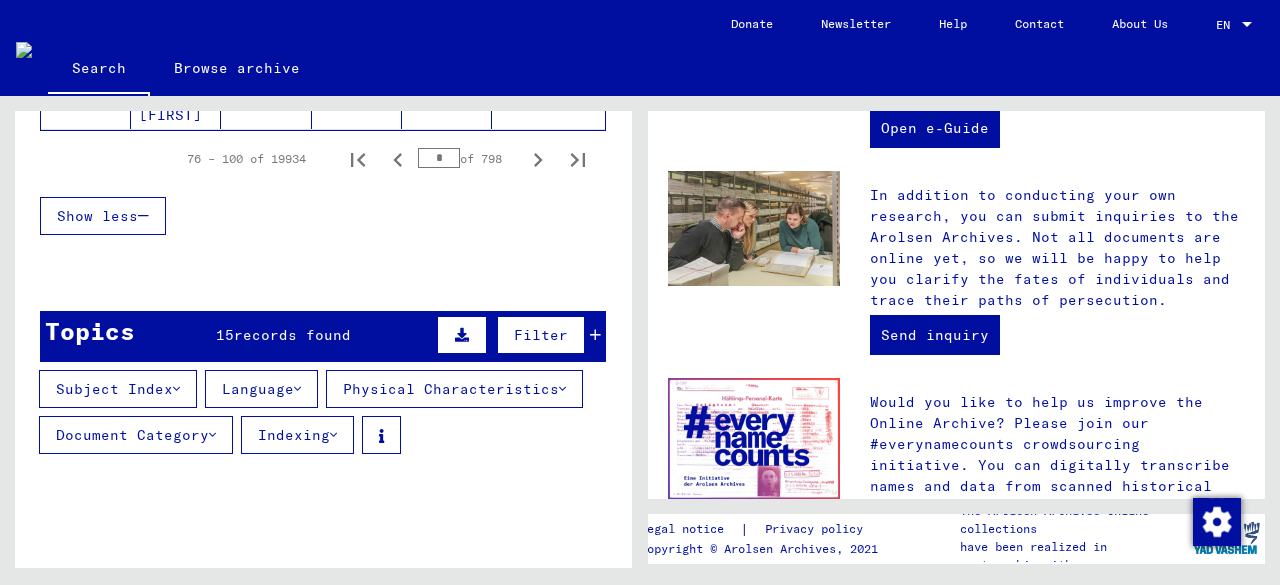 click at bounding box center [176, 389] 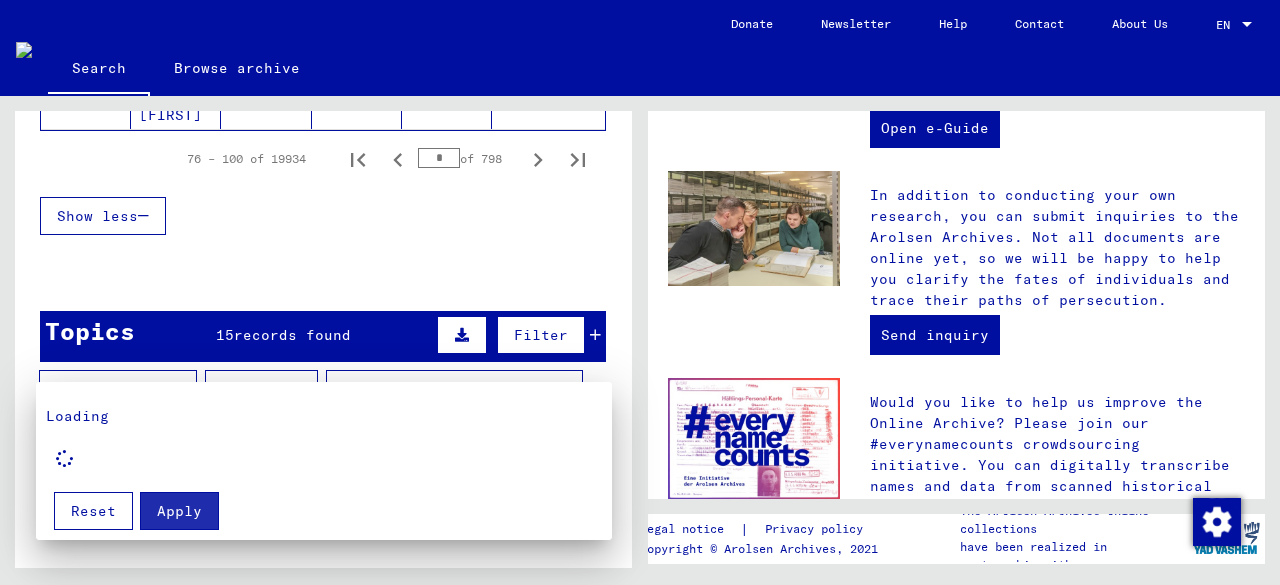 click at bounding box center [640, 292] 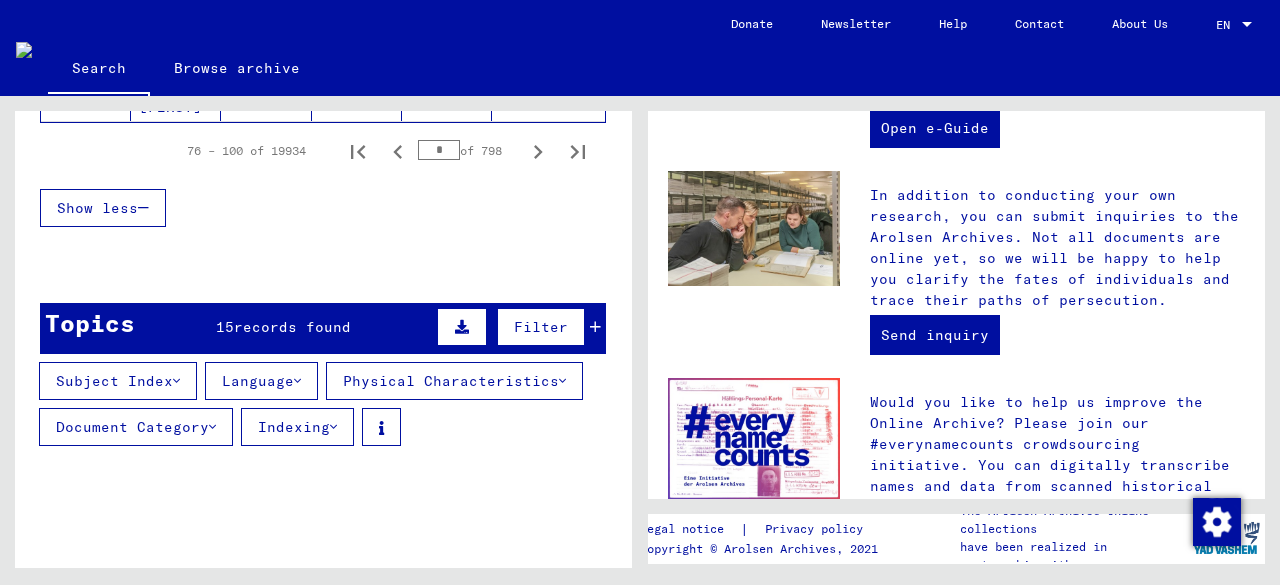 scroll, scrollTop: 1600, scrollLeft: 0, axis: vertical 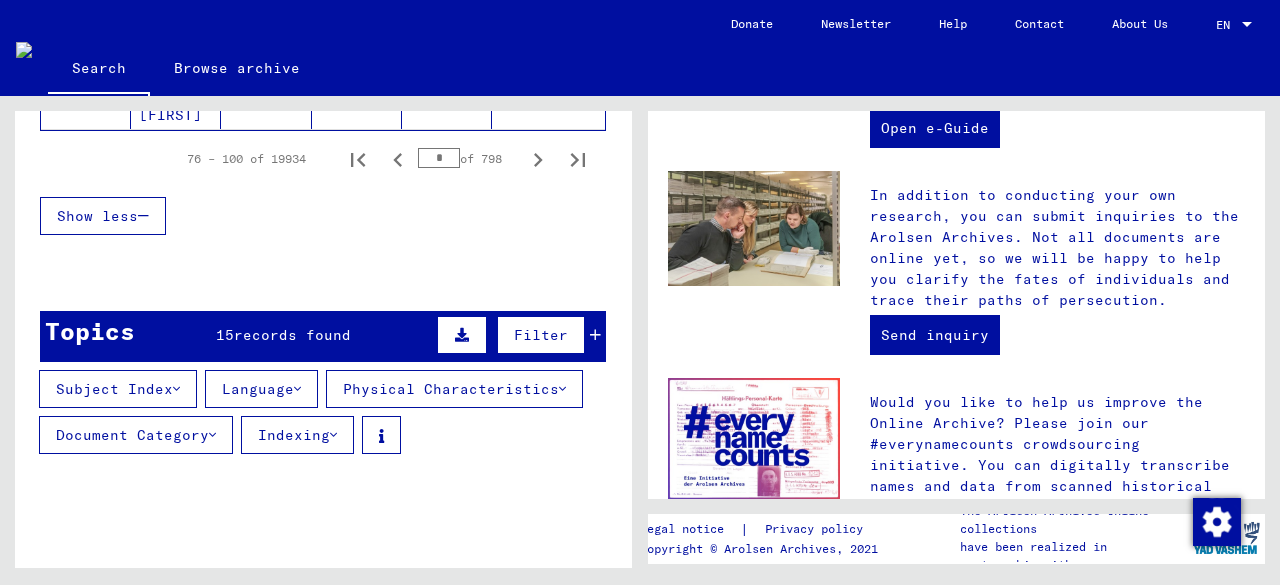 click on "records found" at bounding box center (292, 335) 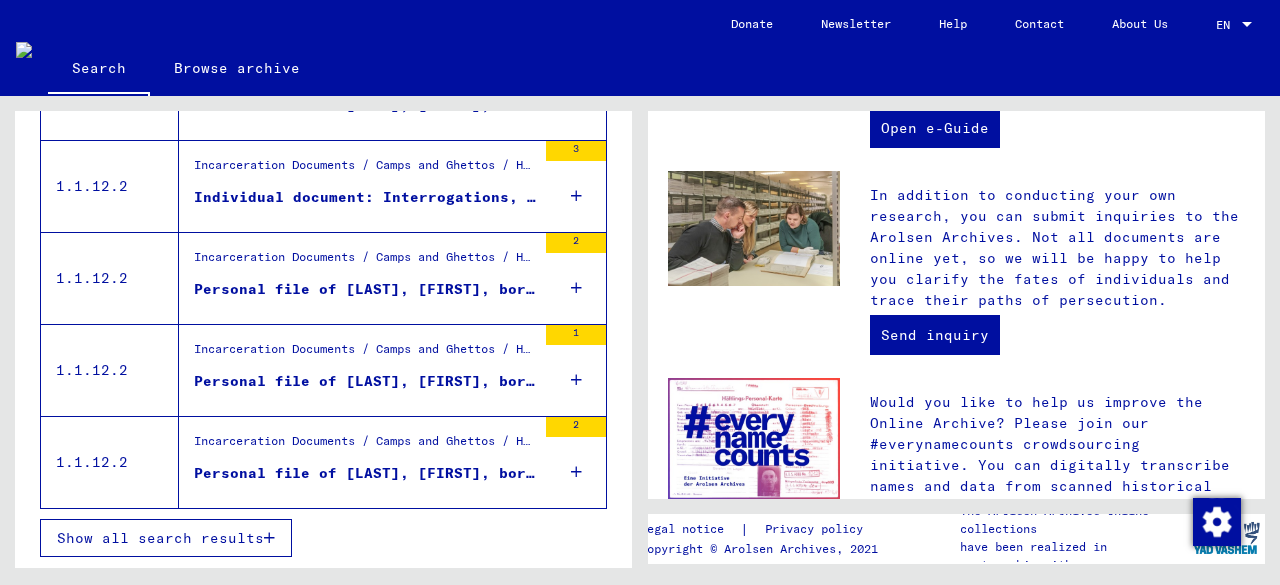 scroll, scrollTop: 1976, scrollLeft: 0, axis: vertical 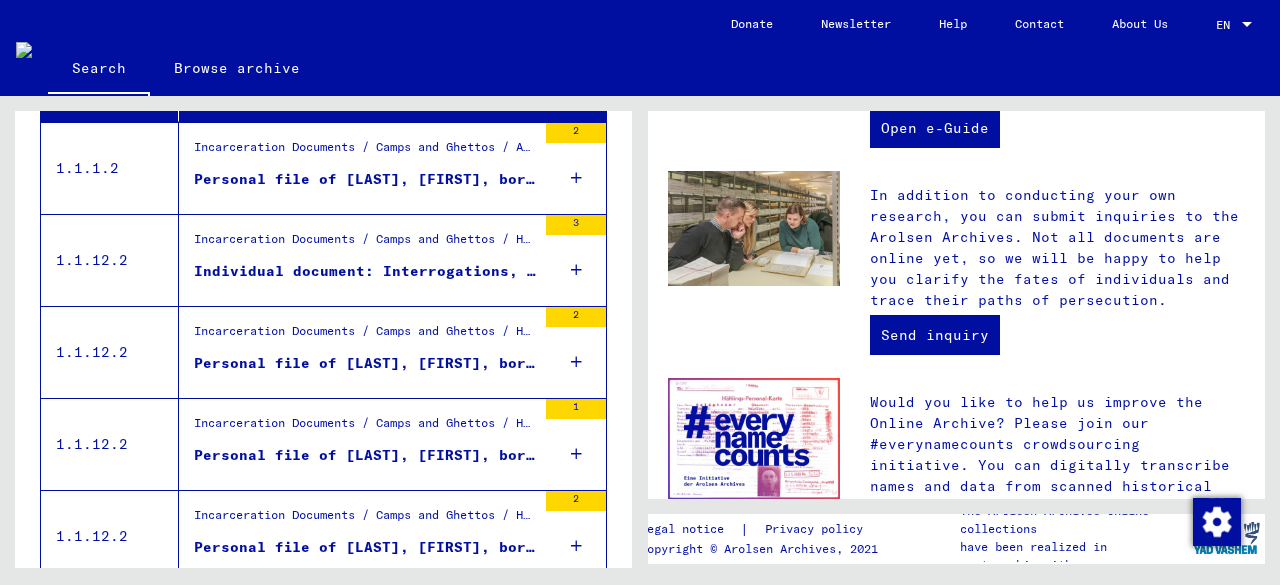 click on "2" at bounding box center (576, 317) 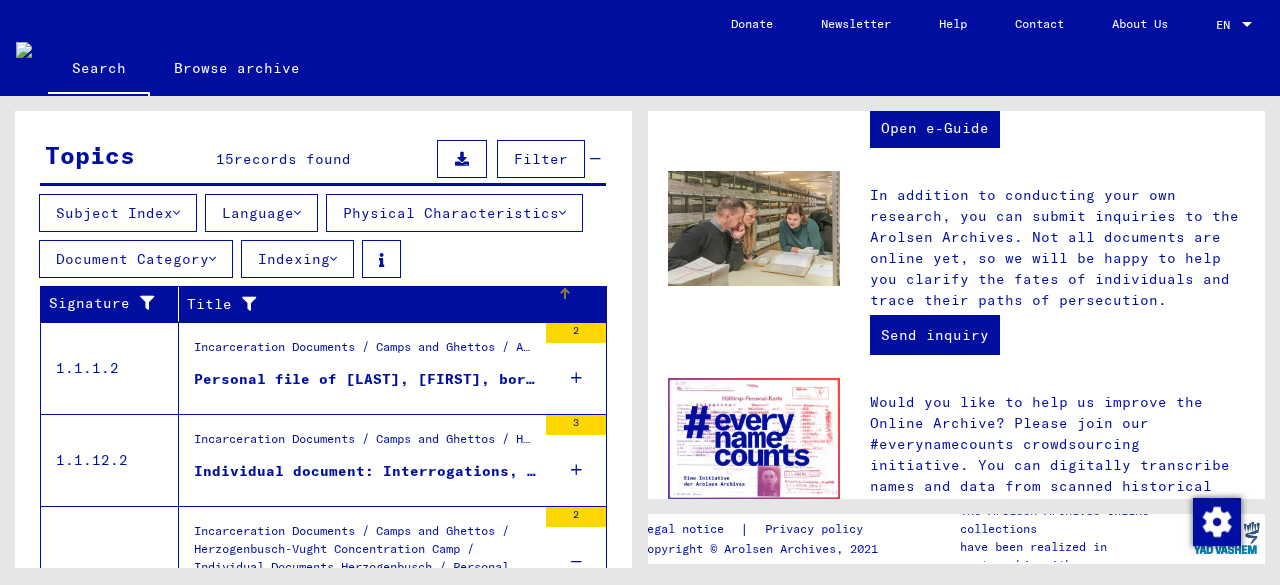 scroll, scrollTop: 1776, scrollLeft: 0, axis: vertical 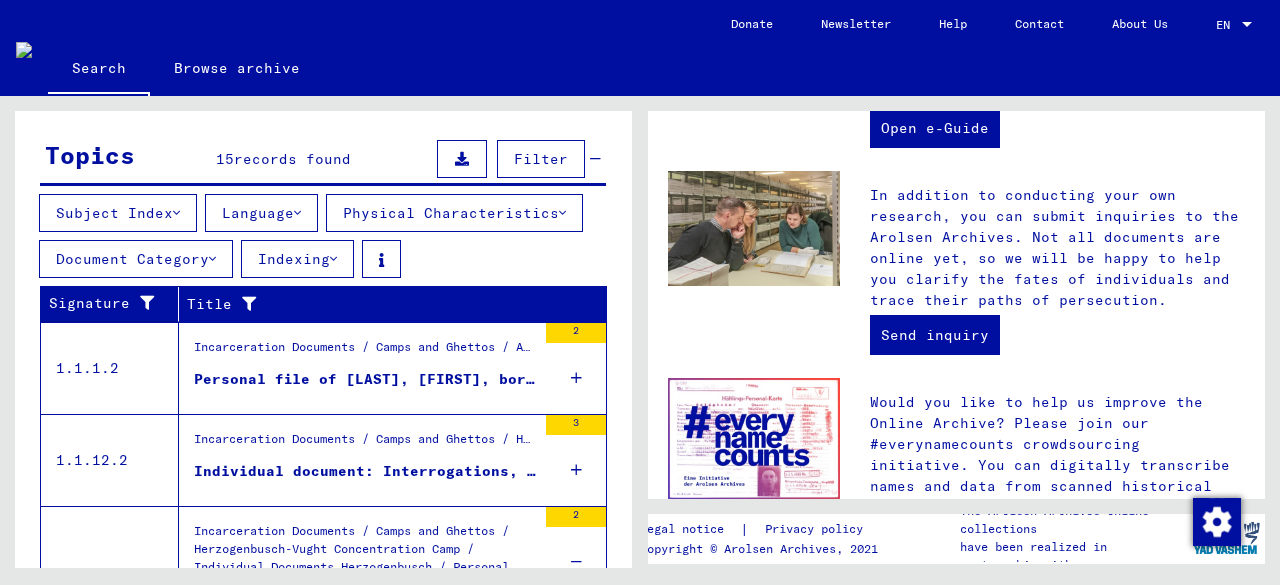 click on "Personal file of [LAST], [FIRST], born on [DATE]" at bounding box center [365, 379] 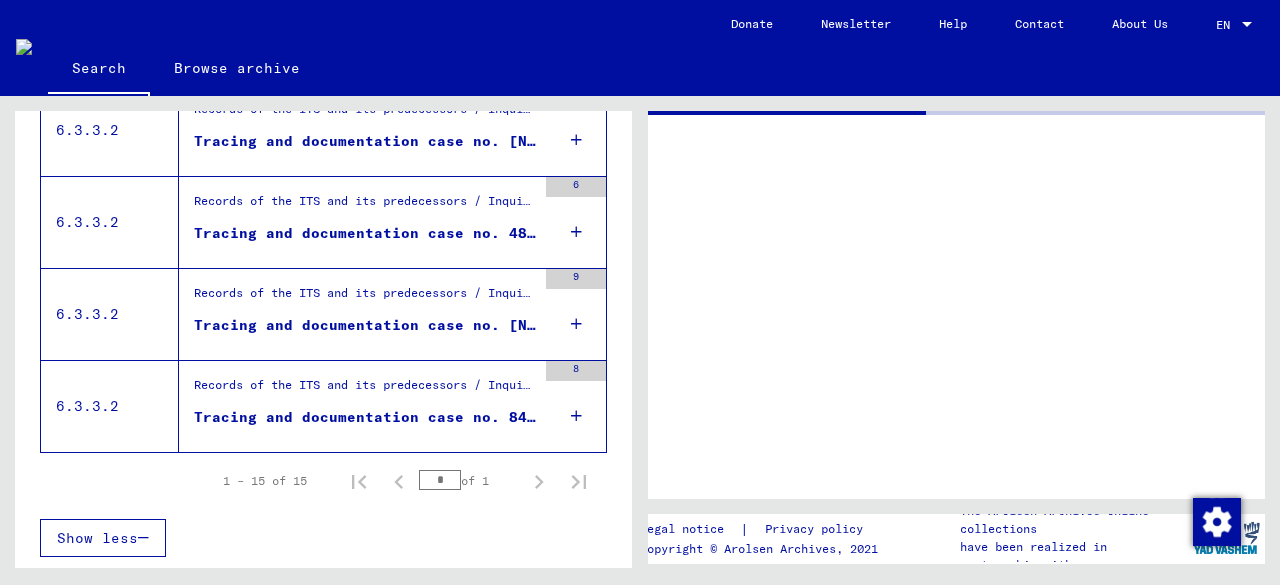 scroll, scrollTop: 0, scrollLeft: 0, axis: both 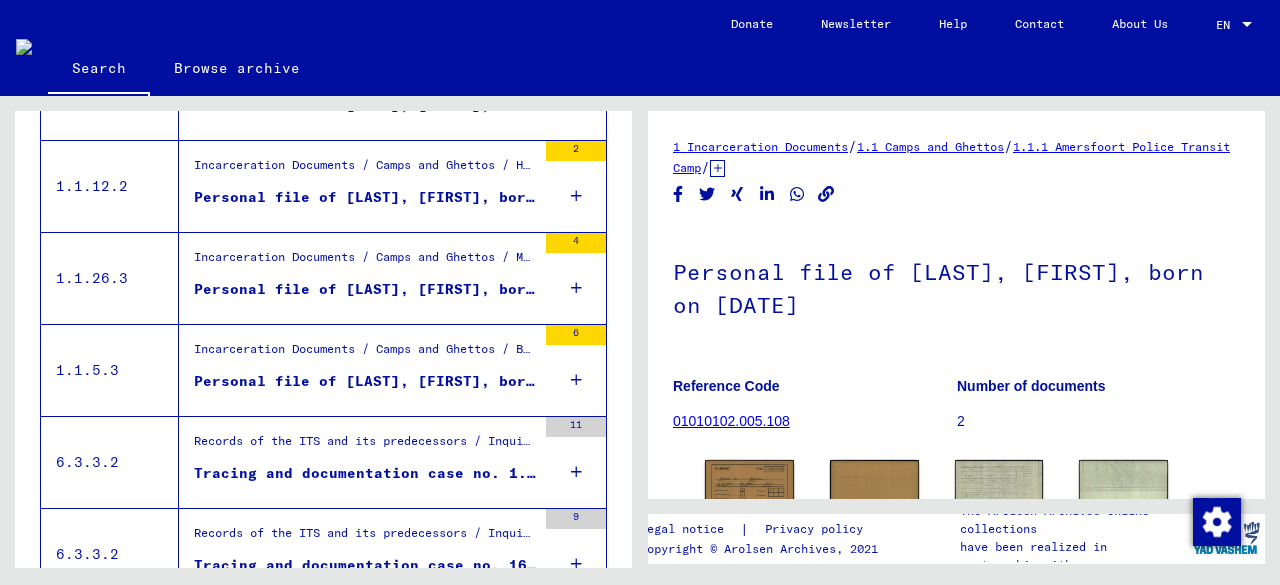 click on "Personal file of [LAST], [FIRST], born on [DATE]" at bounding box center [365, 289] 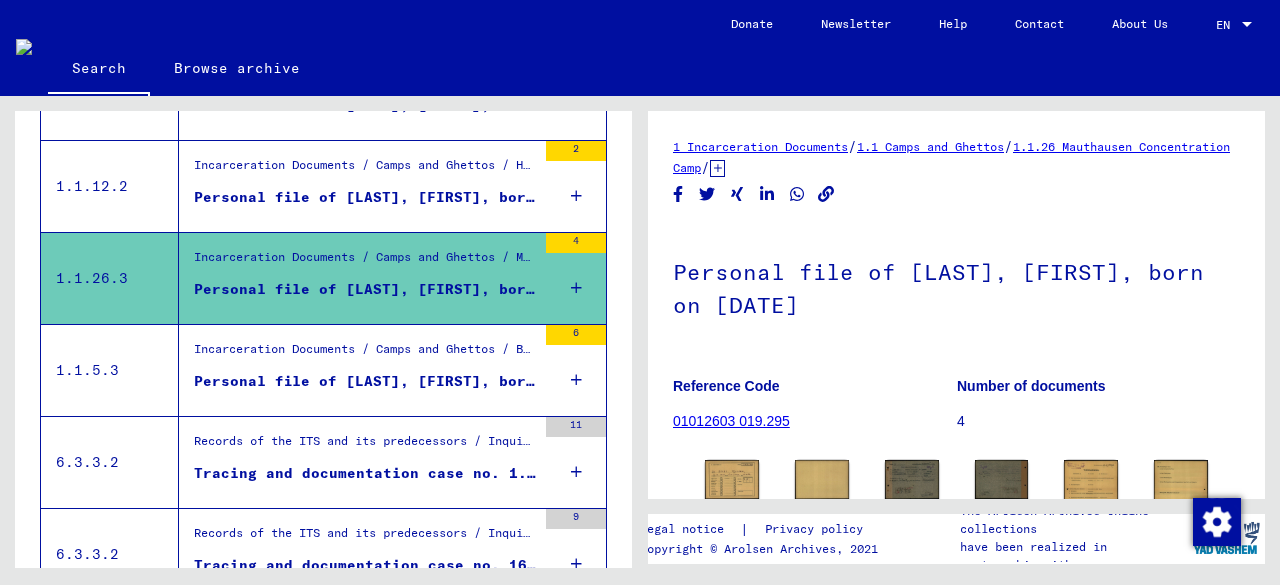 scroll, scrollTop: 0, scrollLeft: 0, axis: both 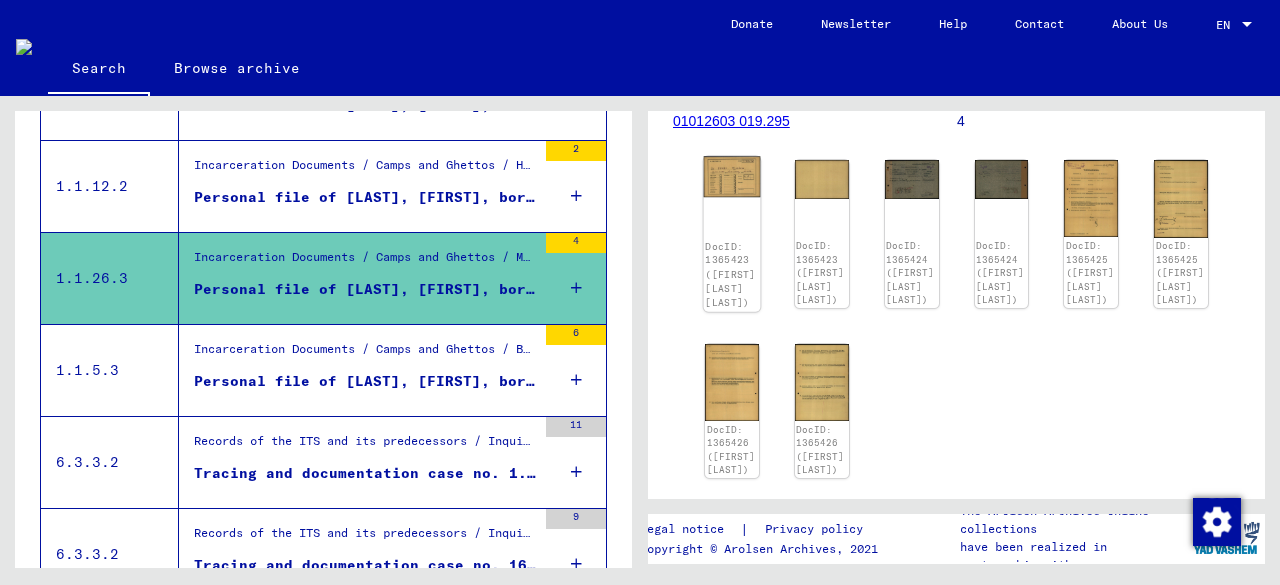 click on "DocID: 1365423 ([FIRST] [LAST] [LAST])" 